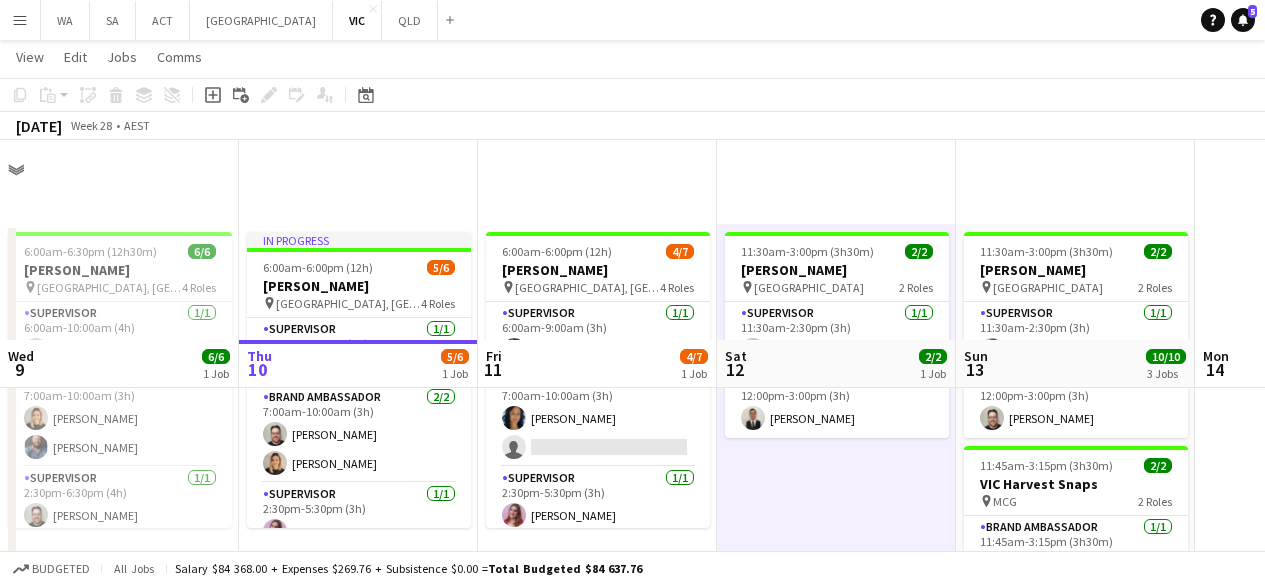 scroll, scrollTop: 200, scrollLeft: 0, axis: vertical 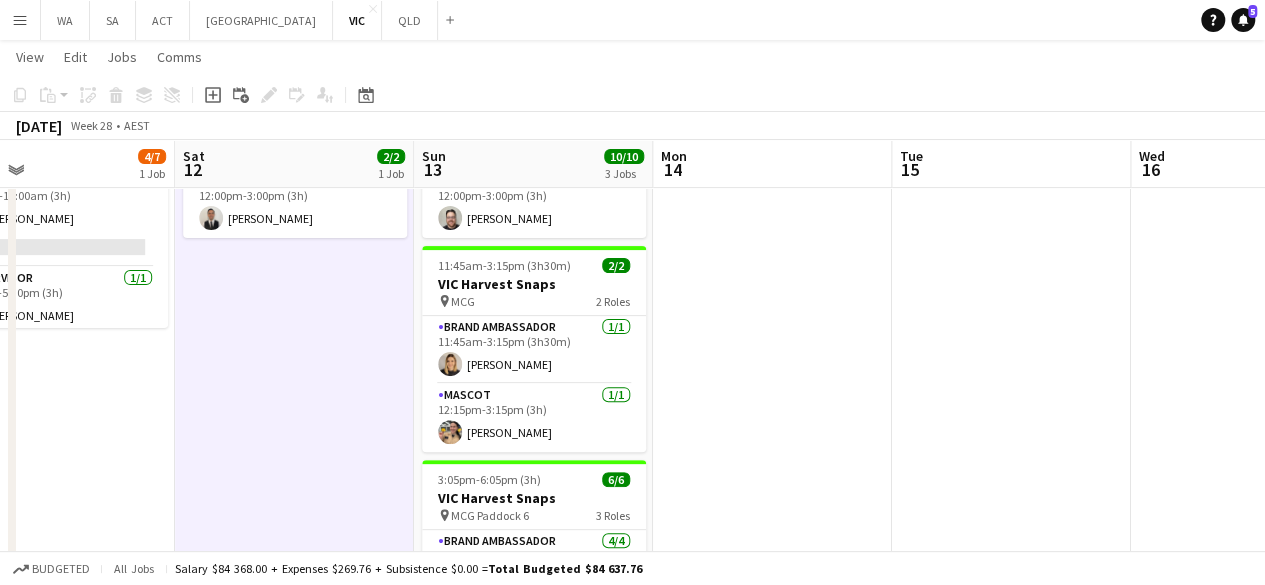drag, startPoint x: 658, startPoint y: 309, endPoint x: 646, endPoint y: 398, distance: 89.80534 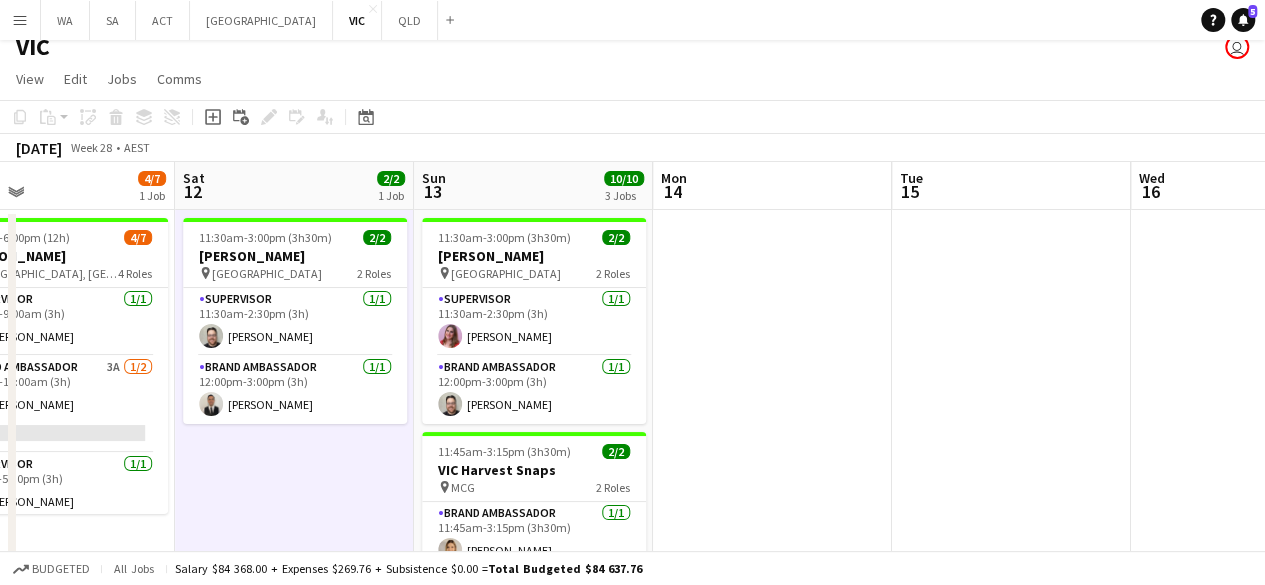 scroll, scrollTop: 0, scrollLeft: 0, axis: both 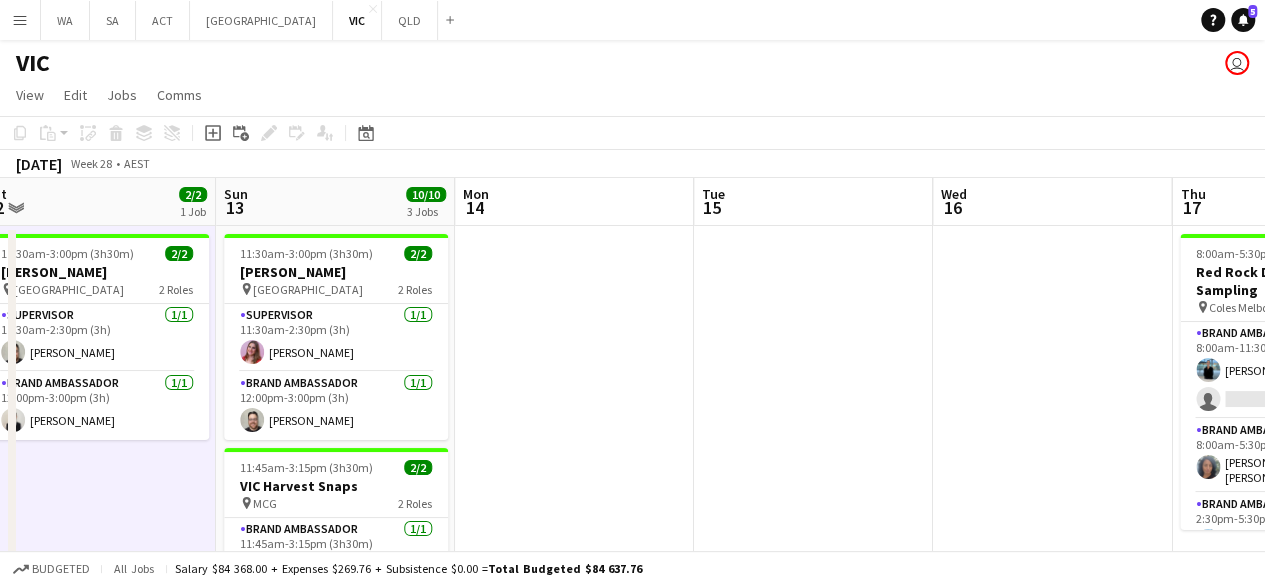 drag, startPoint x: 767, startPoint y: 340, endPoint x: 222, endPoint y: 353, distance: 545.155 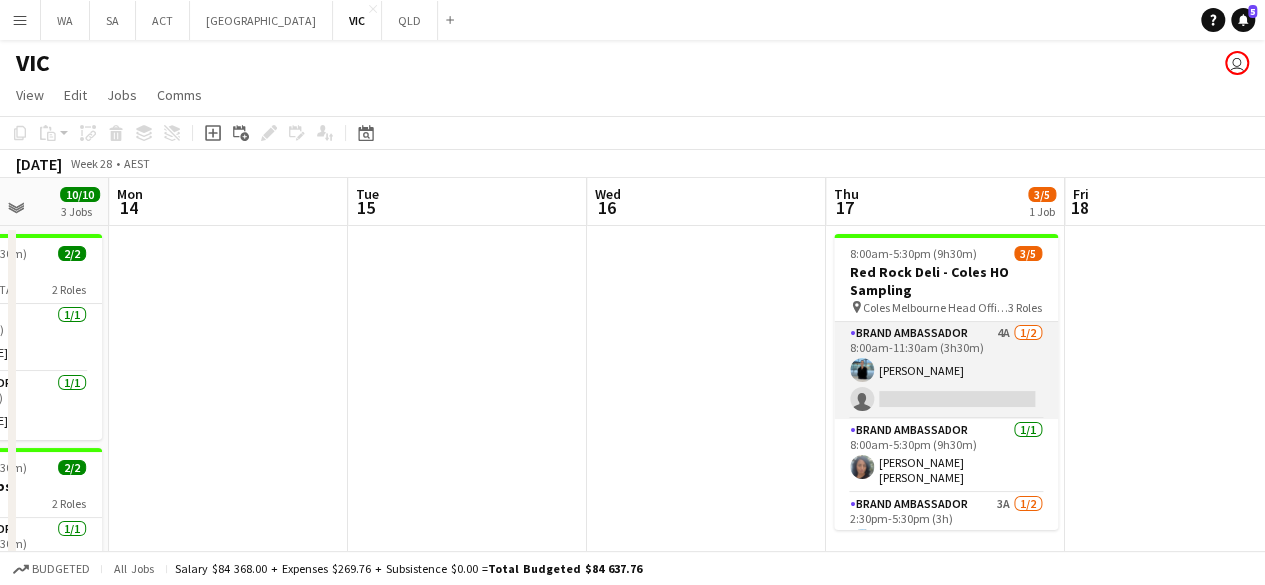 click on "Brand Ambassador   4A   [DATE]   8:00am-11:30am (3h30m)
[PERSON_NAME]
single-neutral-actions" at bounding box center (946, 370) 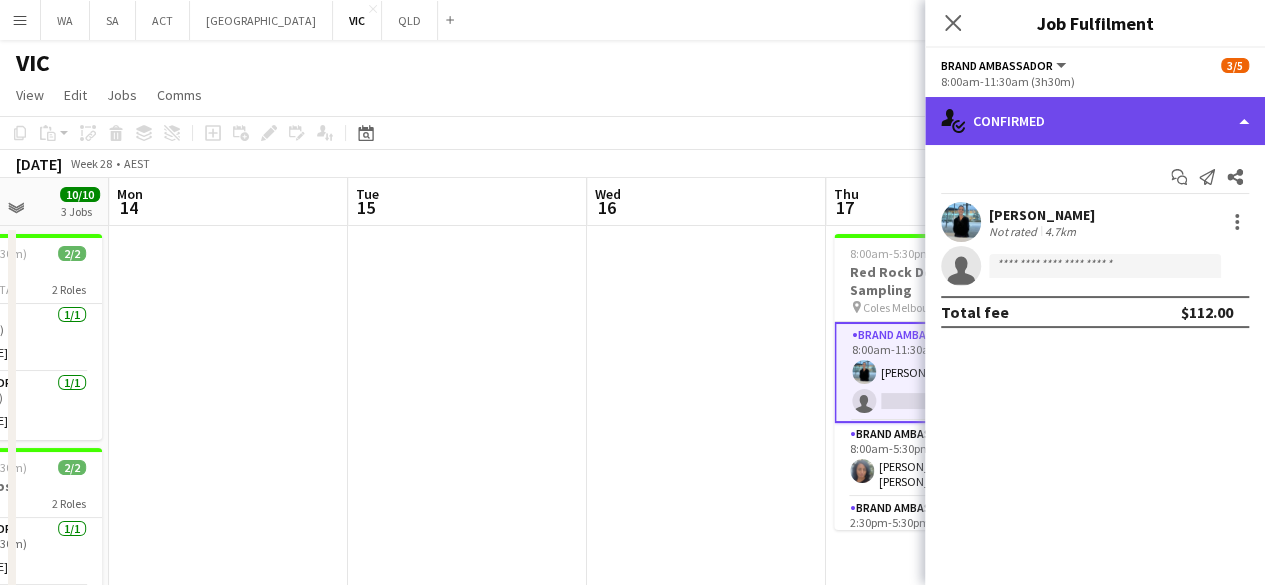 click on "single-neutral-actions-check-2
Confirmed" 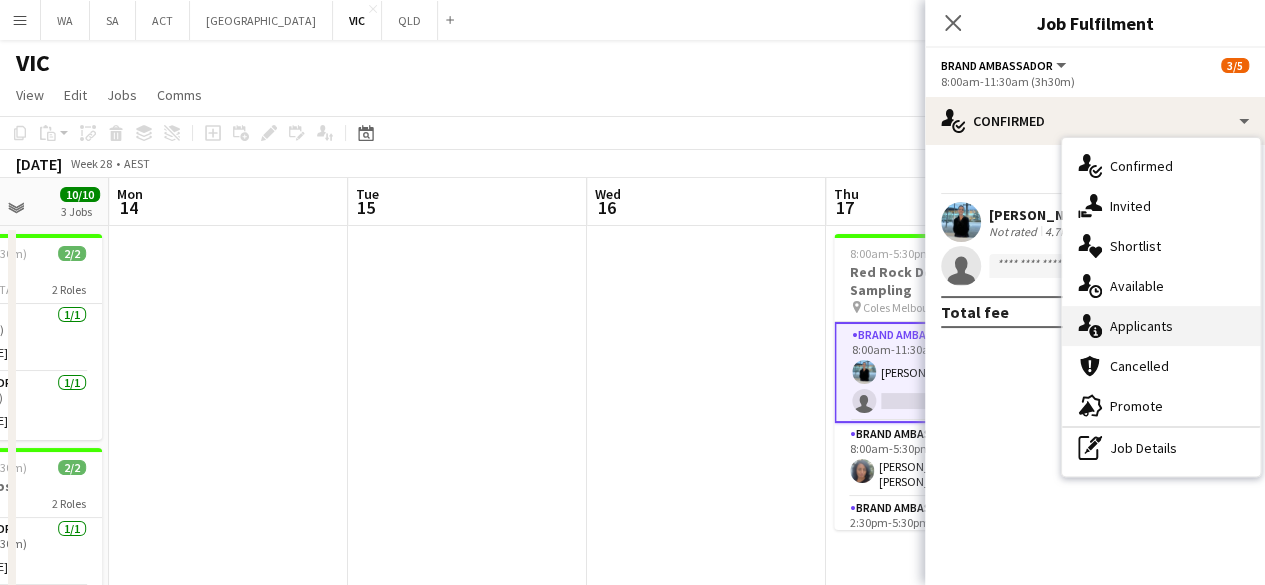 click on "single-neutral-actions-information
Applicants" at bounding box center (1161, 326) 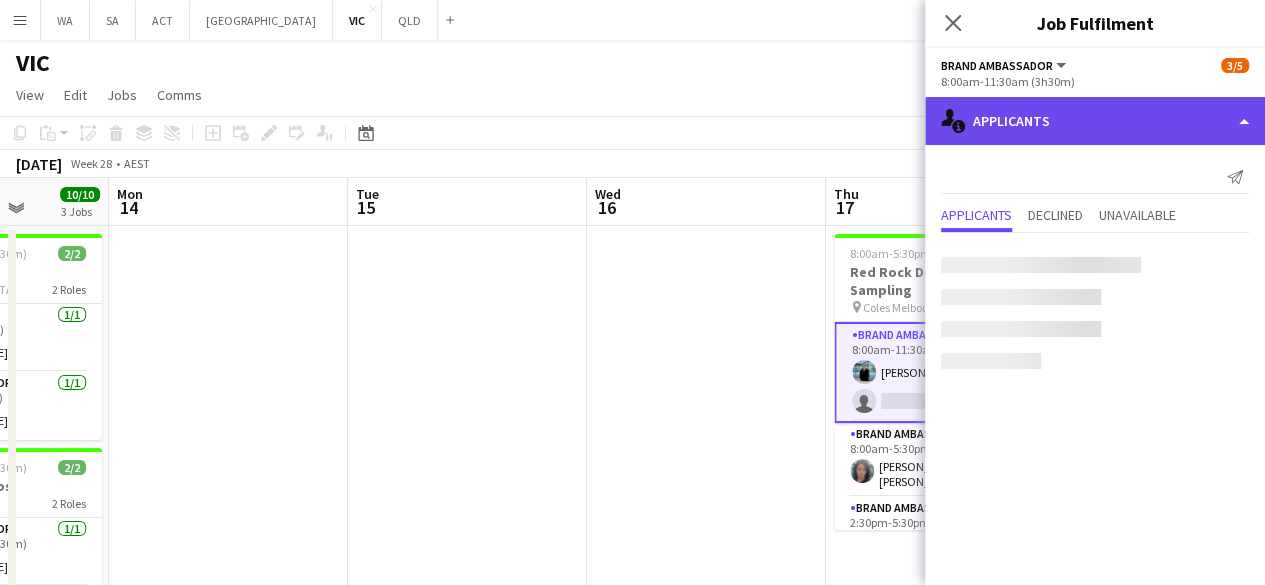 drag, startPoint x: 1136, startPoint y: 133, endPoint x: 1149, endPoint y: 136, distance: 13.341664 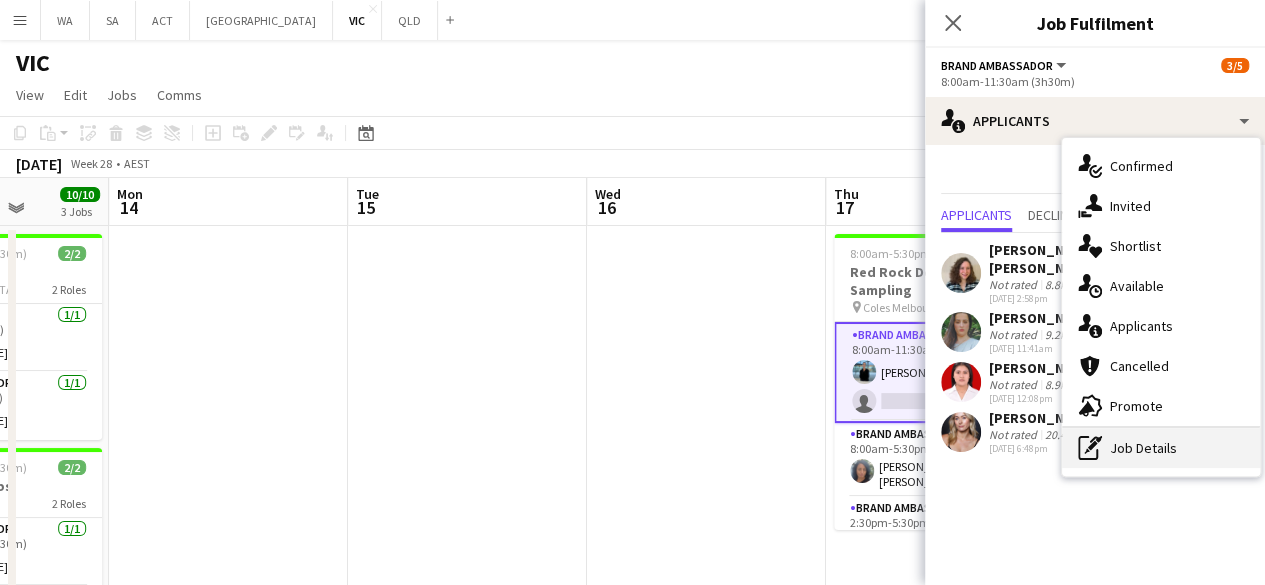 click on "pen-write
Job Details" at bounding box center [1161, 448] 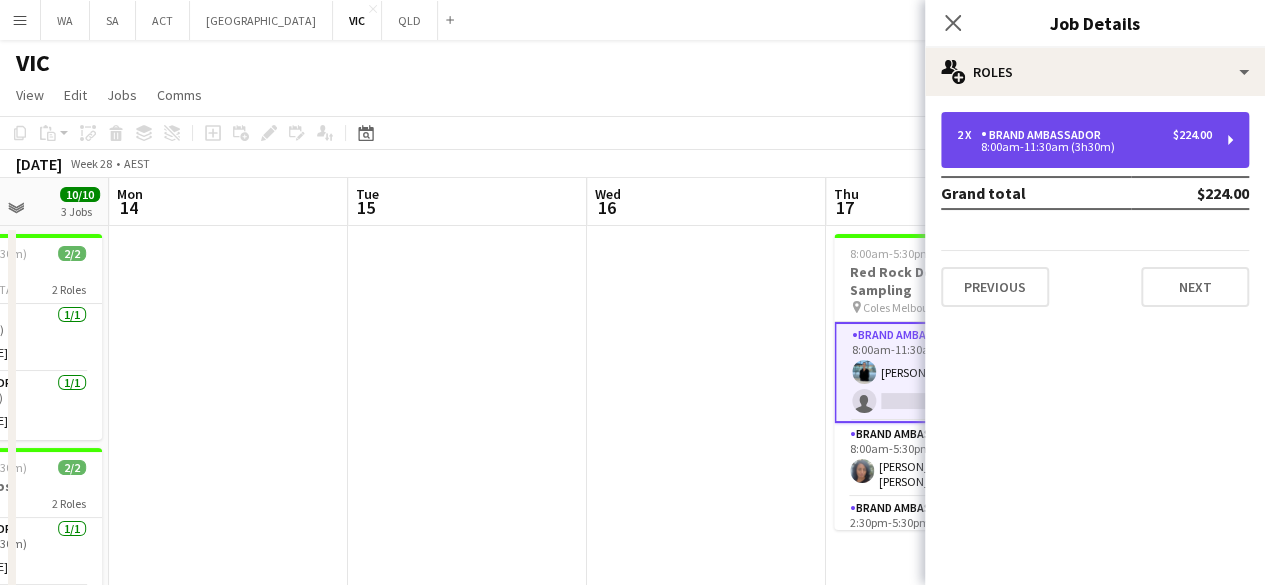 click on "2 x   Brand Ambassador   $224.00   8:00am-11:30am (3h30m)" at bounding box center (1095, 140) 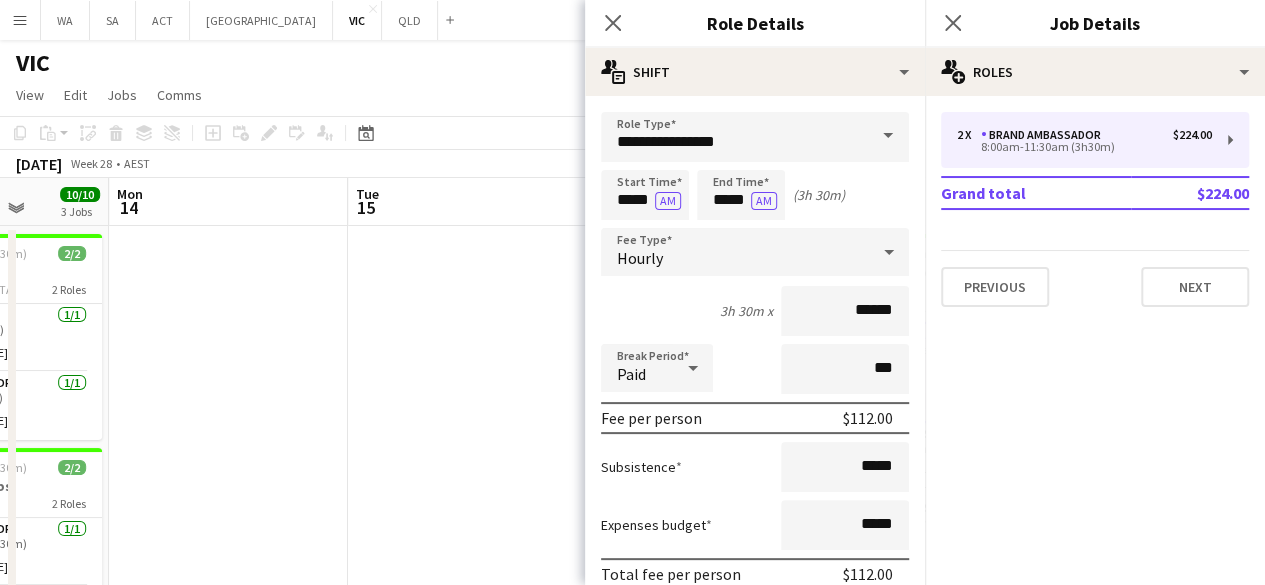click on "2 x   Brand Ambassador   $224.00   8:00am-11:30am (3h30m)   Grand total   $224.00   Previous   Next" at bounding box center [1095, 209] 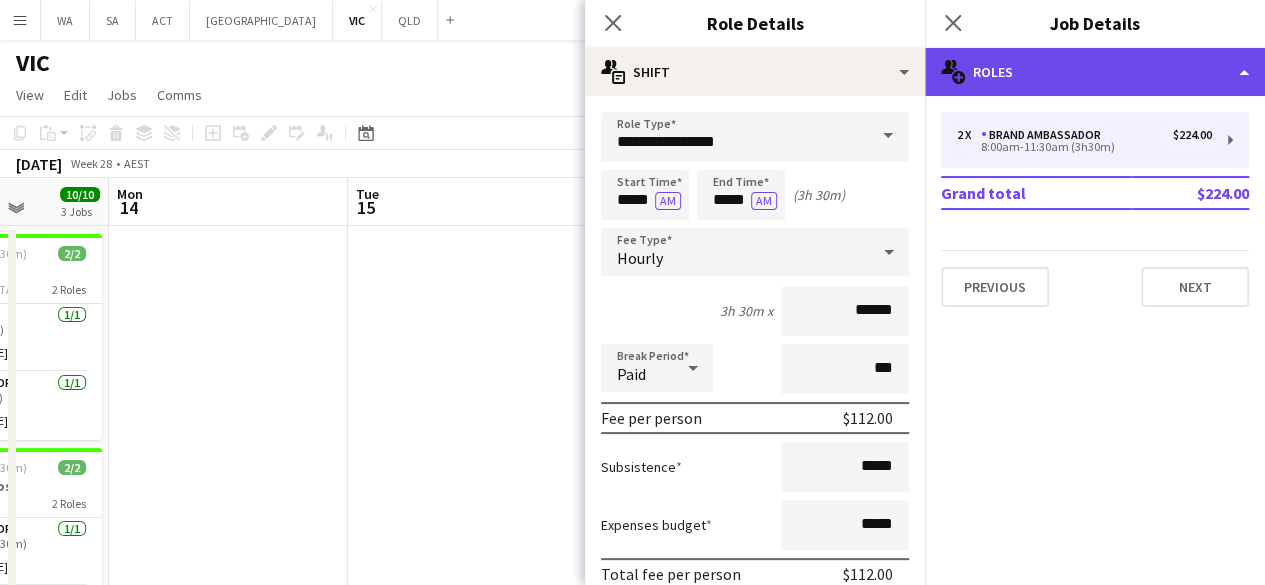click on "multiple-users-add
Roles" 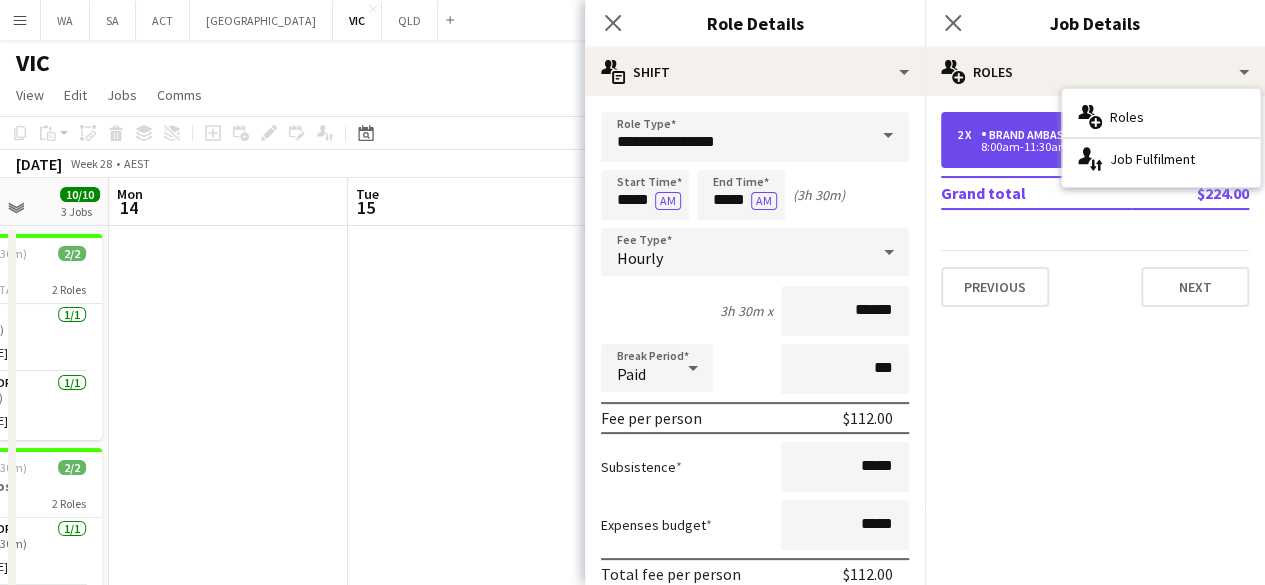 click on "Brand Ambassador" at bounding box center (1045, 135) 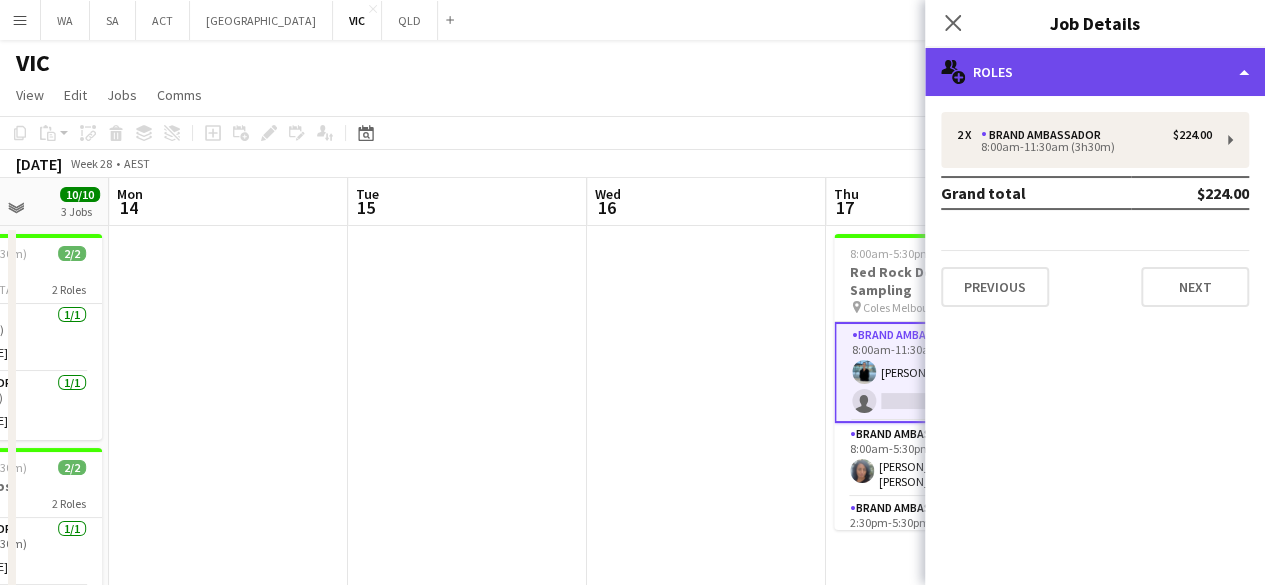 click on "multiple-users-add
Roles" 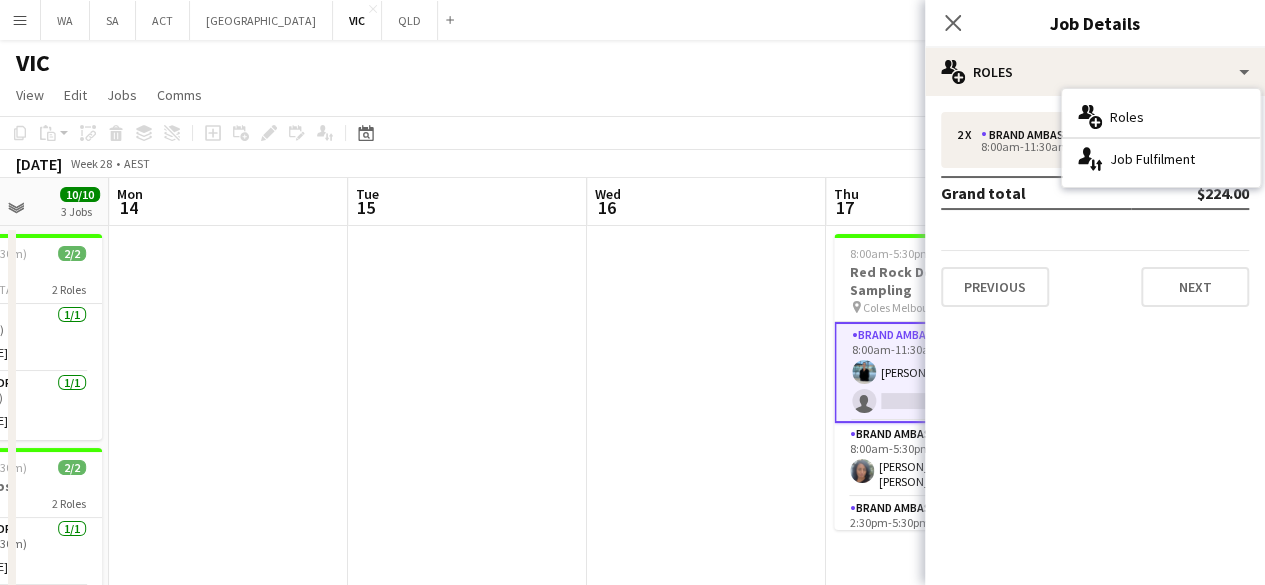 click on "Previous   Next" at bounding box center [1095, 278] 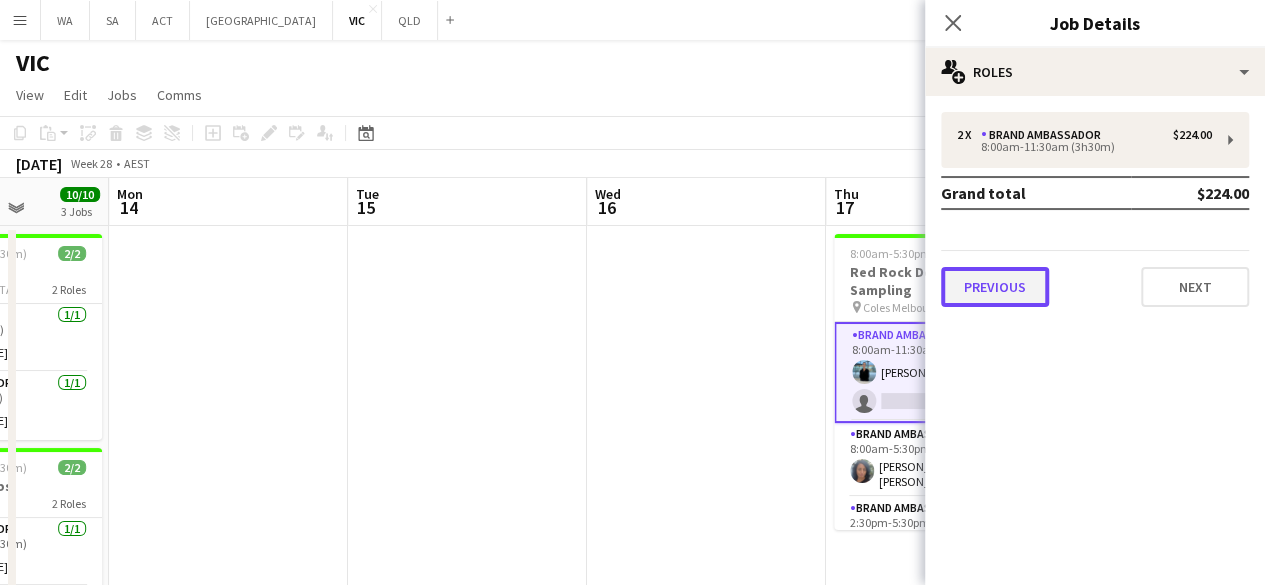 click on "Previous" at bounding box center (995, 287) 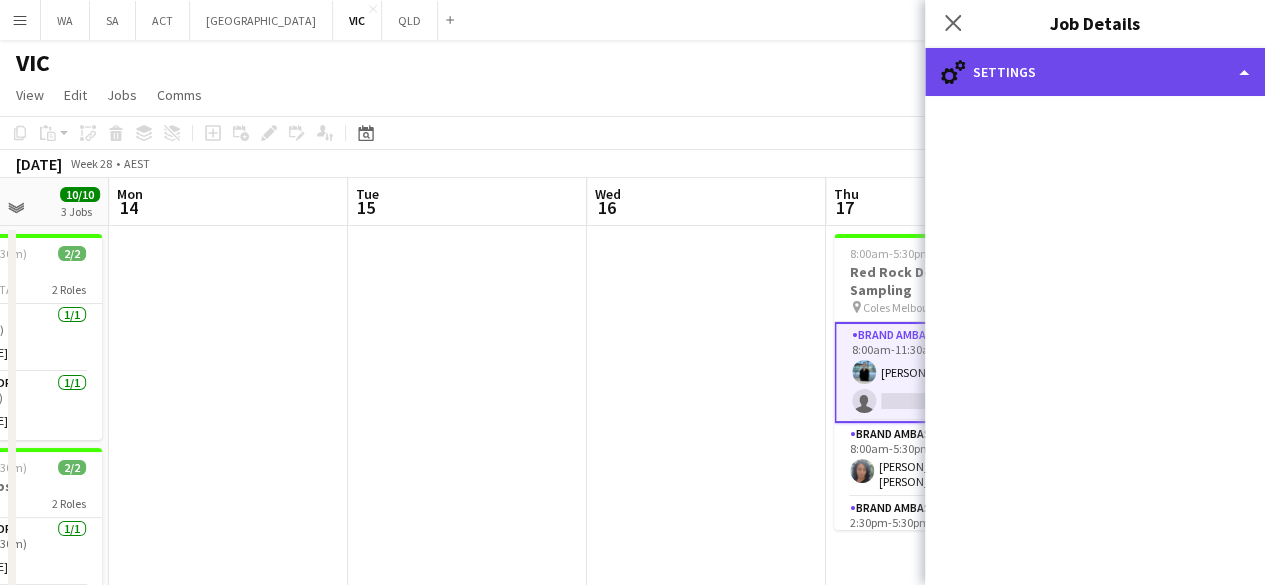 click on "cog-double-3
Settings" 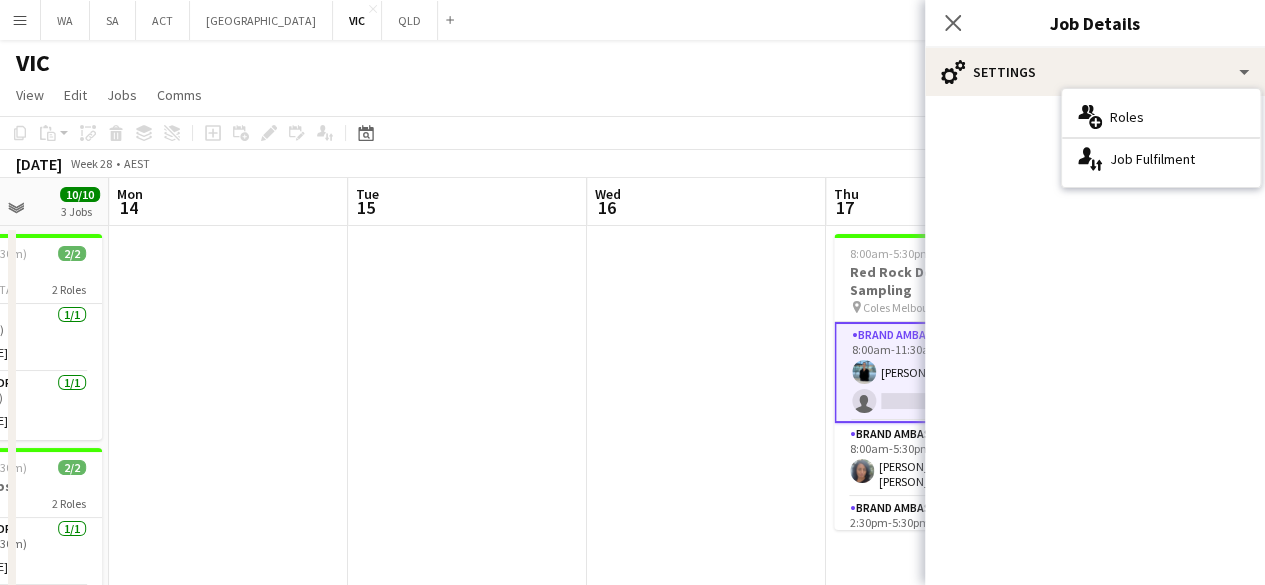 drag, startPoint x: 1035, startPoint y: 187, endPoint x: 863, endPoint y: 107, distance: 189.69449 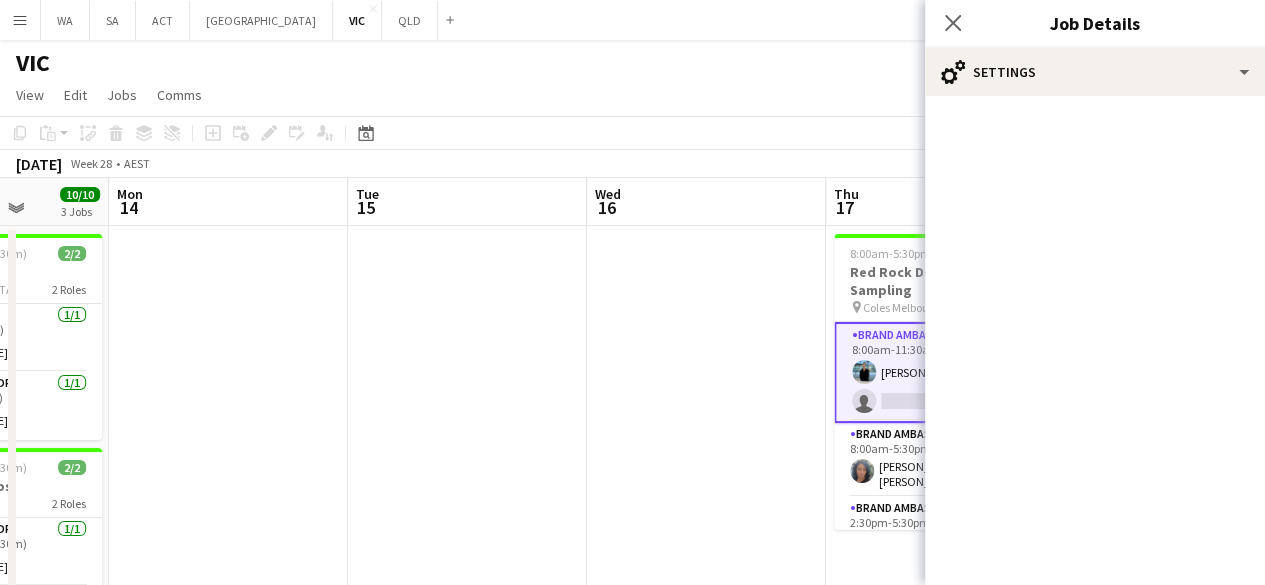 click on "View  Day view expanded Day view collapsed Month view Date picker Jump to [DATE] Expand Linked Jobs Collapse Linked Jobs  Edit  Copy Ctrl+C  Paste  Without Crew Ctrl+V With Crew Ctrl+Shift+V Paste as linked job  Group  Group Ungroup  Jobs  New Job Edit Job Delete Job New Linked Job Edit Linked Jobs Job fulfilment Promote Role Copy Role URL  Comms  Notify confirmed crew Create chat" 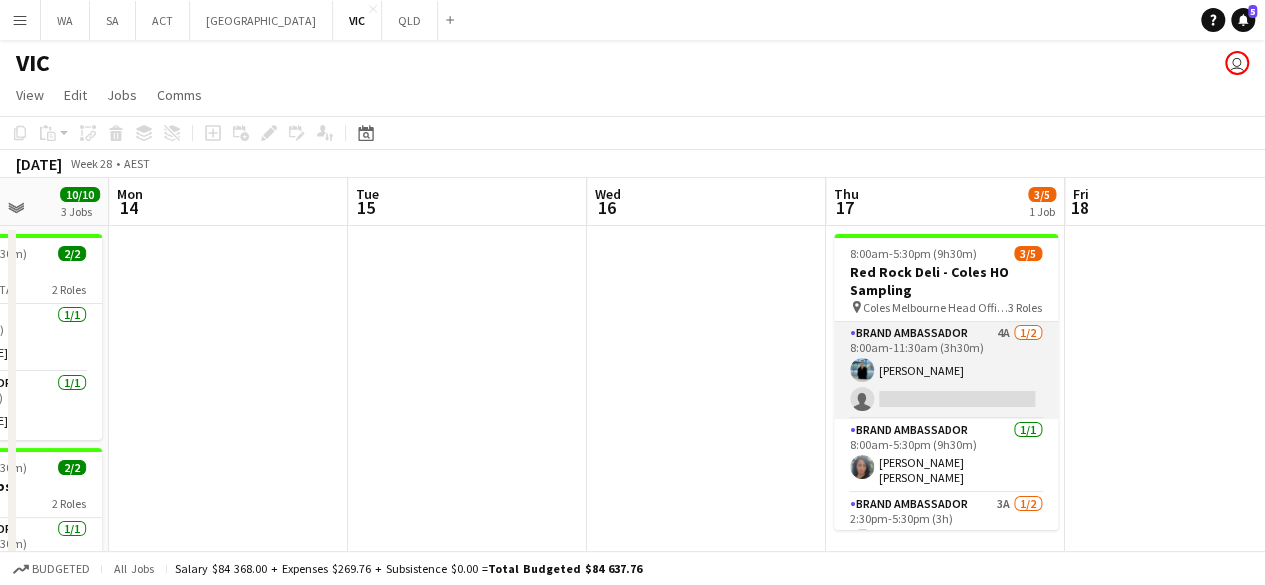 click on "Brand Ambassador   4A   [DATE]   8:00am-11:30am (3h30m)
[PERSON_NAME]
single-neutral-actions" at bounding box center (946, 370) 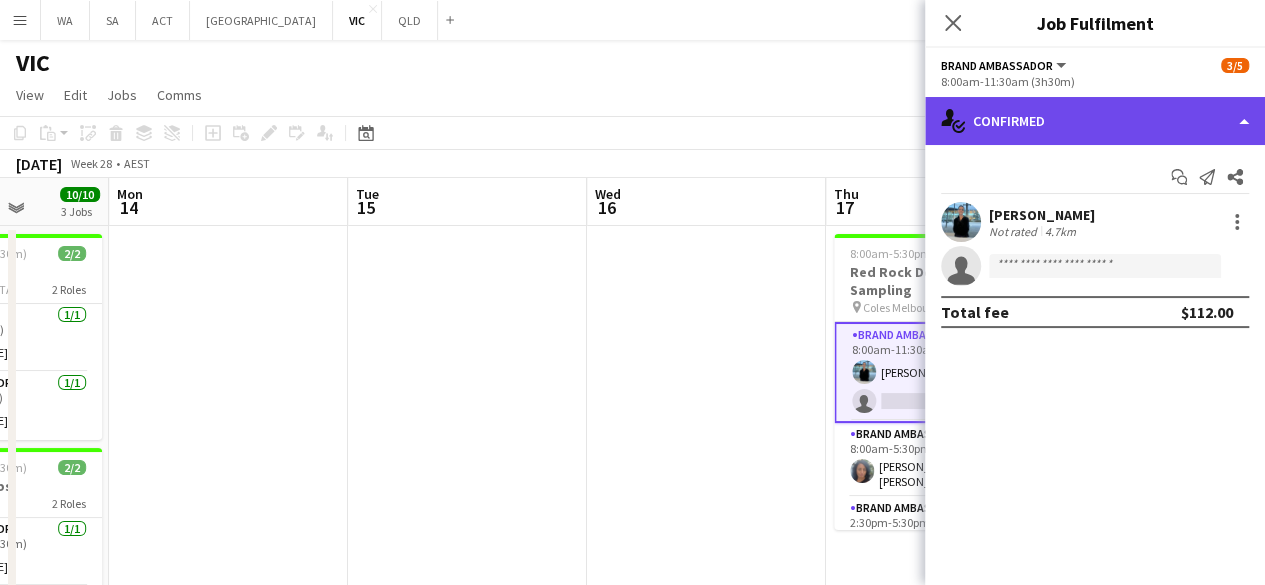 click on "single-neutral-actions-check-2
Confirmed" 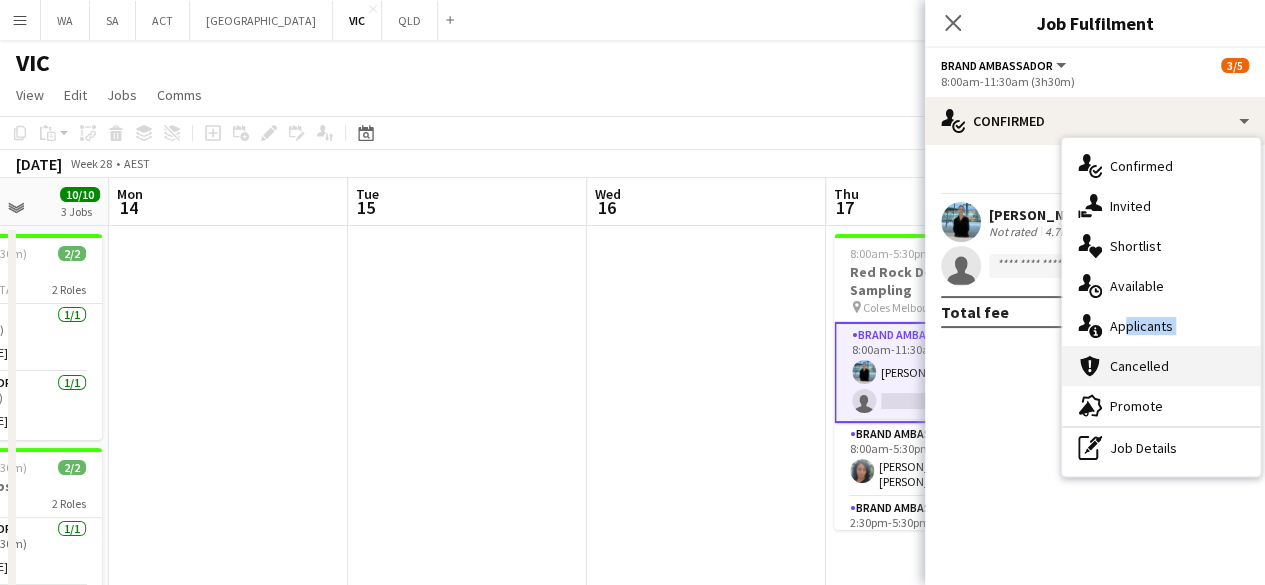 click on "single-neutral-actions-check-2
Confirmed
single-neutral-actions-share-1
Invited
single-neutral-actions-heart
Shortlist
single-neutral-actions-upload
Available
single-neutral-actions-information
Applicants
cancellation
Cancelled
advertising-megaphone
Promote
pen-write
Job Details" at bounding box center (1161, 307) 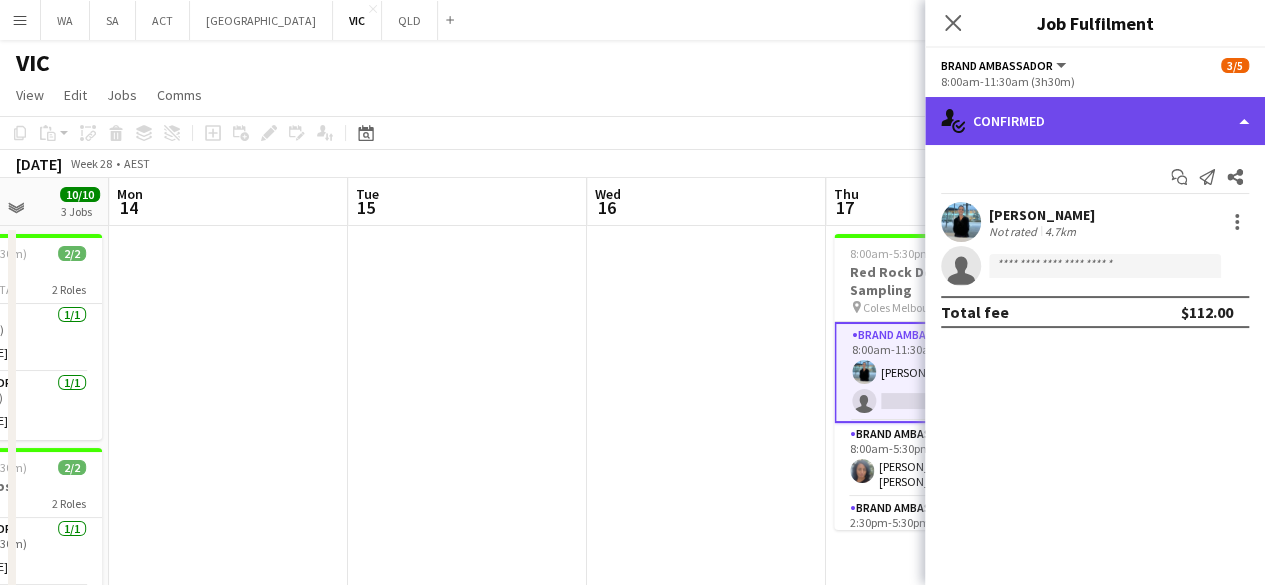 click on "single-neutral-actions-check-2
Confirmed" 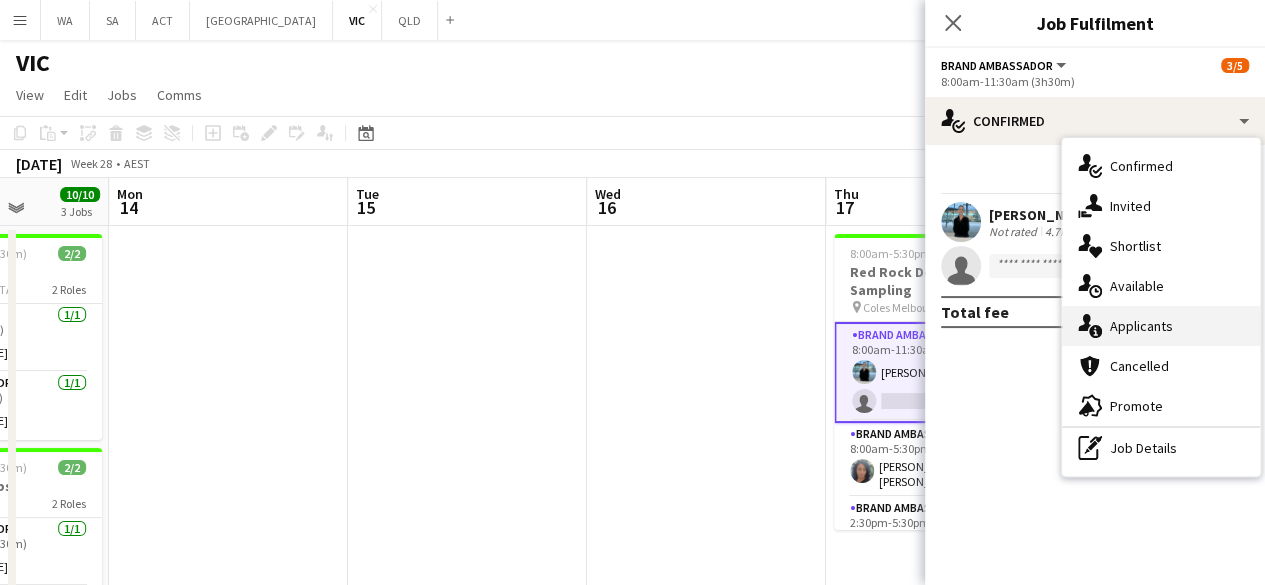 click on "single-neutral-actions-information
Applicants" at bounding box center [1161, 326] 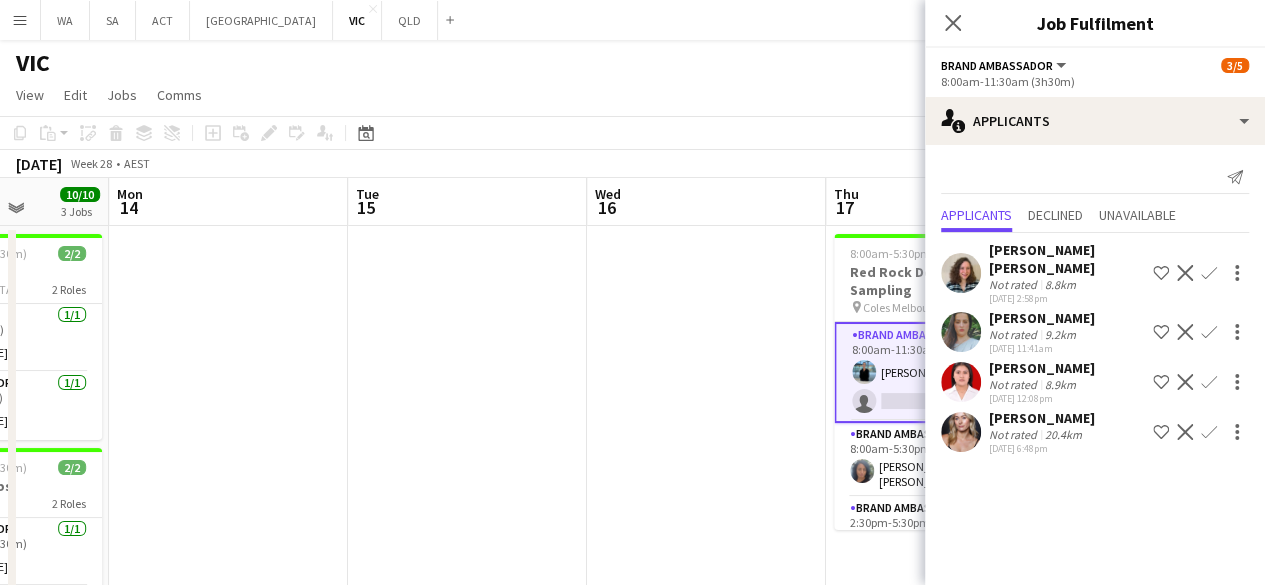 click on "20.4km" 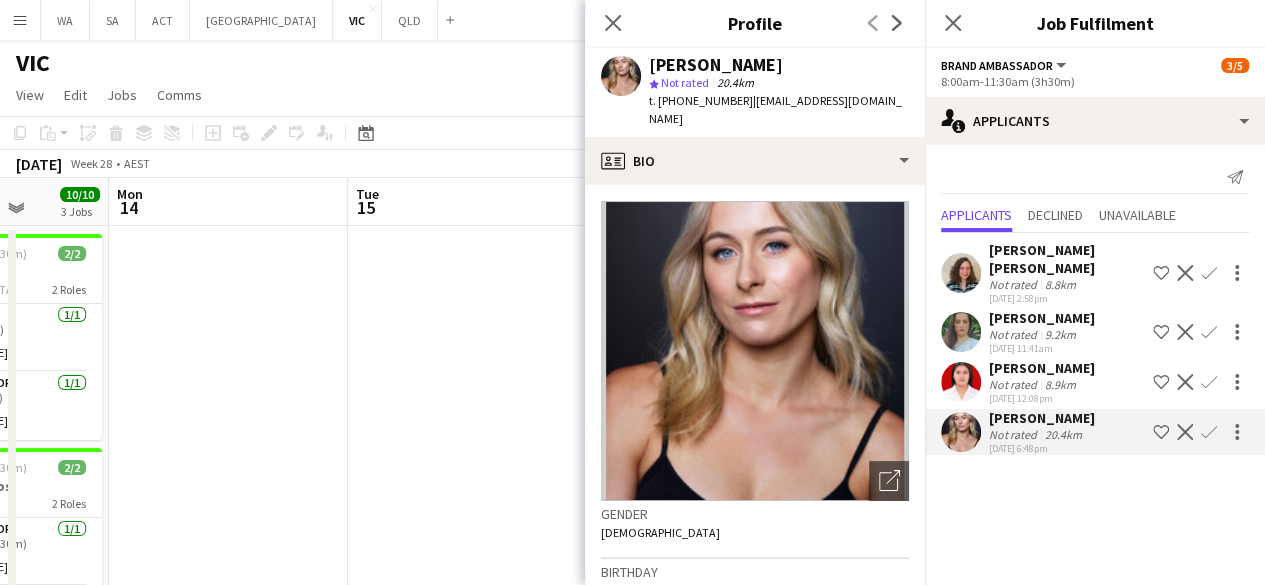 click at bounding box center [467, 613] 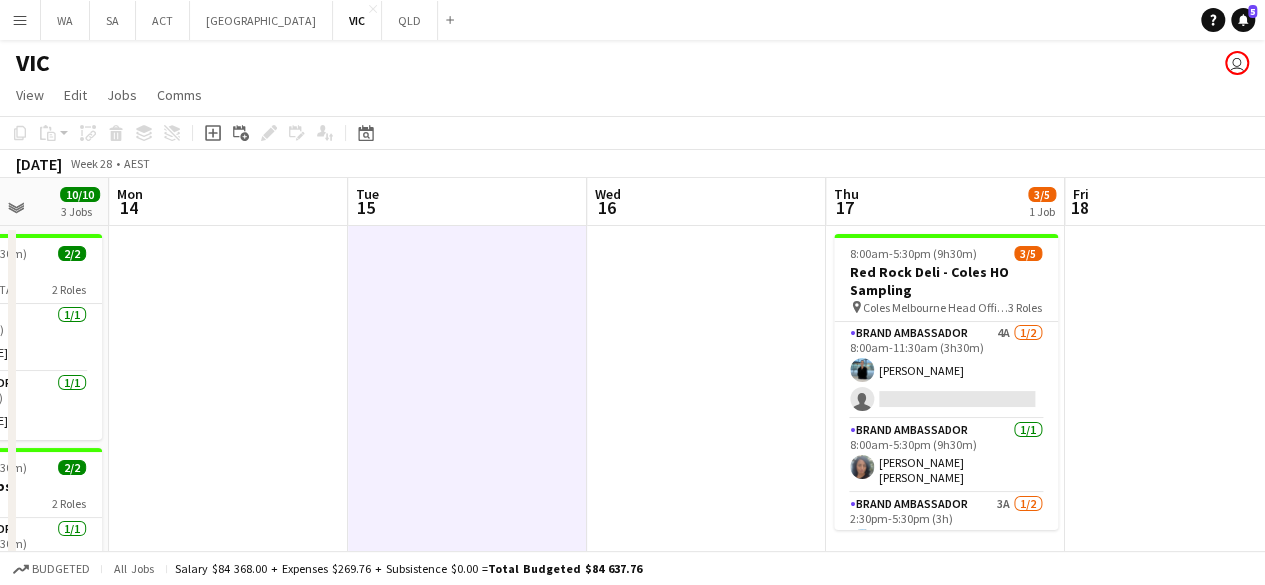 scroll, scrollTop: 0, scrollLeft: 772, axis: horizontal 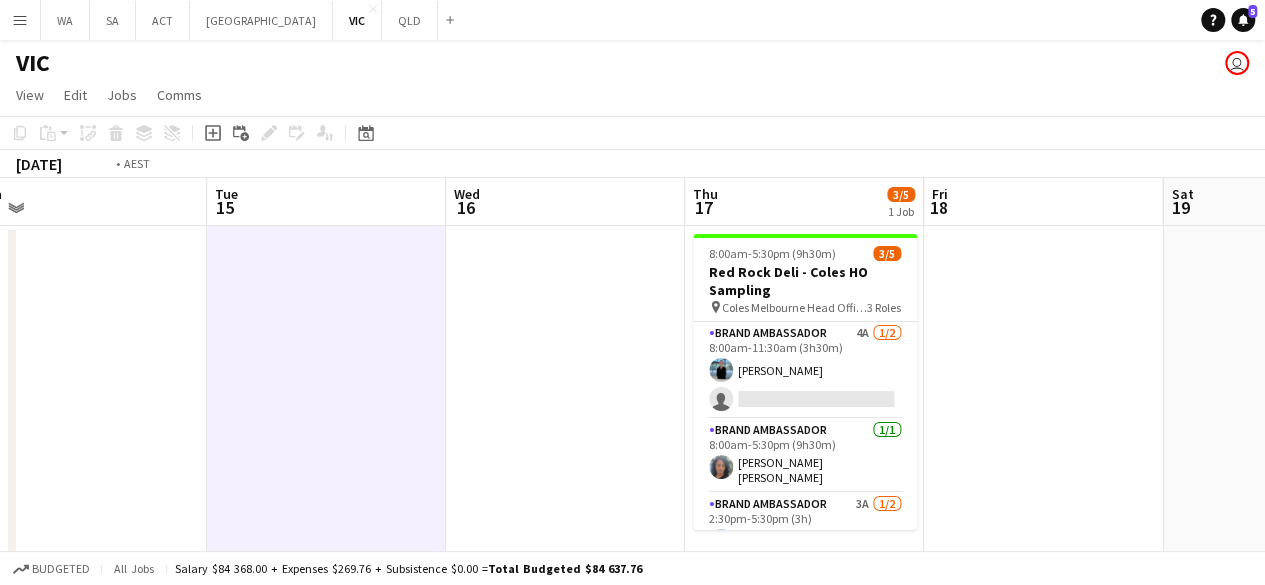 drag, startPoint x: 655, startPoint y: 305, endPoint x: 519, endPoint y: 325, distance: 137.46272 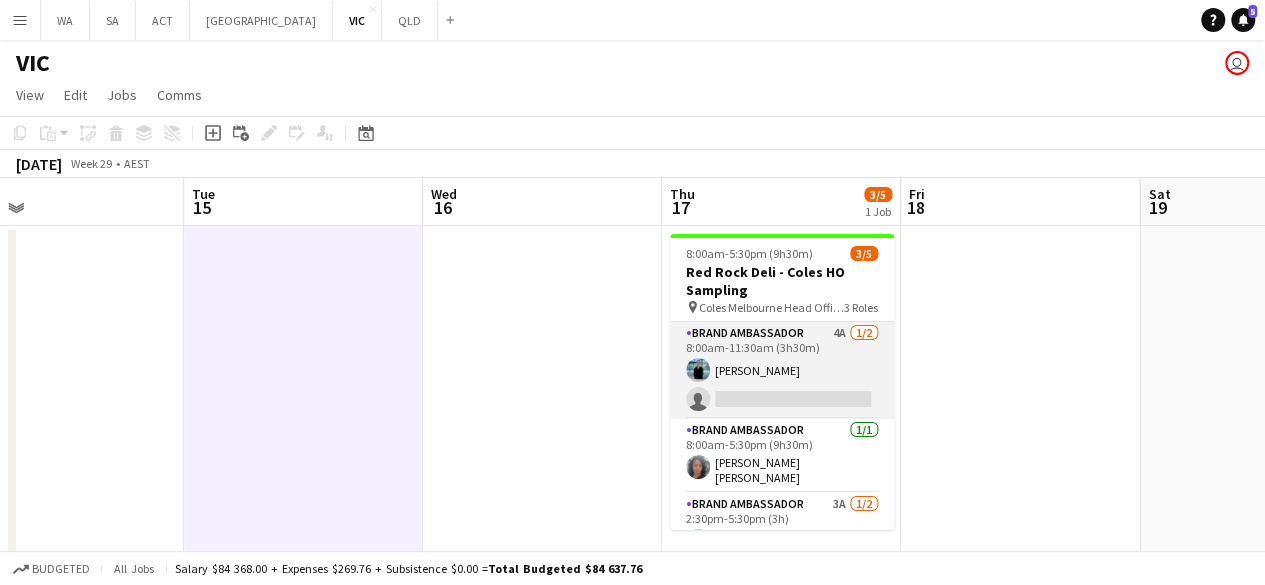 click on "Brand Ambassador   4A   [DATE]   8:00am-11:30am (3h30m)
[PERSON_NAME]
single-neutral-actions" at bounding box center [782, 370] 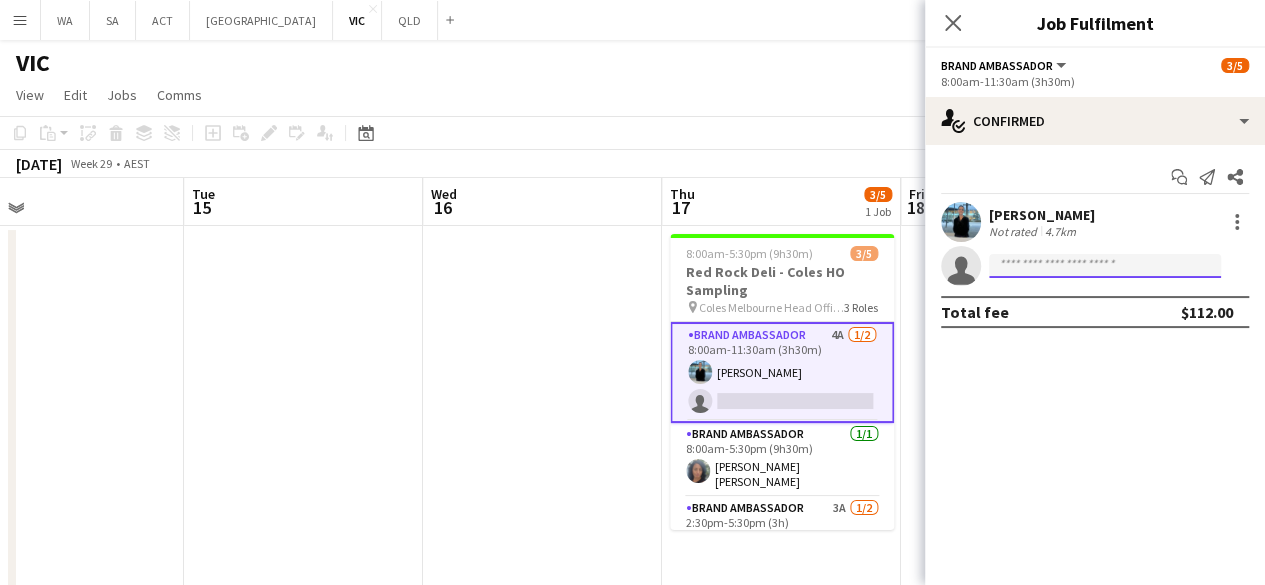 click 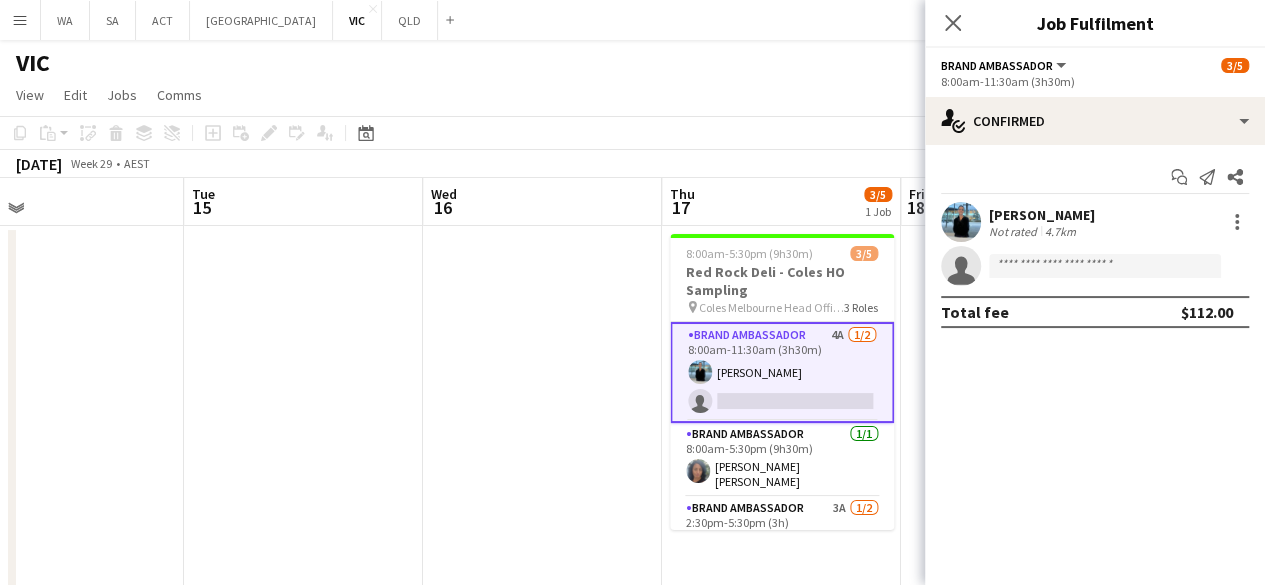 click on "Brand Ambassador   4A   [DATE]   8:00am-11:30am (3h30m)
[PERSON_NAME]
single-neutral-actions" at bounding box center [782, 372] 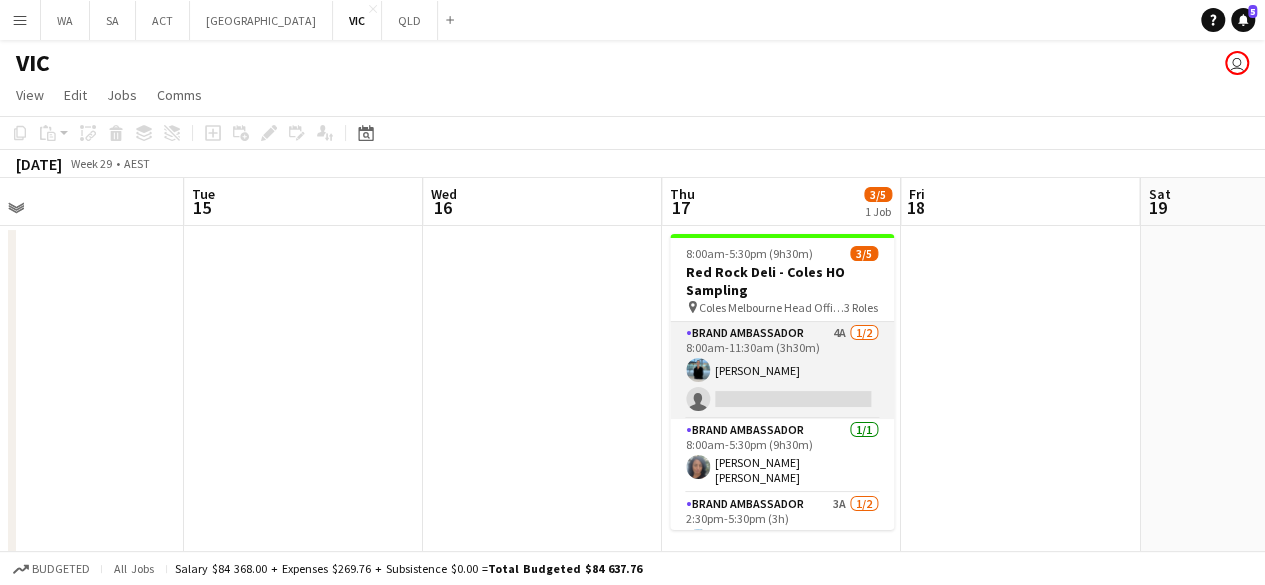 click on "Brand Ambassador   4A   [DATE]   8:00am-11:30am (3h30m)
[PERSON_NAME]
single-neutral-actions" at bounding box center (782, 370) 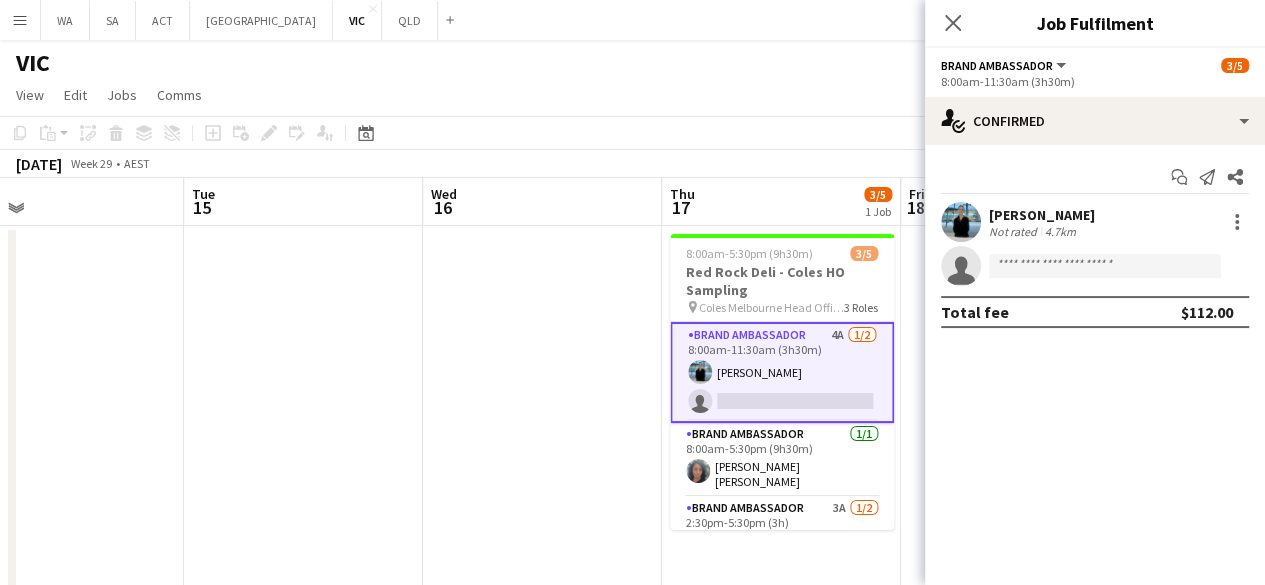 click at bounding box center [303, 613] 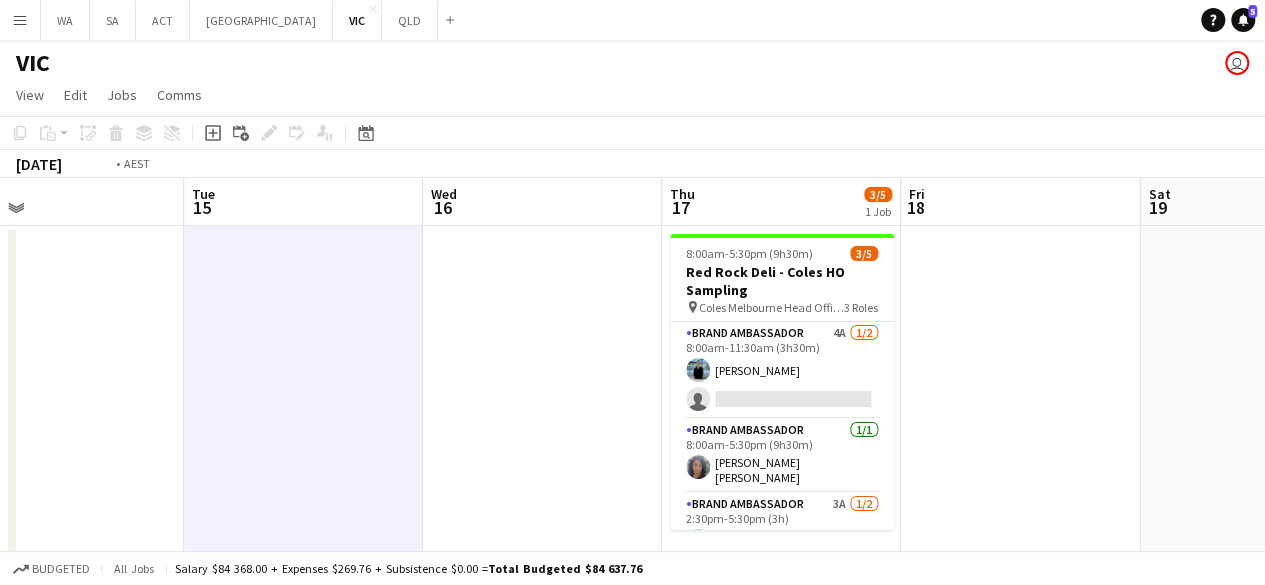 drag, startPoint x: 464, startPoint y: 360, endPoint x: 925, endPoint y: 349, distance: 461.13123 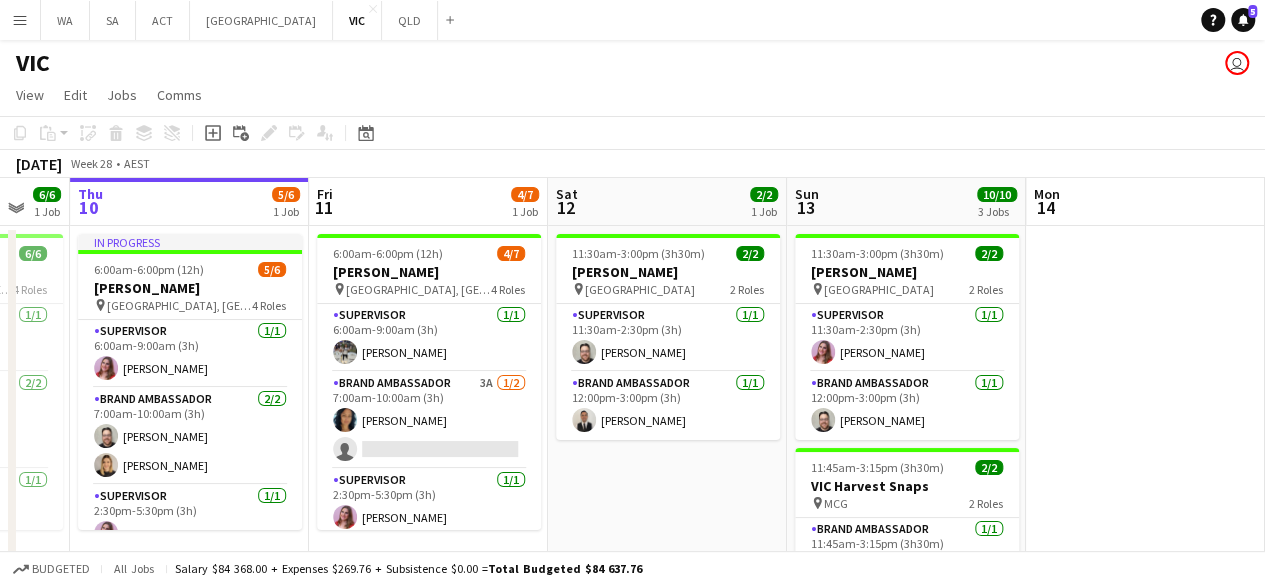 drag, startPoint x: 782, startPoint y: 327, endPoint x: 1279, endPoint y: 148, distance: 528.25183 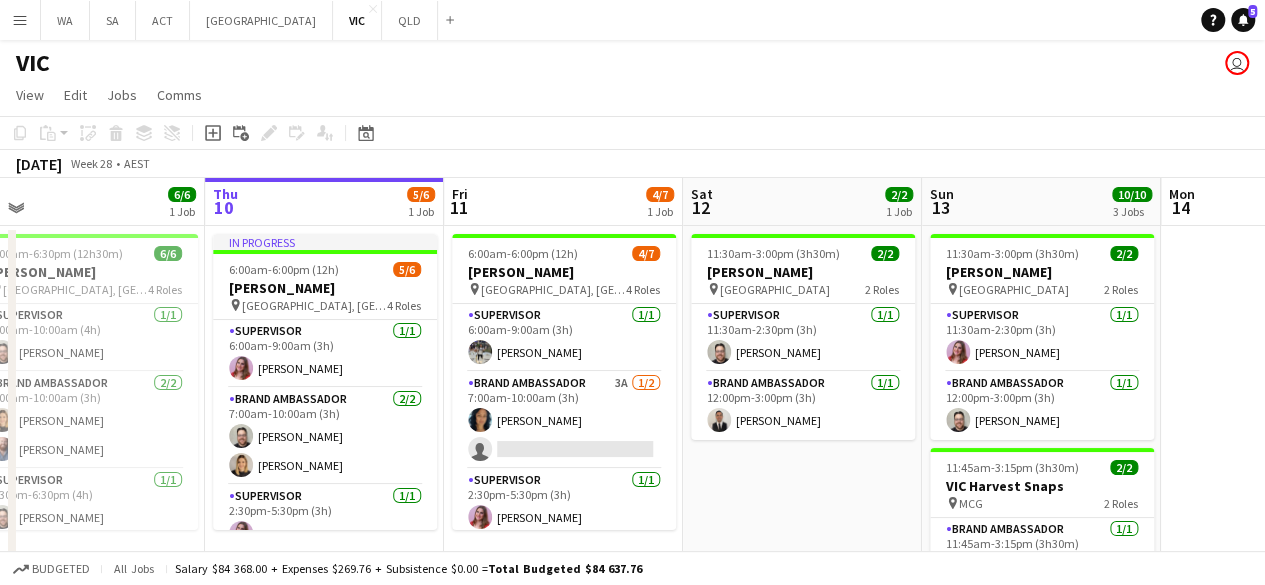 drag, startPoint x: 364, startPoint y: 289, endPoint x: 428, endPoint y: 293, distance: 64.12488 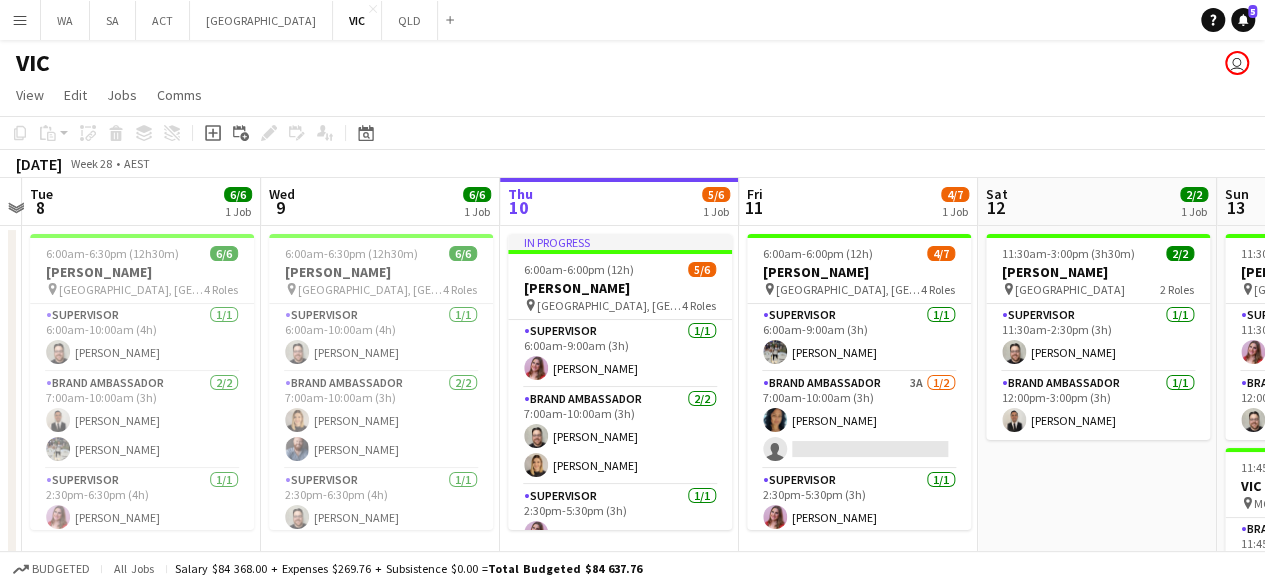 drag, startPoint x: 139, startPoint y: 335, endPoint x: 428, endPoint y: 292, distance: 292.18146 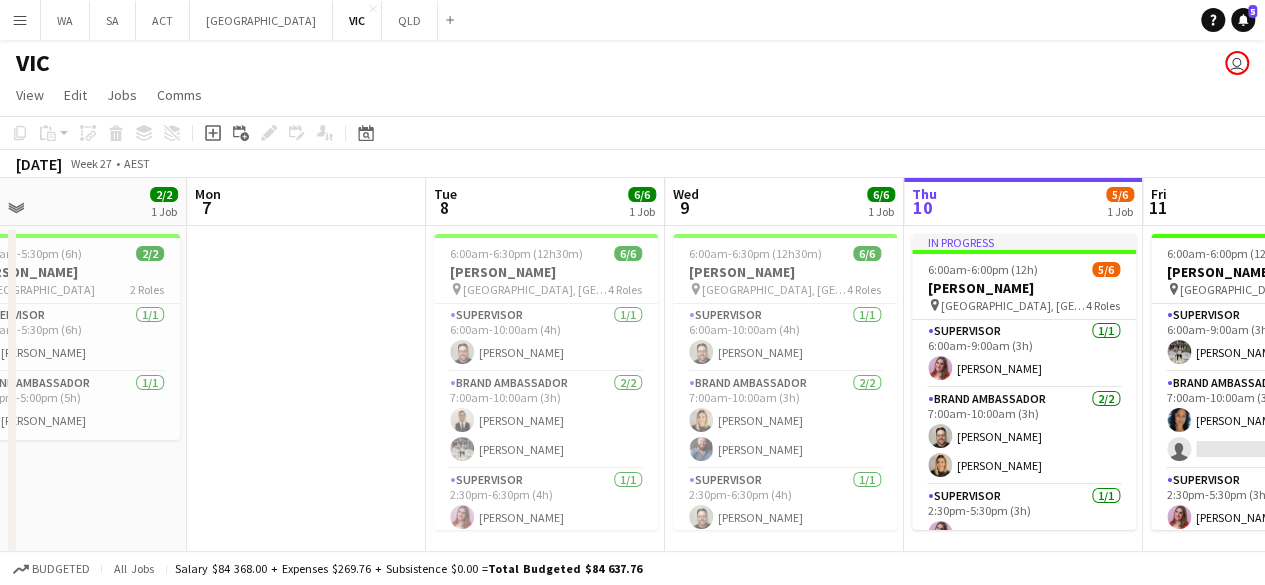 drag, startPoint x: 139, startPoint y: 330, endPoint x: 556, endPoint y: 282, distance: 419.7535 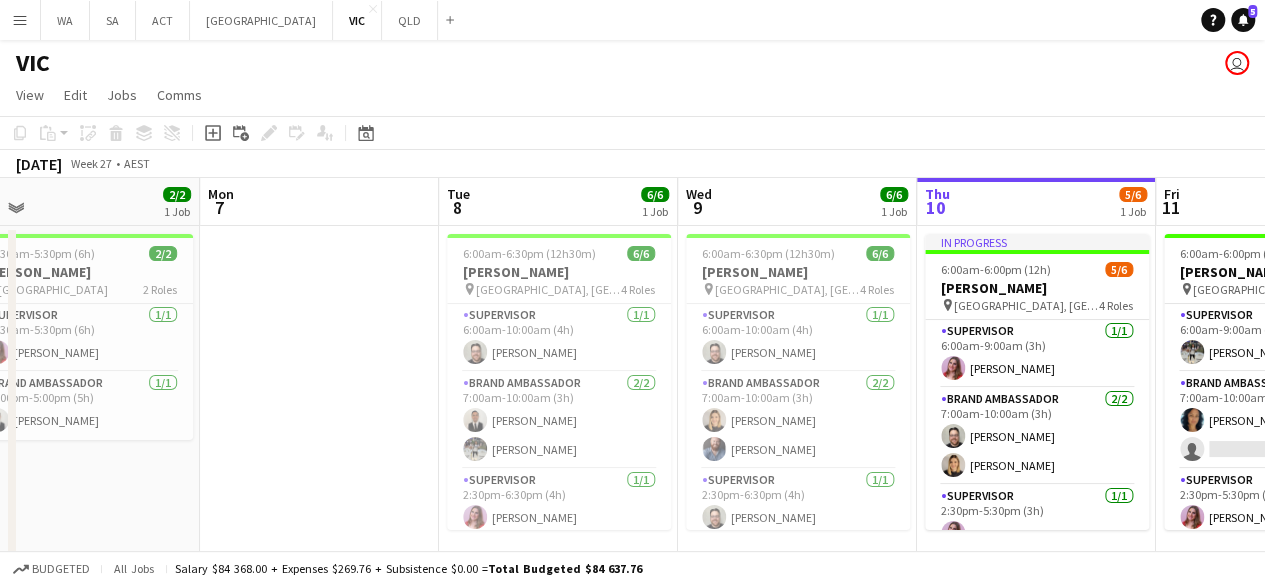 scroll, scrollTop: 0, scrollLeft: 638, axis: horizontal 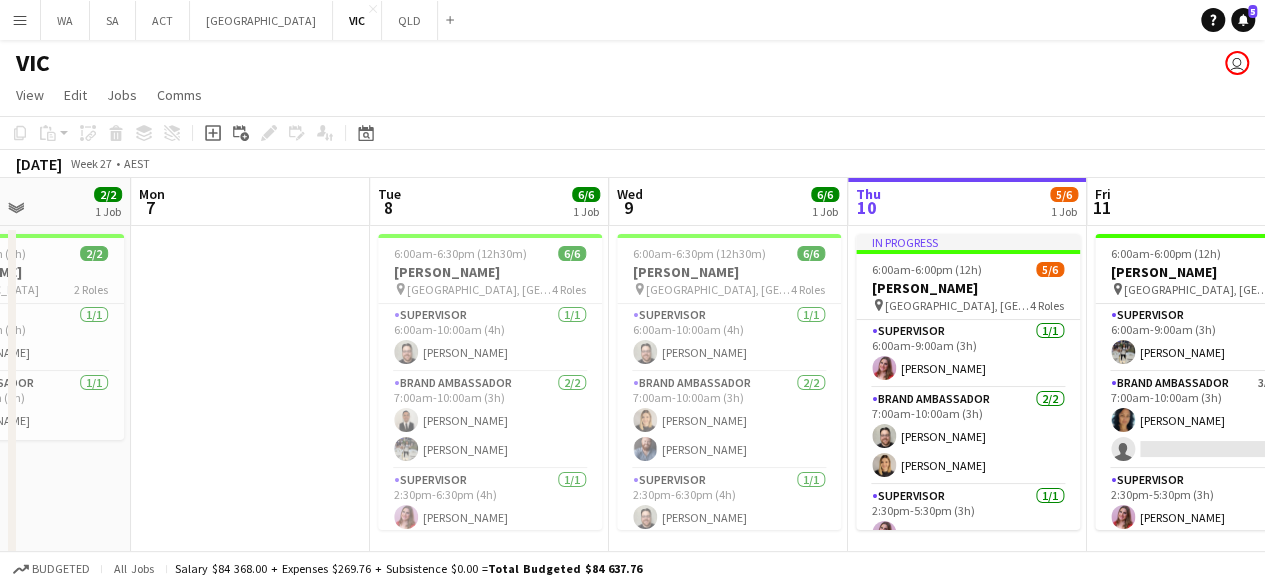 drag, startPoint x: 395, startPoint y: 321, endPoint x: 513, endPoint y: 300, distance: 119.85408 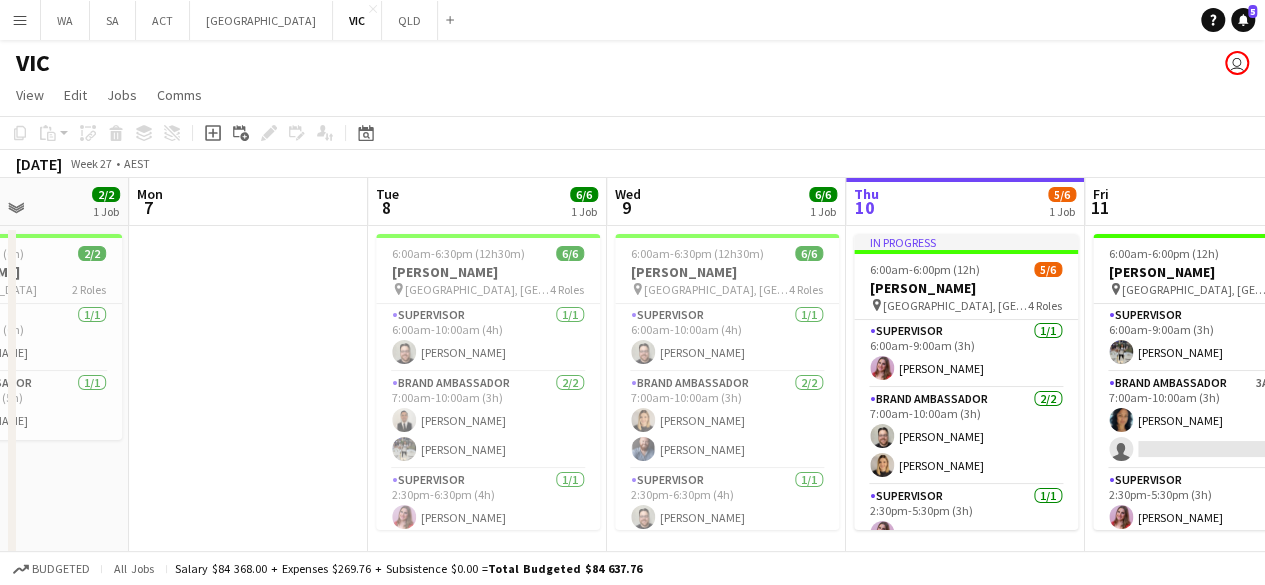 click on "Fri   4   Sat   5   2/2   1 Job   Sun   6   2/2   1 Job   Mon   7   Tue   8   6/6   1 Job   Wed   9   6/6   1 Job   Thu   10   5/6   1 Job   Fri   11   4/7   1 Job   Sat   12   2/2   1 Job   Sun   13   10/10   3 Jobs   Mon   14      11:30am-6:15pm (6h45m)    2/2   [PERSON_NAME]
pin
[GEOGRAPHIC_DATA]   2 Roles   Supervisor   [DATE]   11:30am-6:15pm (6h45m)
[PERSON_NAME]  Brand Ambassador   [DATE]   12:00pm-5:00pm (5h)
[PERSON_NAME]     11:30am-5:30pm (6h)    2/2   [PERSON_NAME]
pin
[GEOGRAPHIC_DATA]   2 Roles   Supervisor   [DATE]   11:30am-5:30pm (6h)
[PERSON_NAME]  Brand Ambassador   [DATE]   12:00pm-5:00pm (5h)
[PERSON_NAME]     6:00am-6:30pm (12h30m)    6/6   [PERSON_NAME]
pin
[GEOGRAPHIC_DATA], [GEOGRAPHIC_DATA], [GEOGRAPHIC_DATA]   4 Roles   Supervisor   [DATE]   6:00am-10:00am (4h)
[PERSON_NAME]  Brand Ambassador   [DATE]   7:00am-10:00am (3h)
[PERSON_NAME]  1/1   2/2" at bounding box center [632, 589] 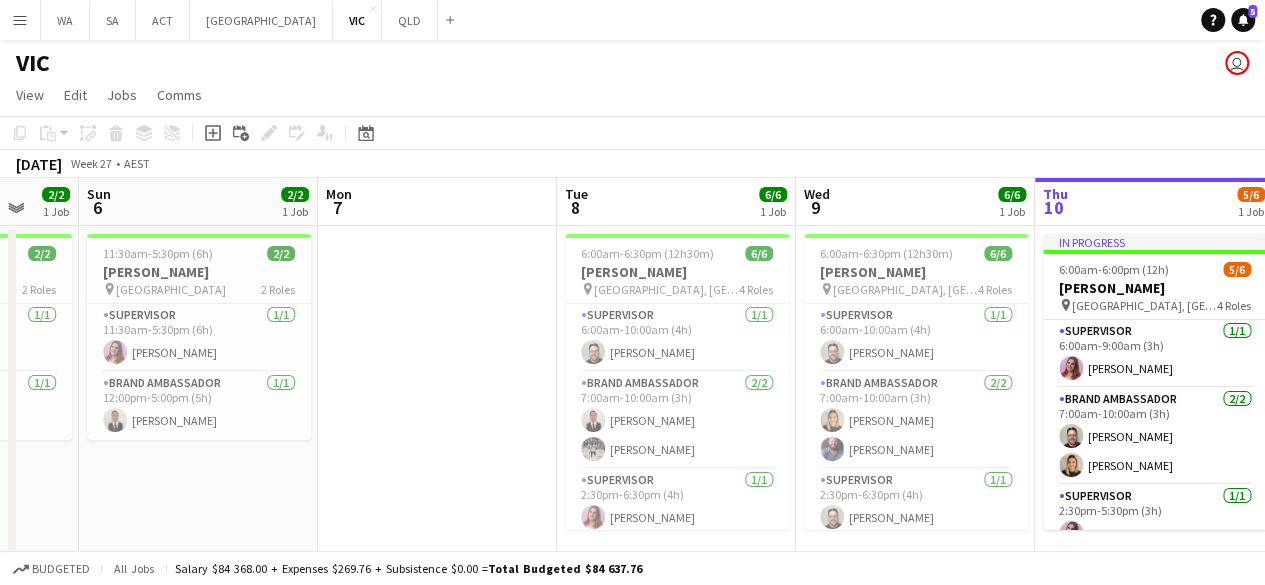 click at bounding box center [437, 613] 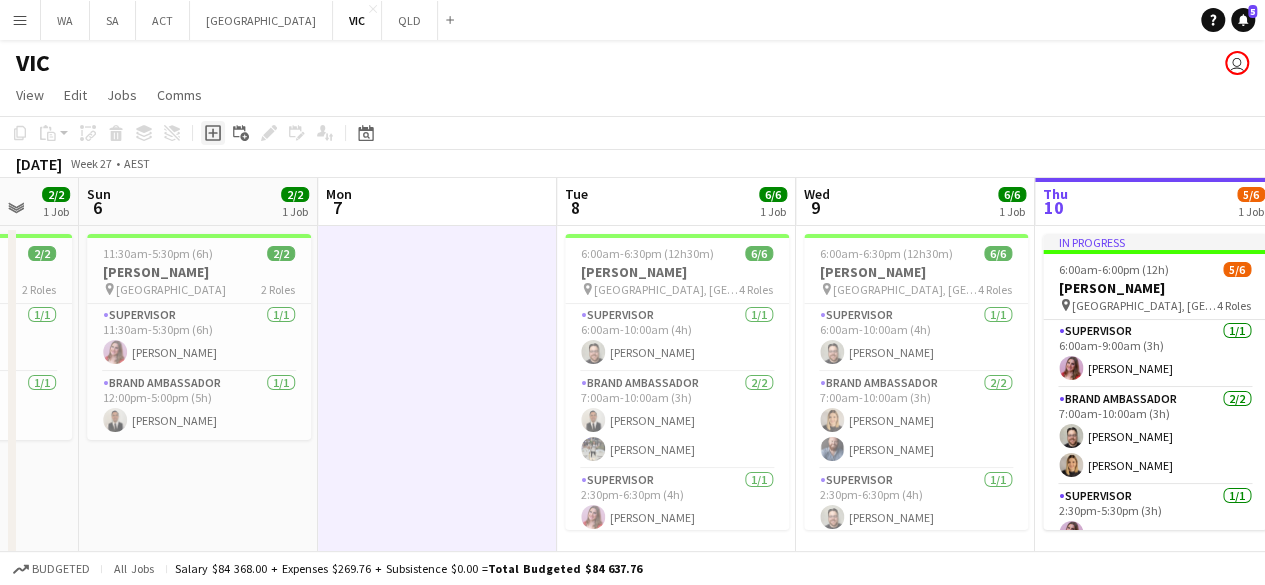 click on "Add job" 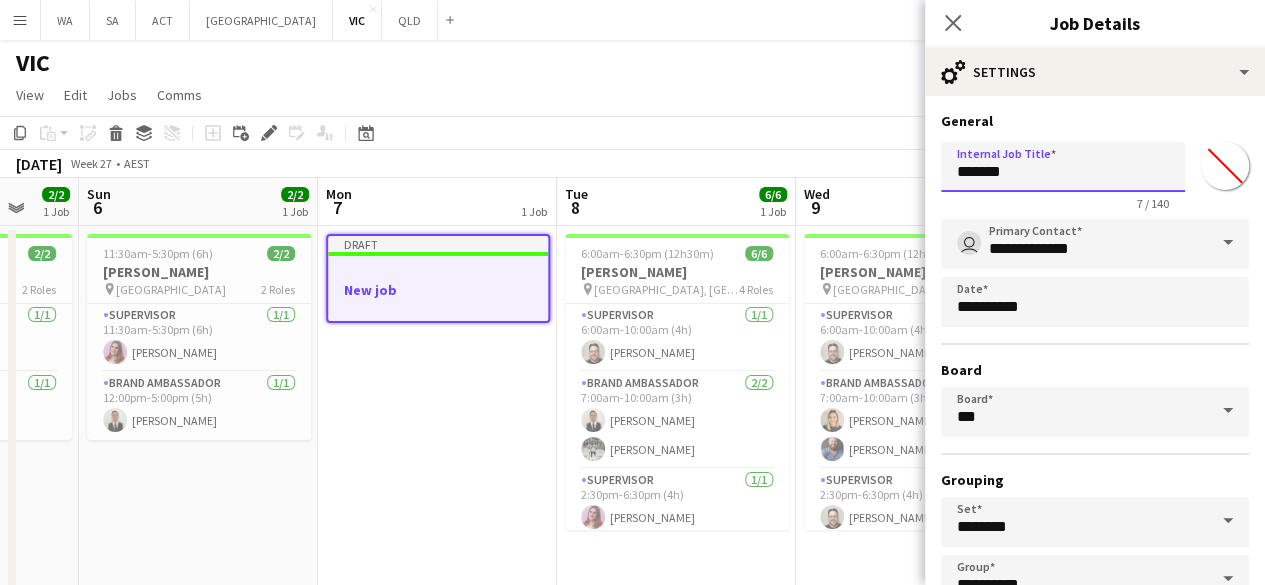 click on "*******" at bounding box center [1063, 167] 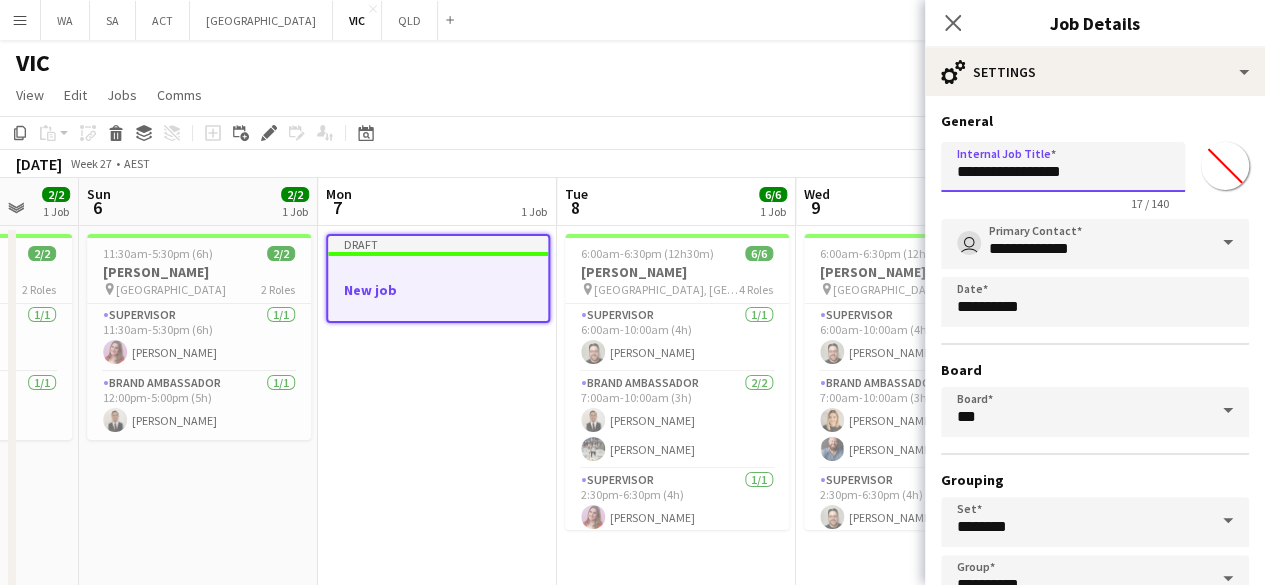 scroll, scrollTop: 132, scrollLeft: 0, axis: vertical 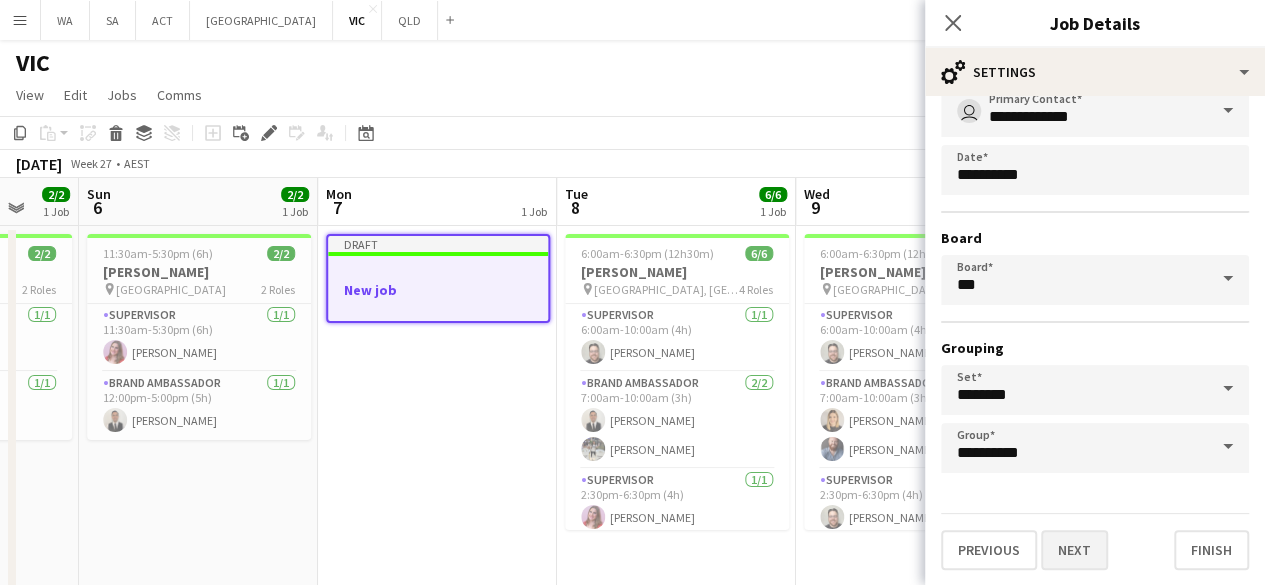 type on "**********" 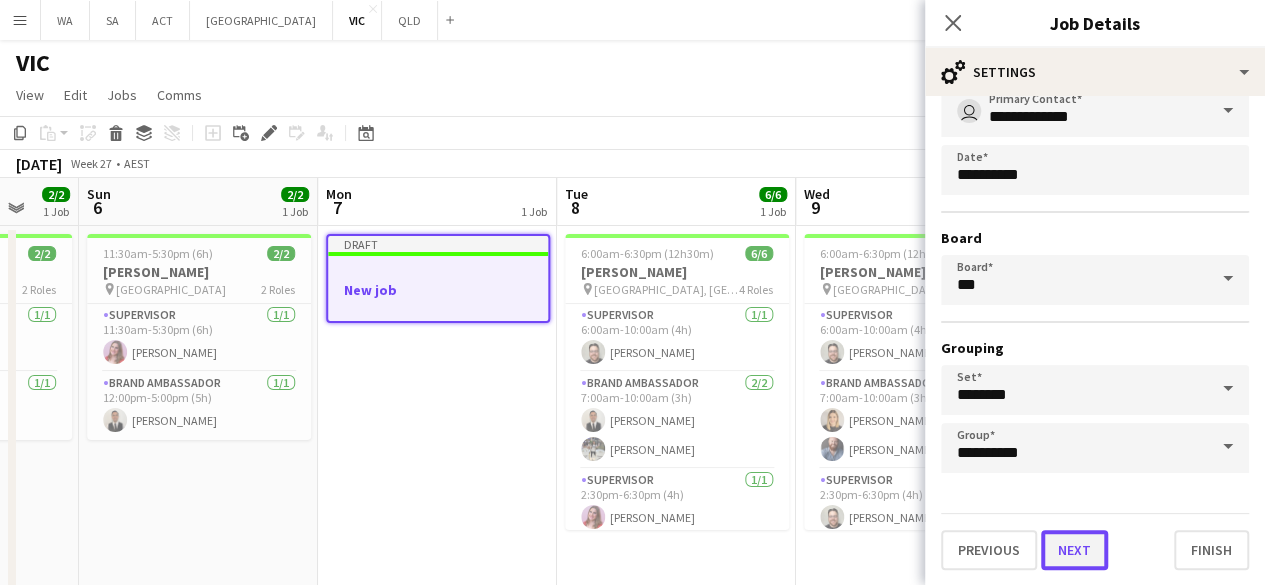 click on "Next" at bounding box center (1074, 550) 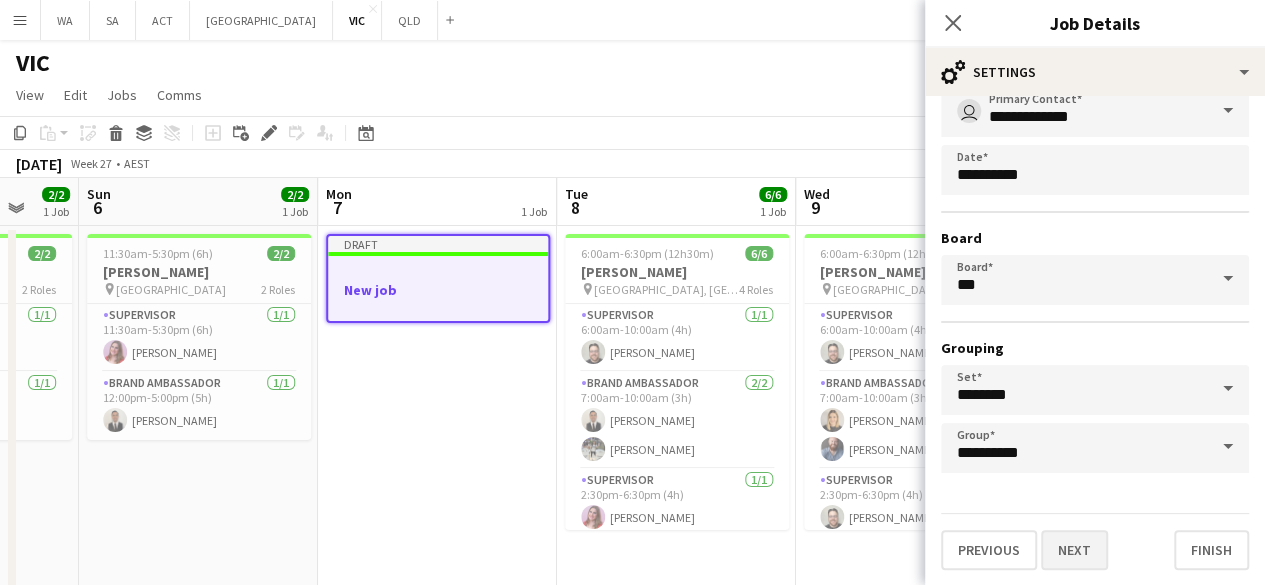 scroll, scrollTop: 0, scrollLeft: 0, axis: both 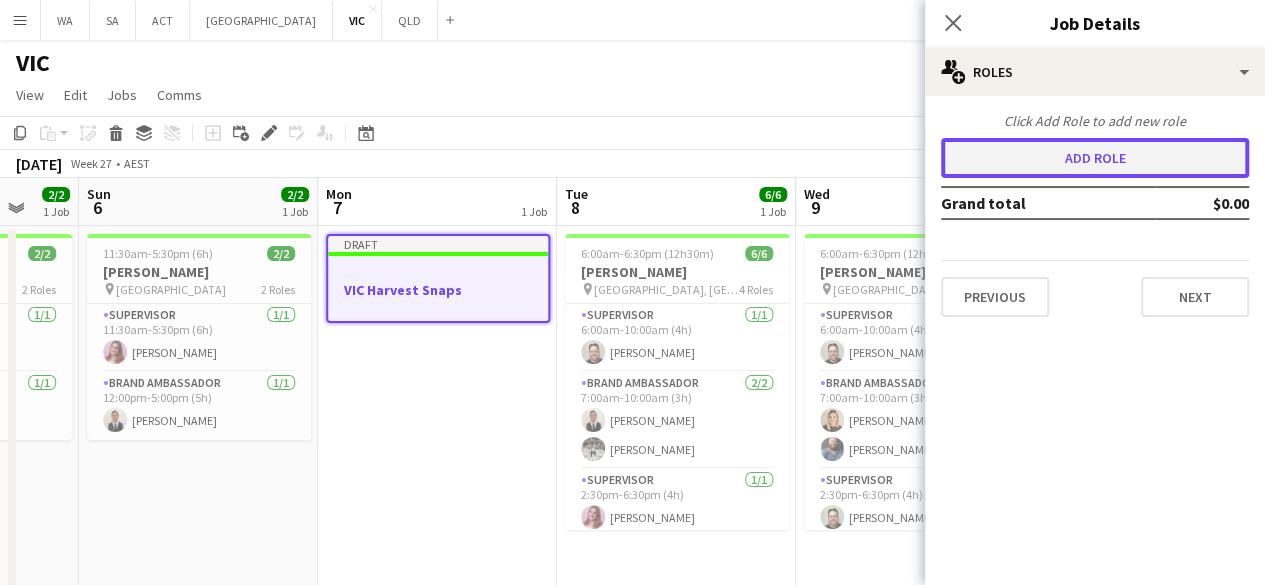 click on "Add role" at bounding box center (1095, 158) 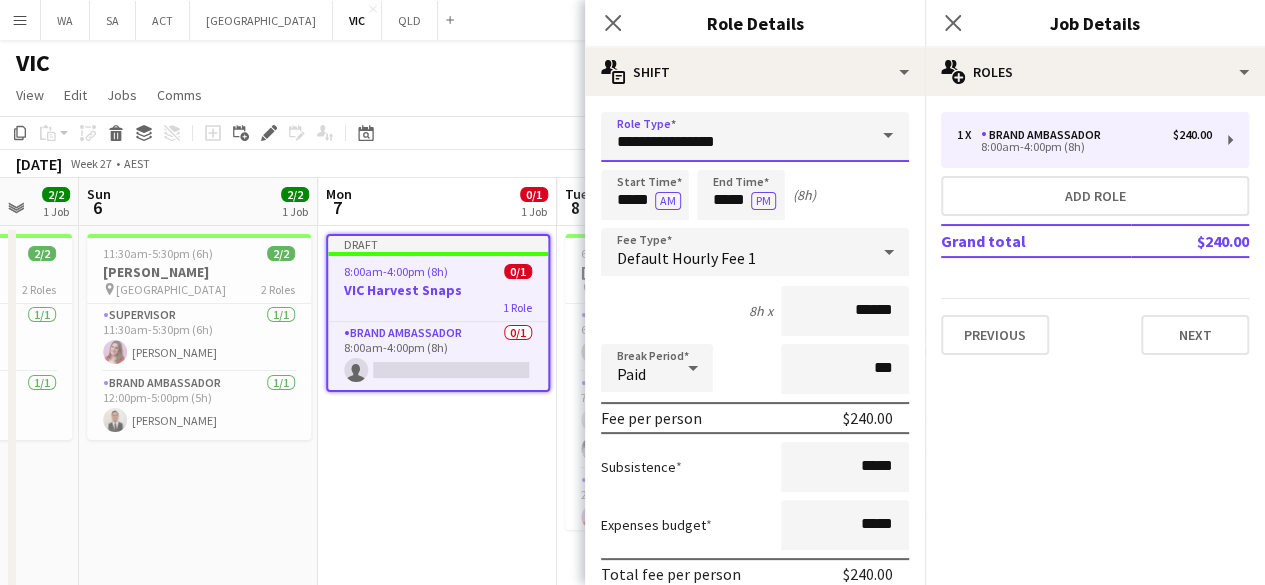 click on "**********" at bounding box center (755, 137) 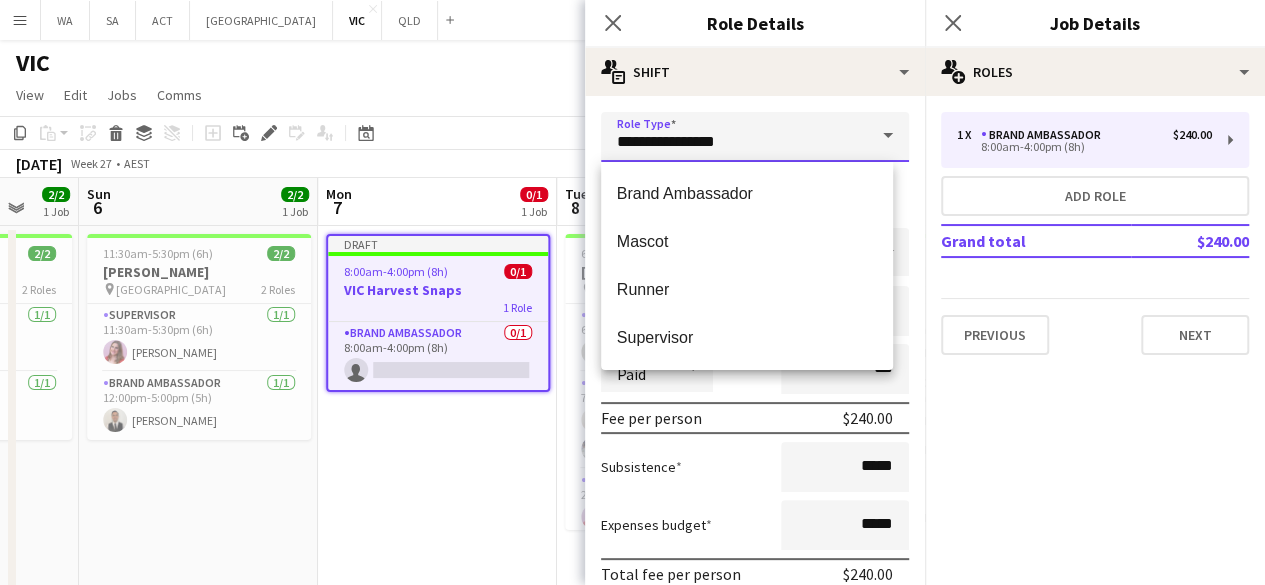 click on "**********" at bounding box center (755, 137) 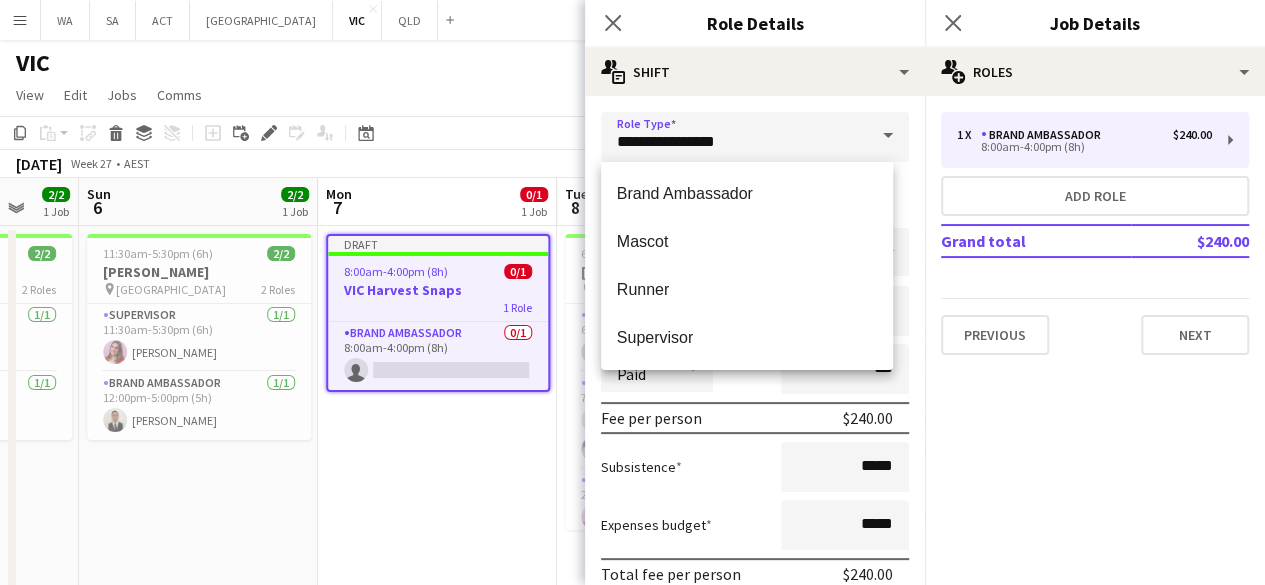 click on "**********" at bounding box center [755, 725] 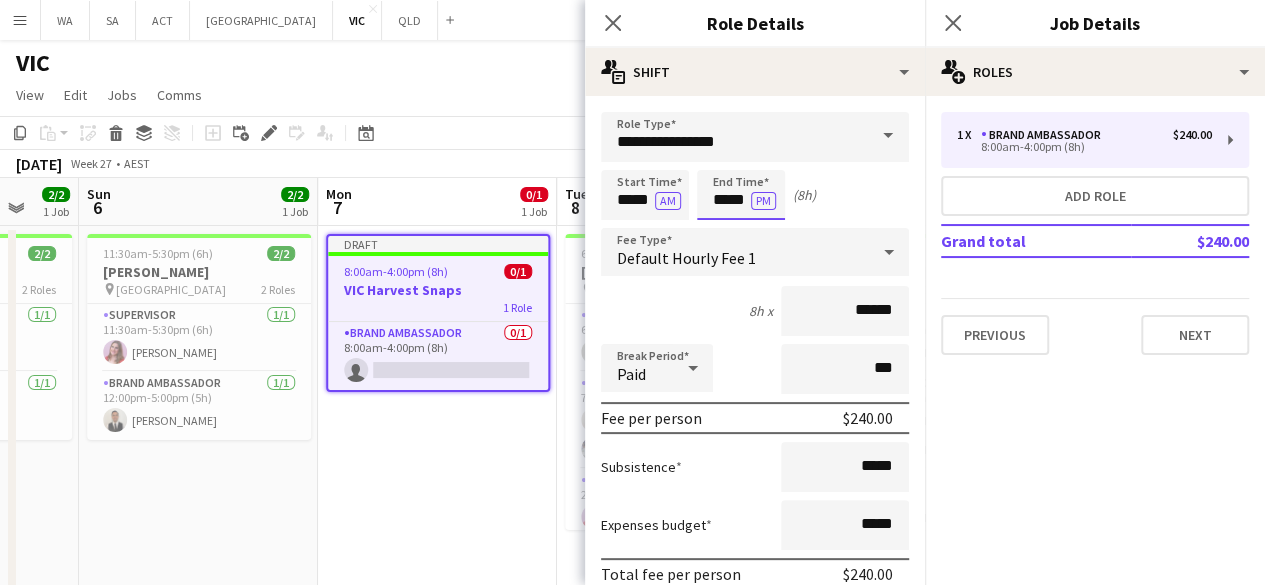 click on "*****" at bounding box center [741, 195] 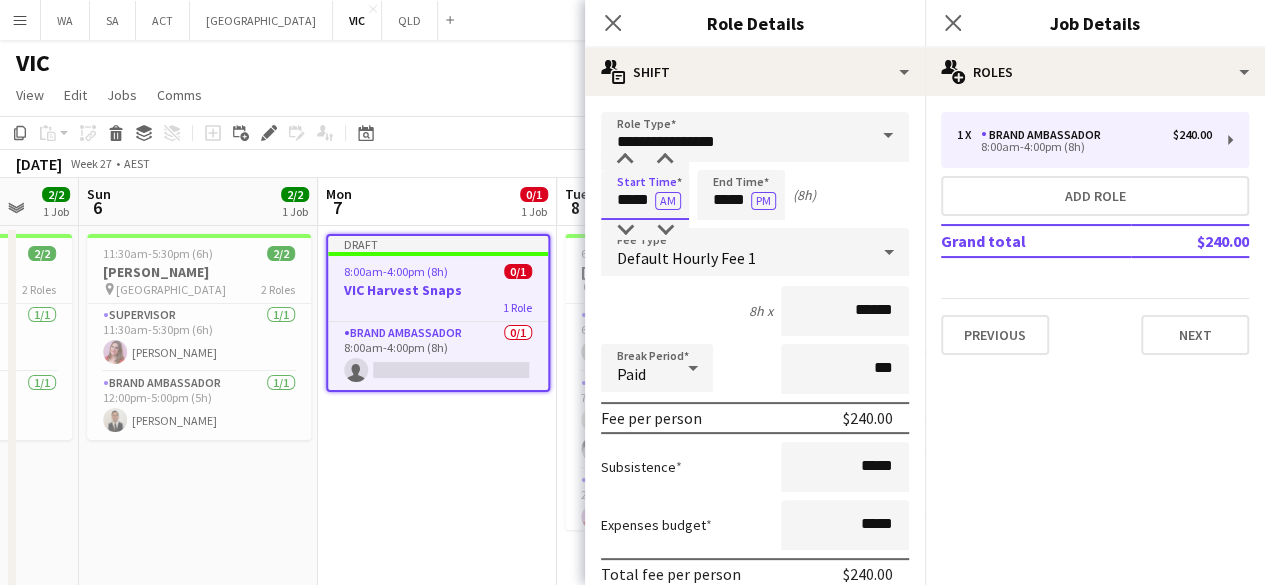 drag, startPoint x: 617, startPoint y: 192, endPoint x: 627, endPoint y: 183, distance: 13.453624 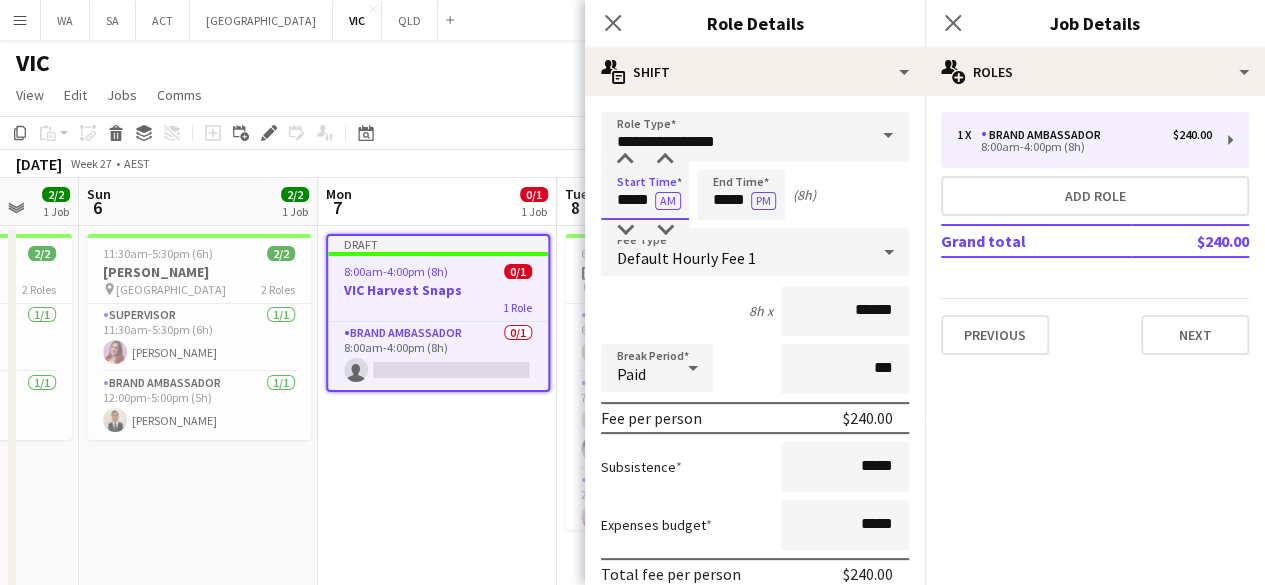 click on "*****" at bounding box center [645, 195] 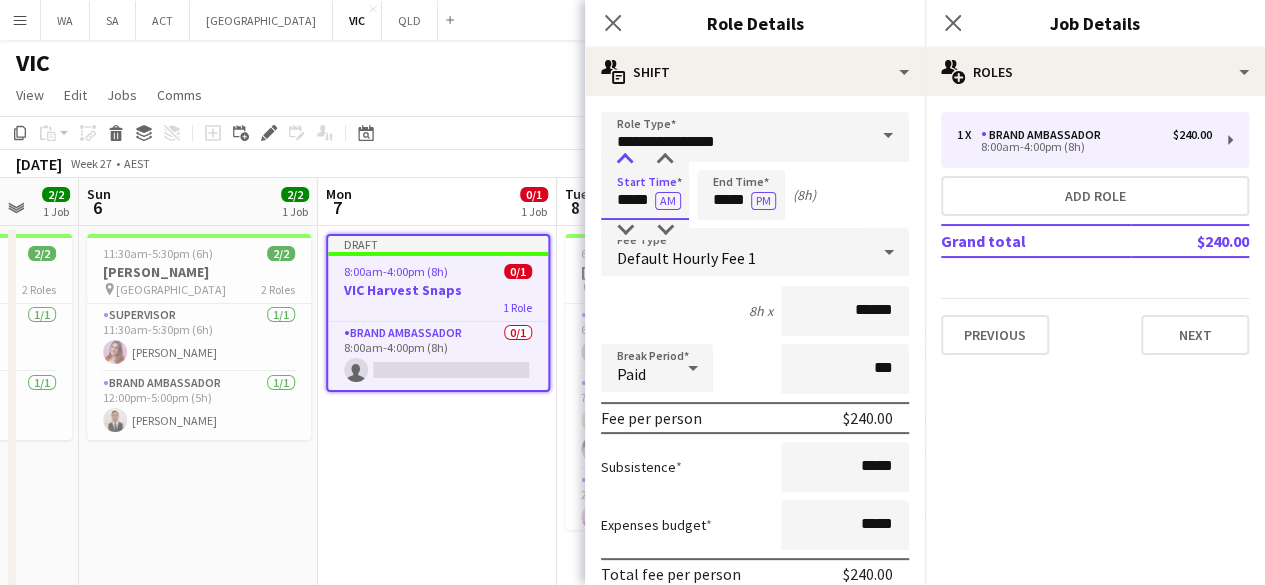 type on "*****" 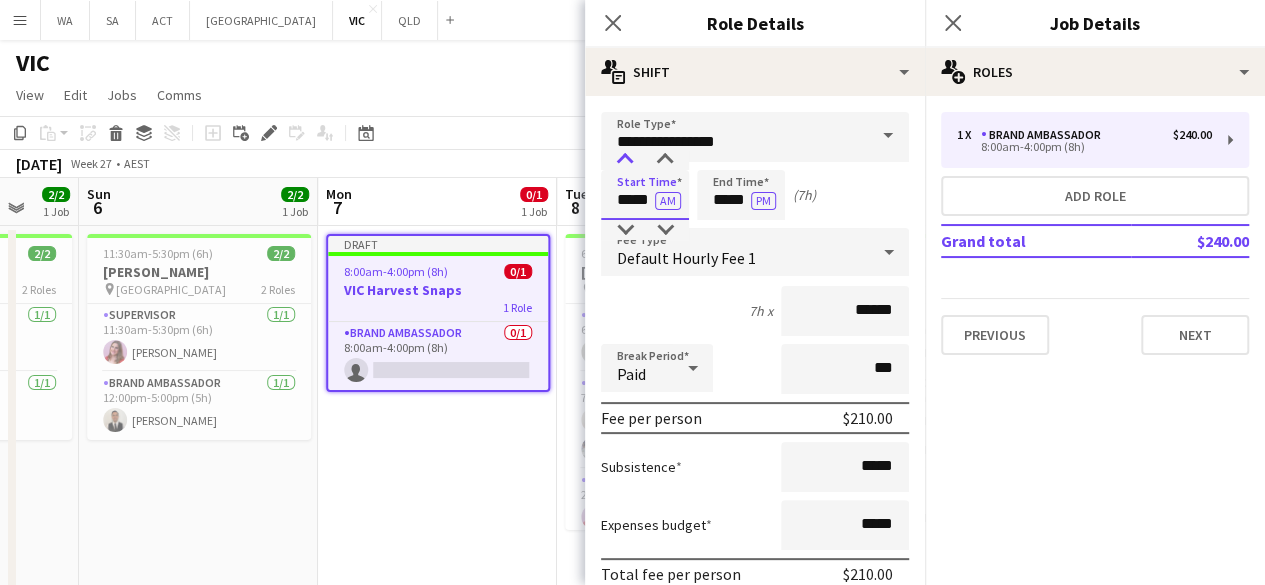 click at bounding box center [625, 160] 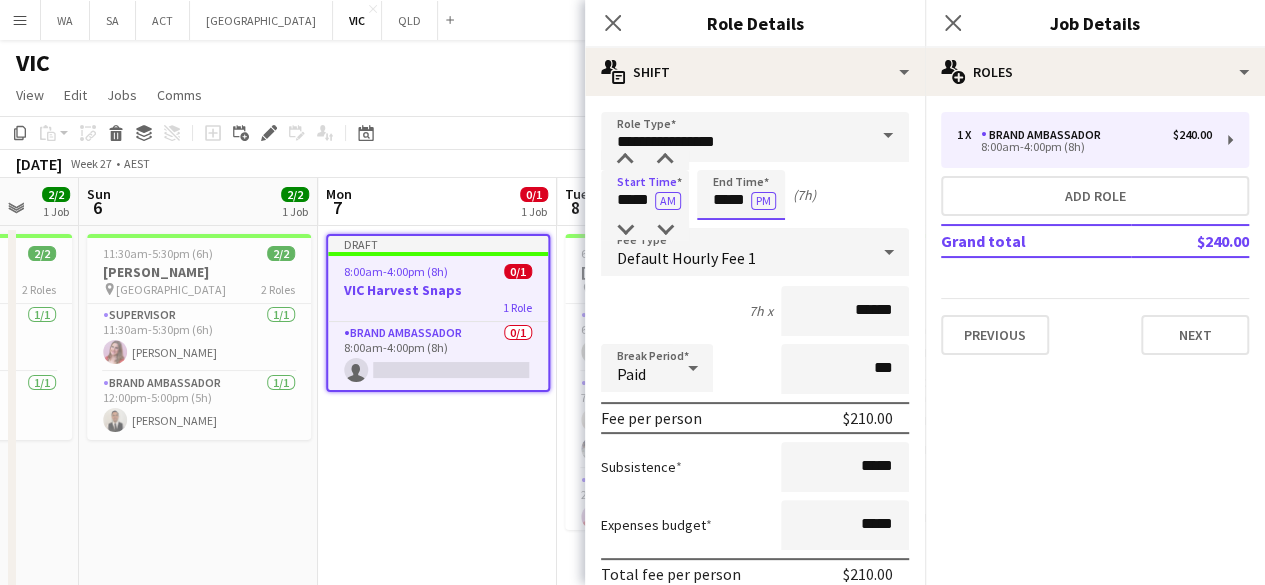 click on "*****" at bounding box center (741, 195) 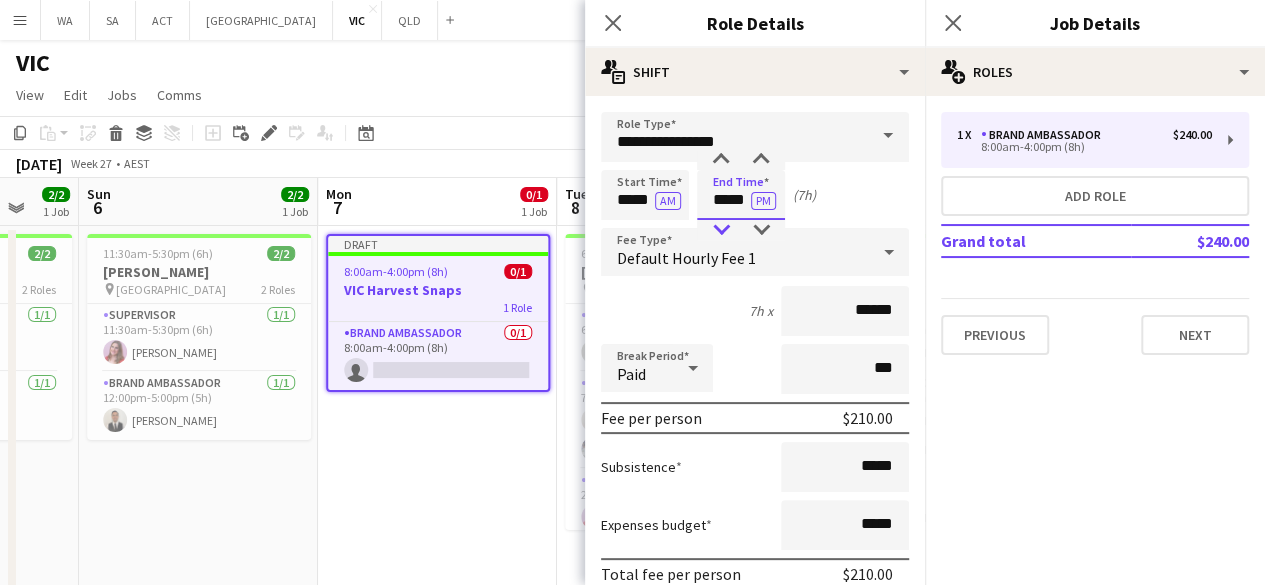 click at bounding box center [721, 230] 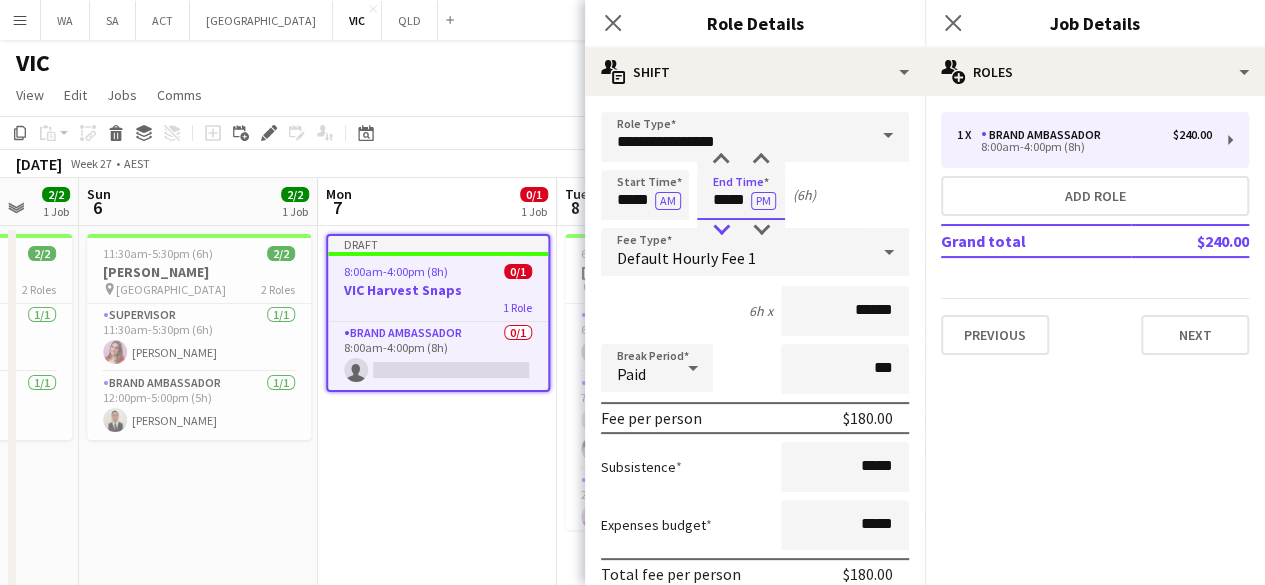 click at bounding box center (721, 230) 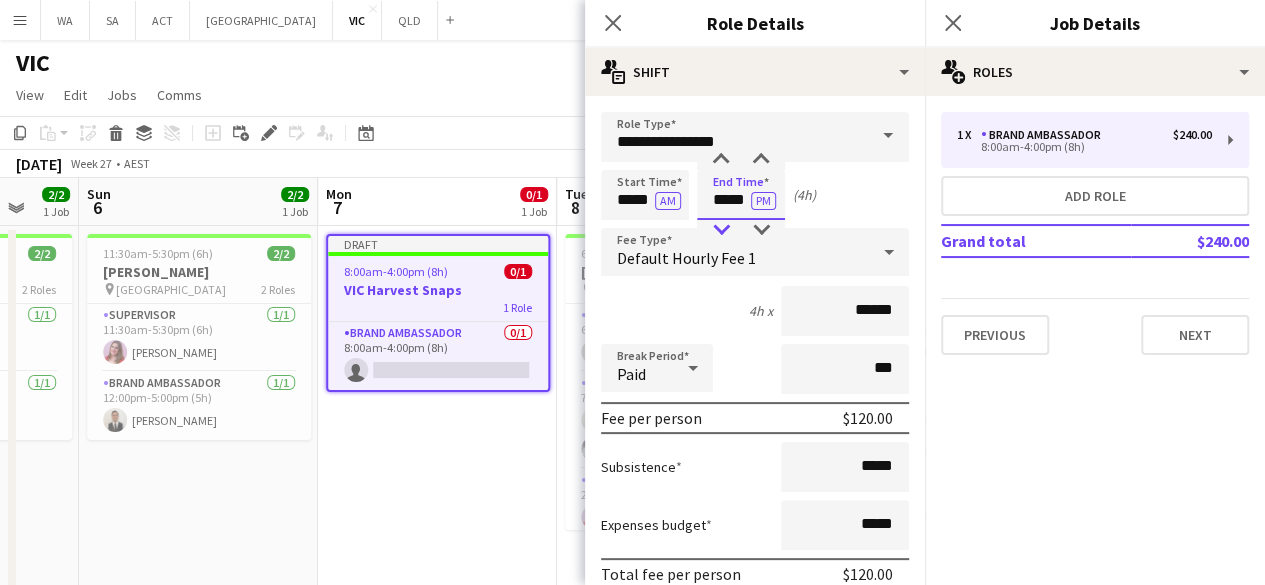 click at bounding box center (721, 230) 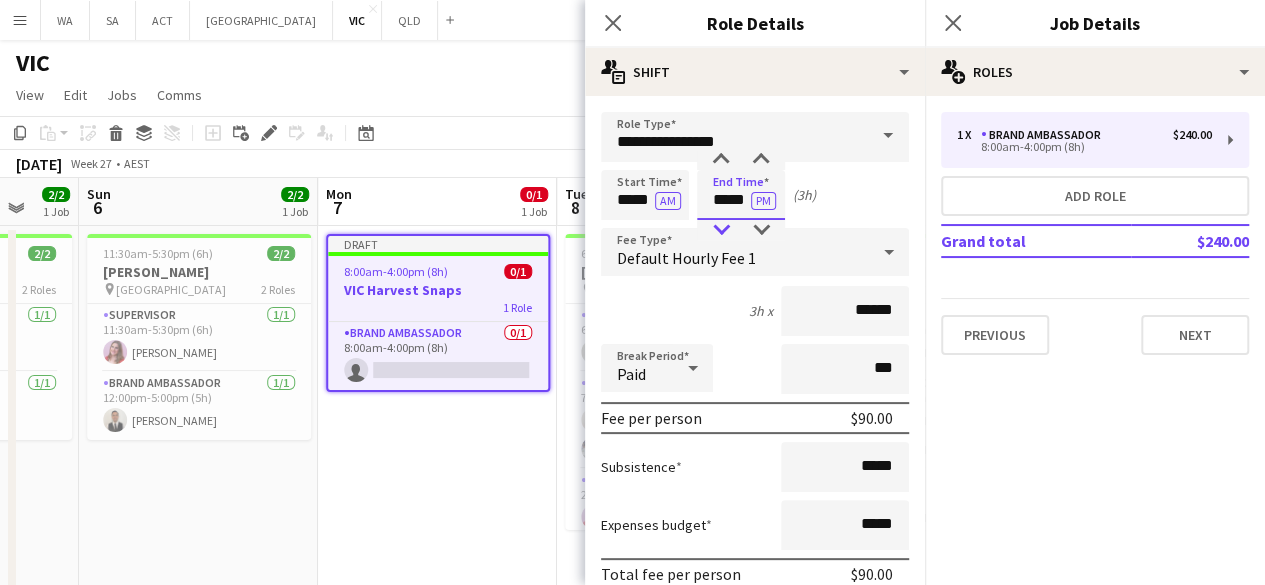 type on "*****" 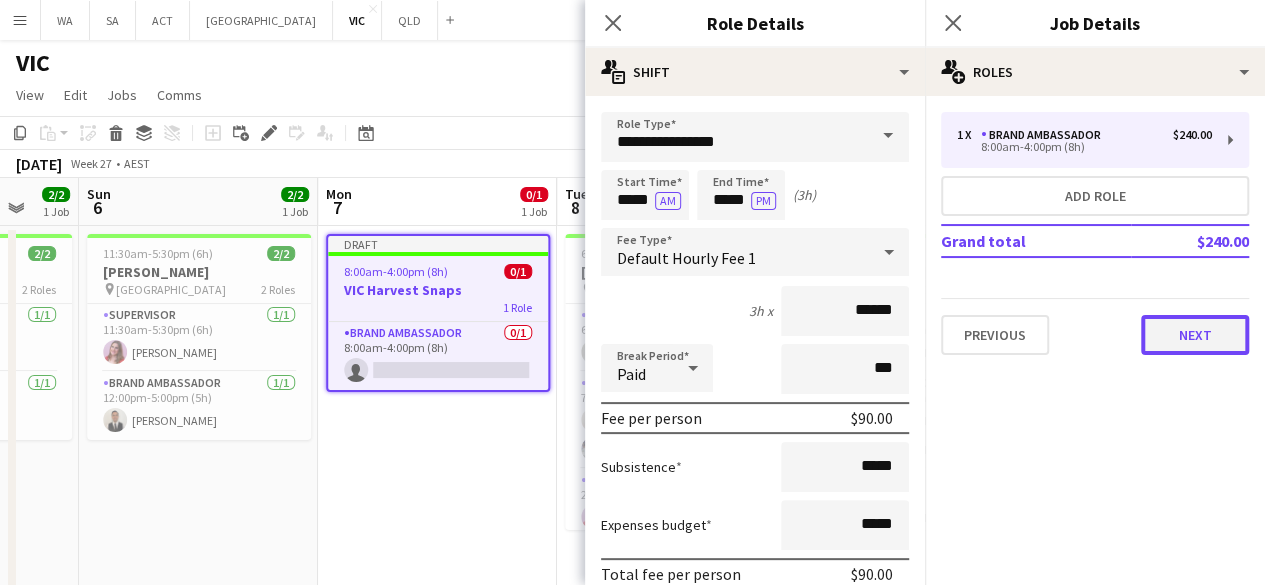 click on "Next" at bounding box center [1195, 335] 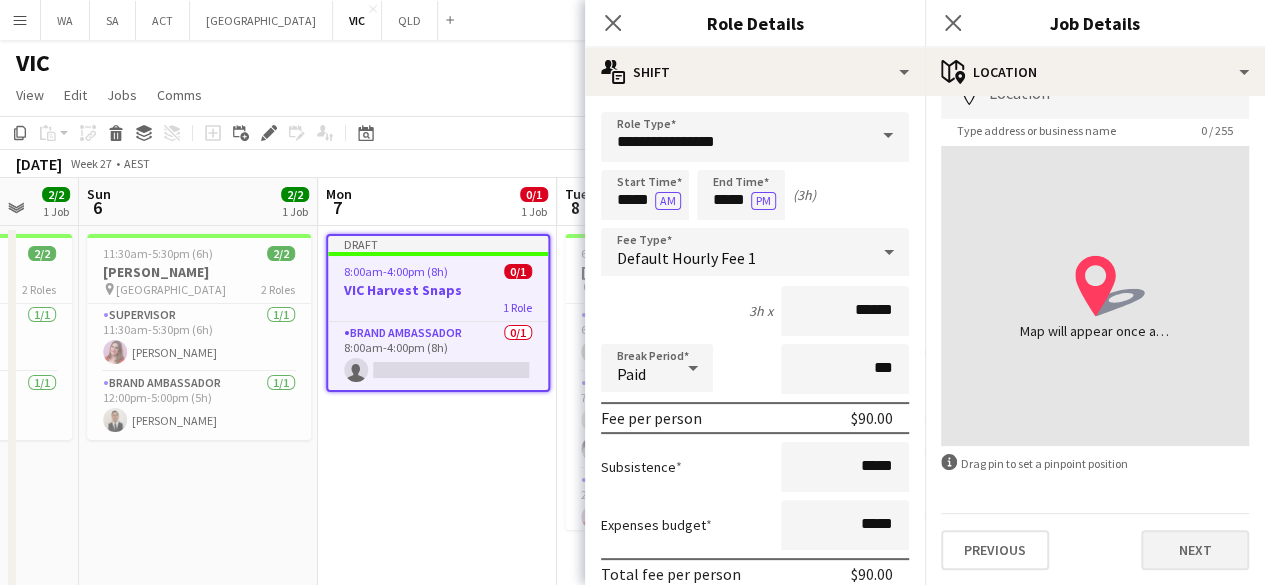 scroll, scrollTop: 121, scrollLeft: 0, axis: vertical 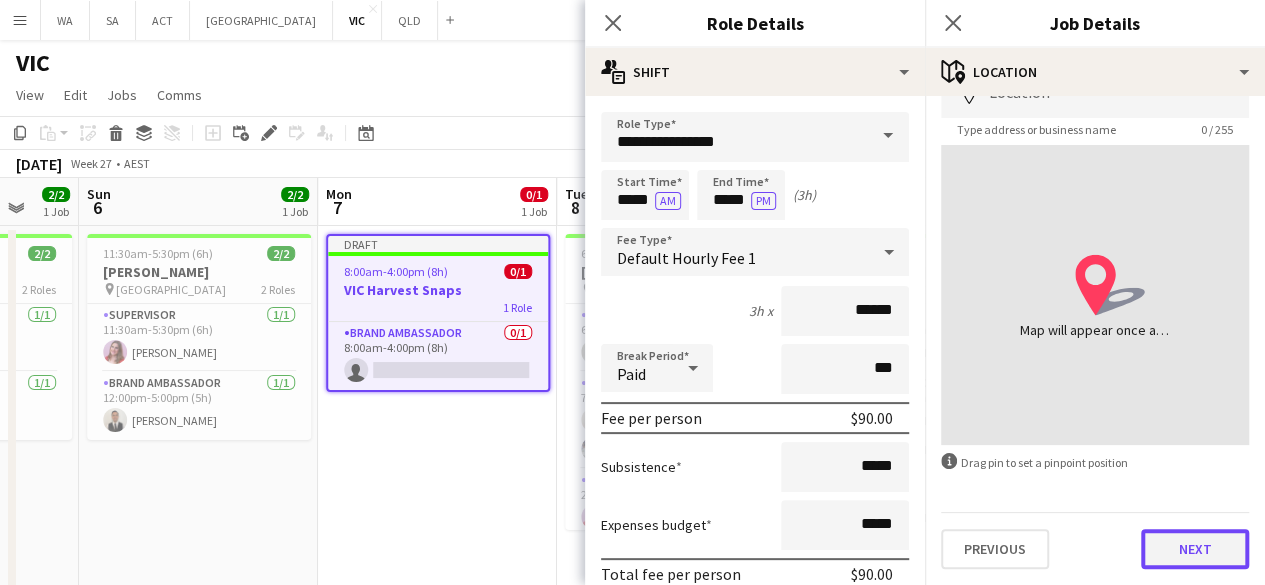click on "Next" at bounding box center [1195, 549] 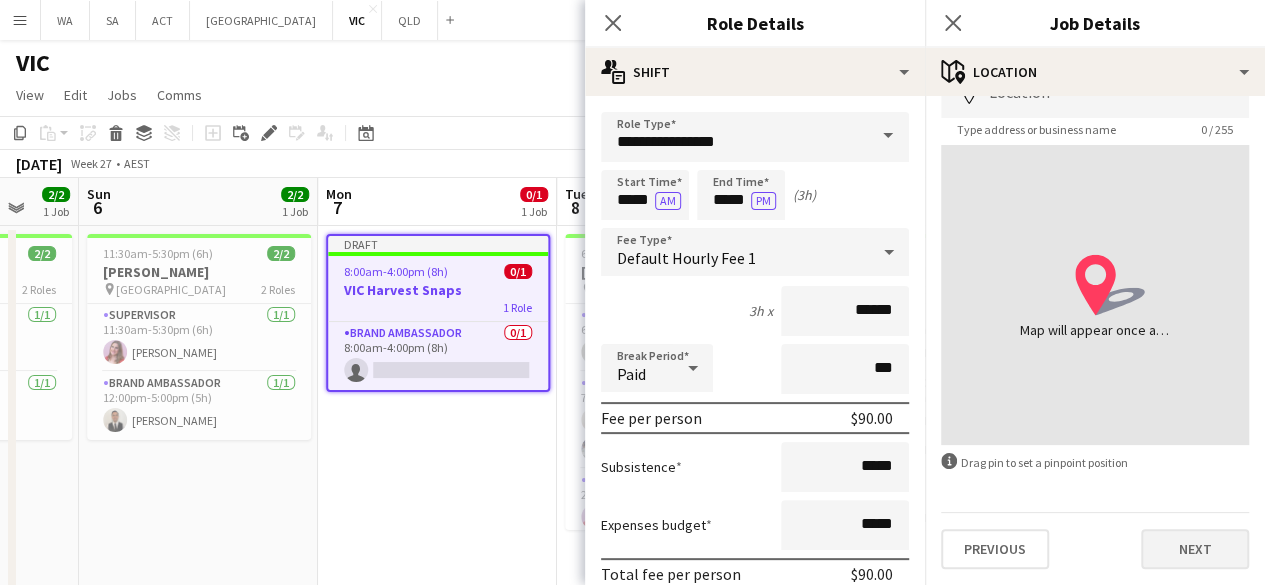 scroll, scrollTop: 0, scrollLeft: 0, axis: both 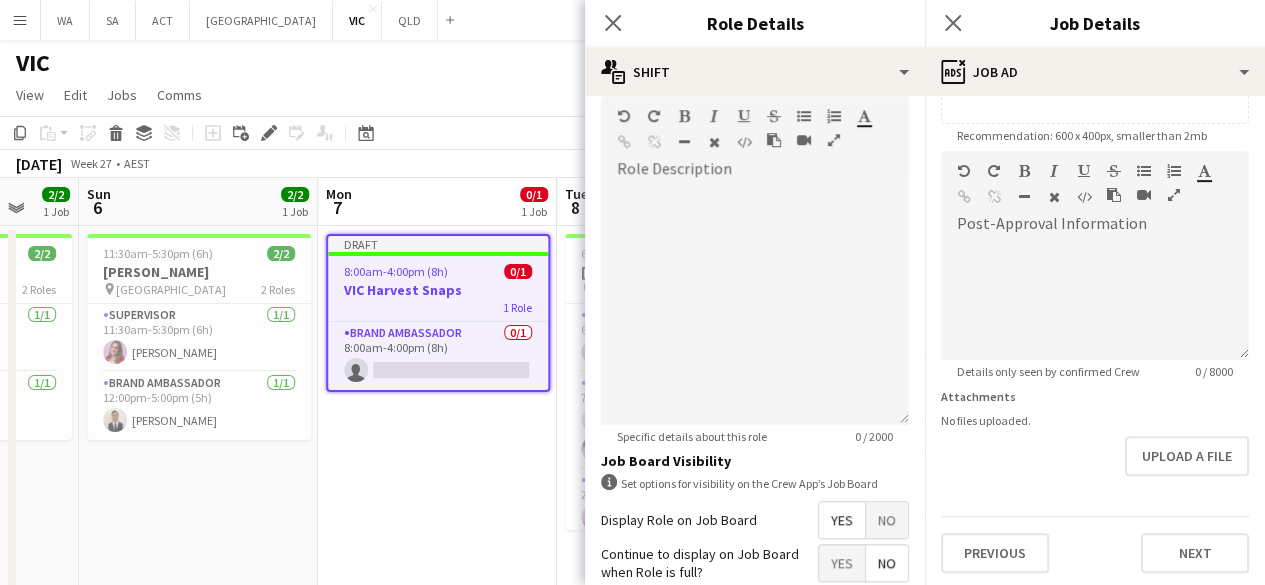 click on "No" at bounding box center (887, 520) 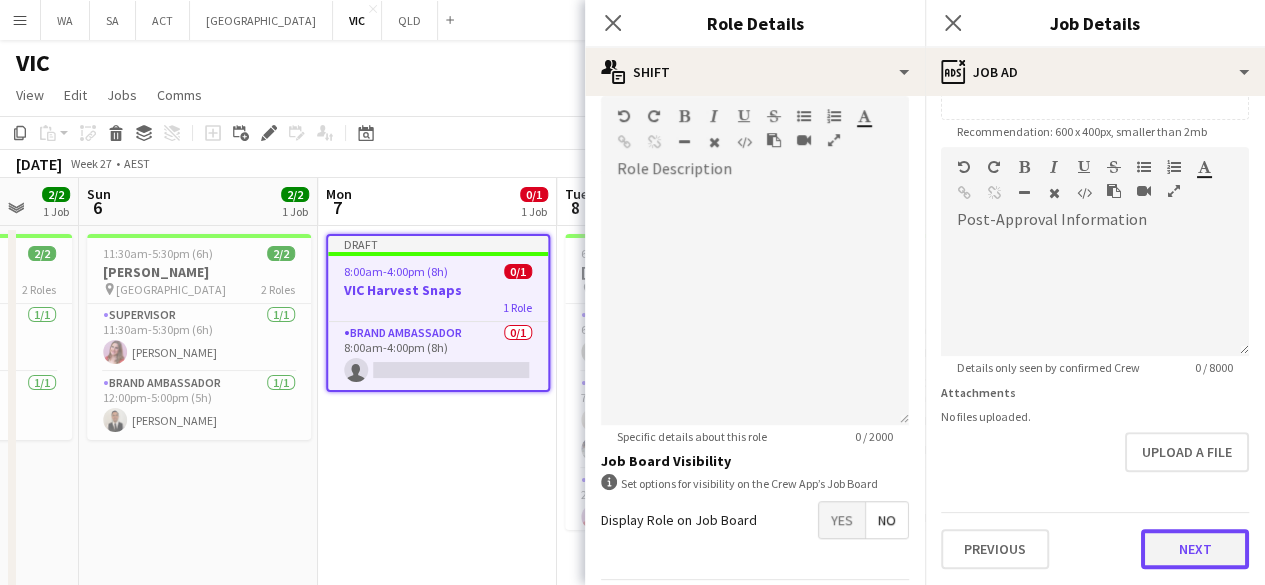 click on "**********" at bounding box center (1095, 138) 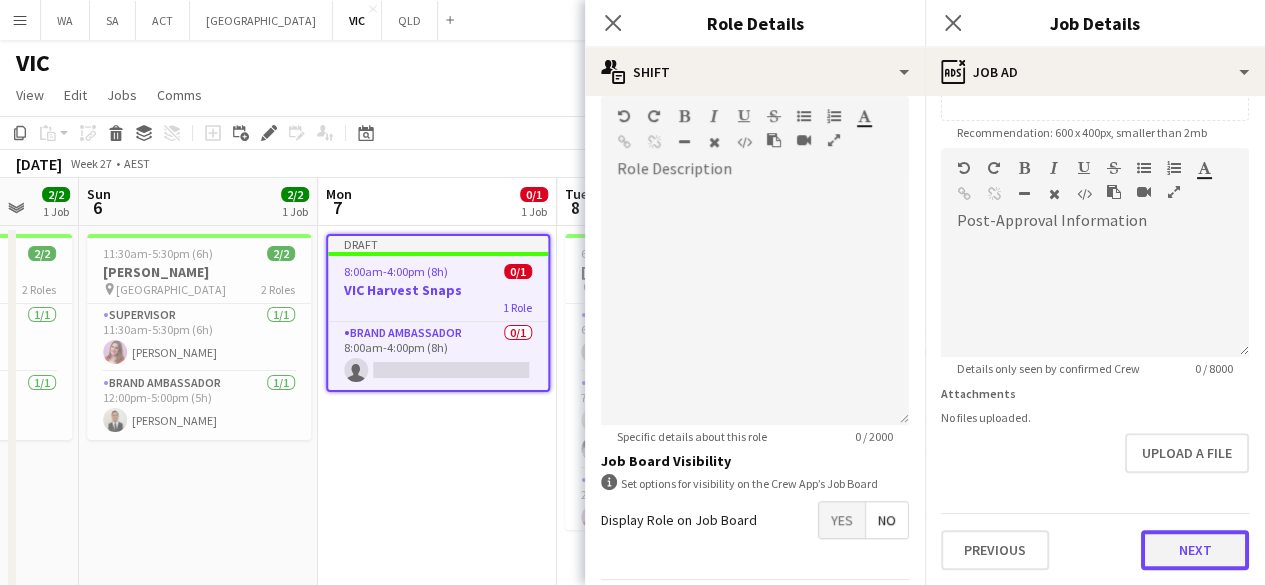 click on "Next" at bounding box center (1195, 550) 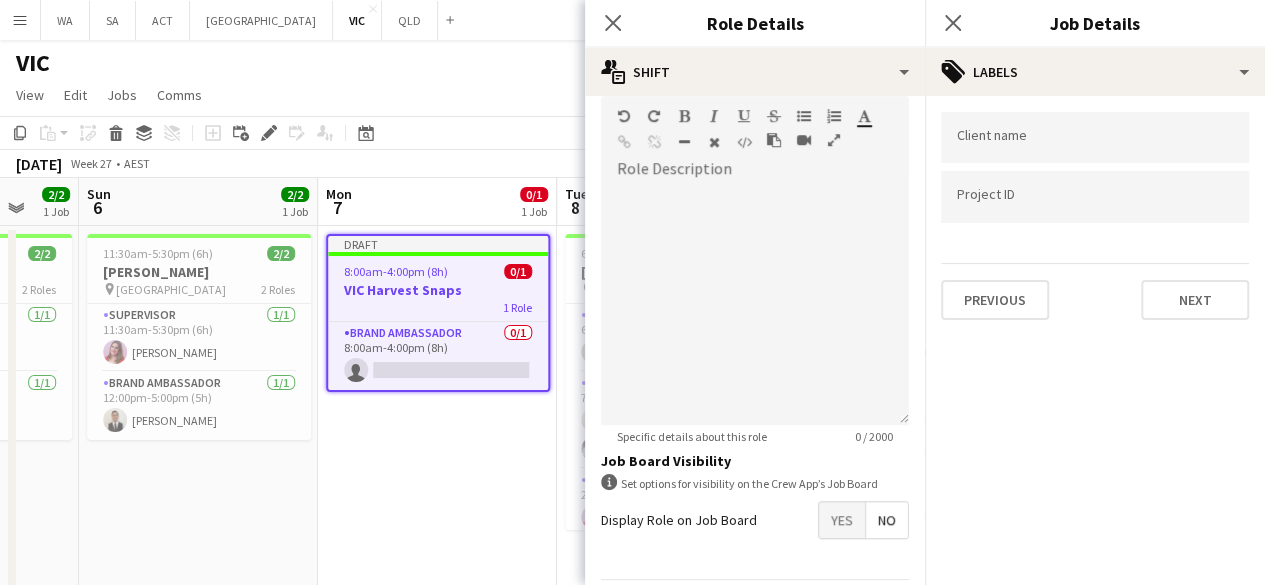 scroll, scrollTop: 0, scrollLeft: 0, axis: both 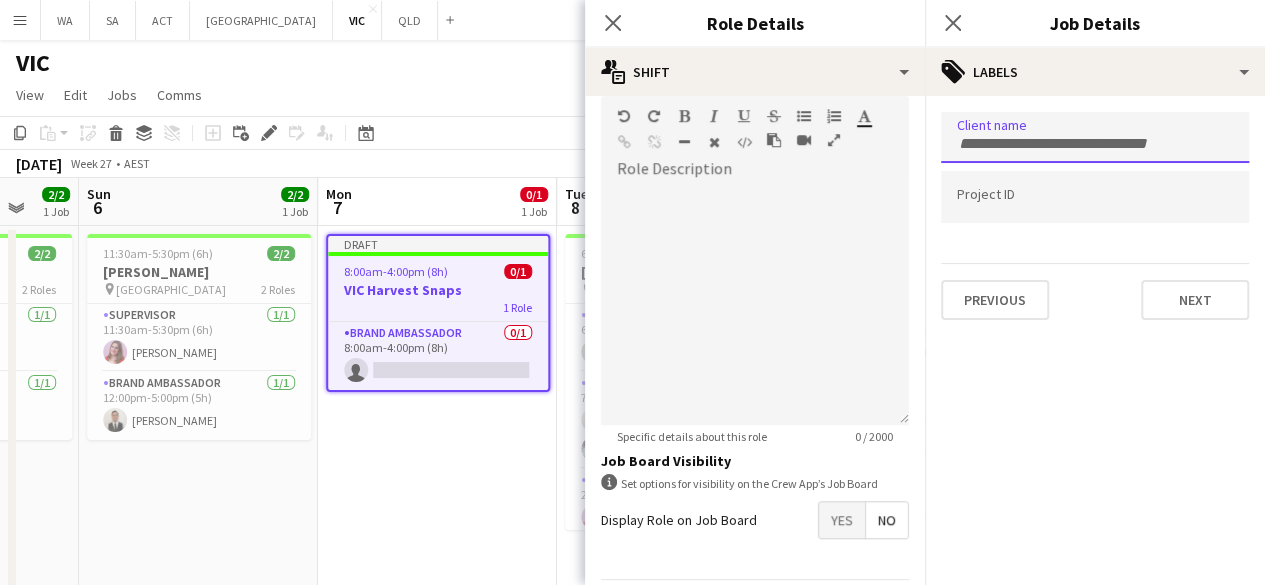 click at bounding box center [1095, 137] 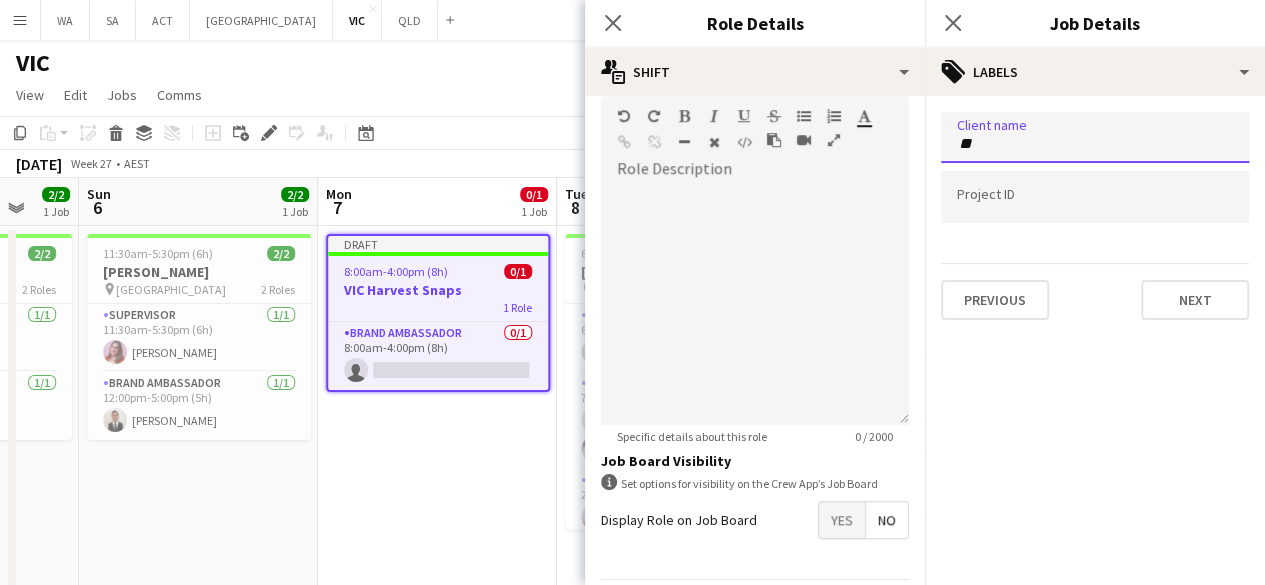 type on "*" 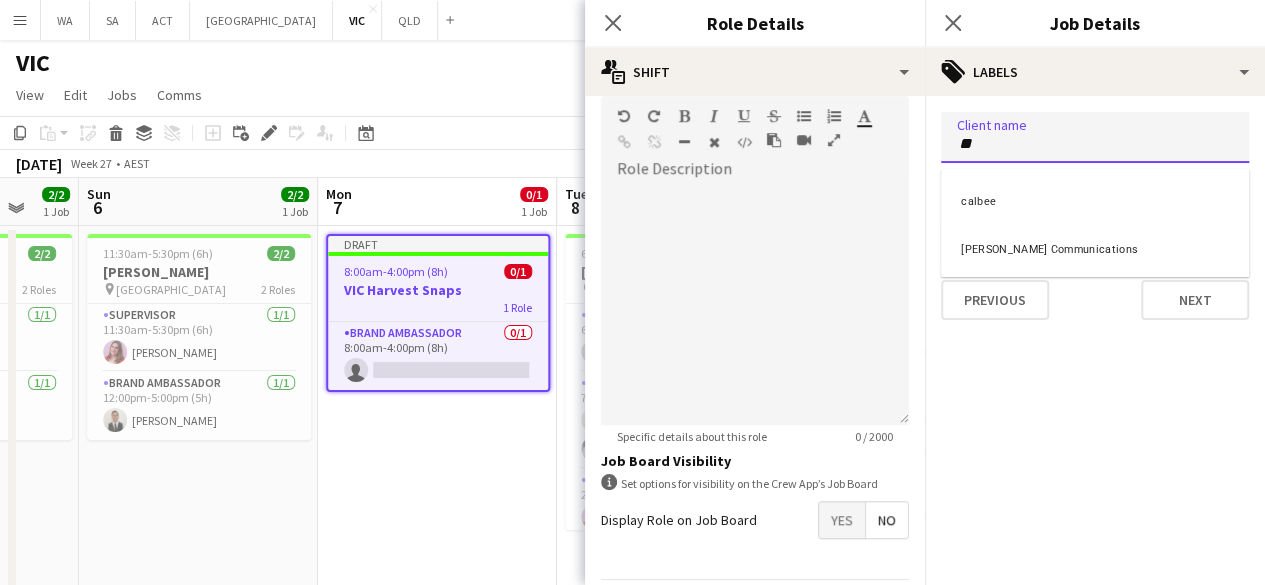 type on "**" 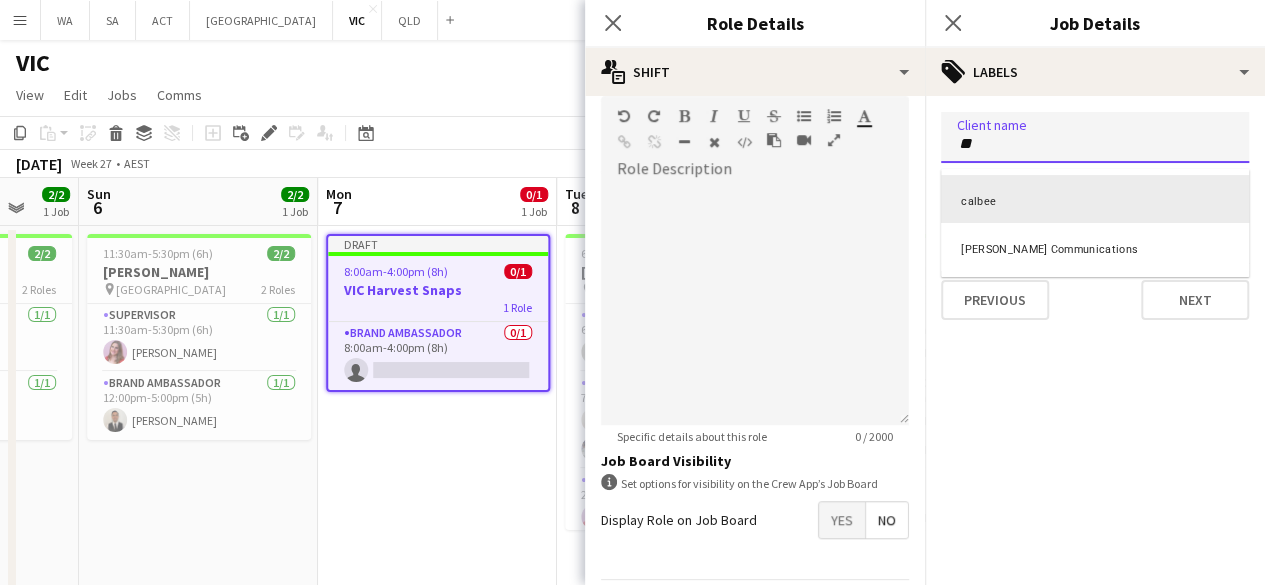 click on "calbee" at bounding box center [1095, 199] 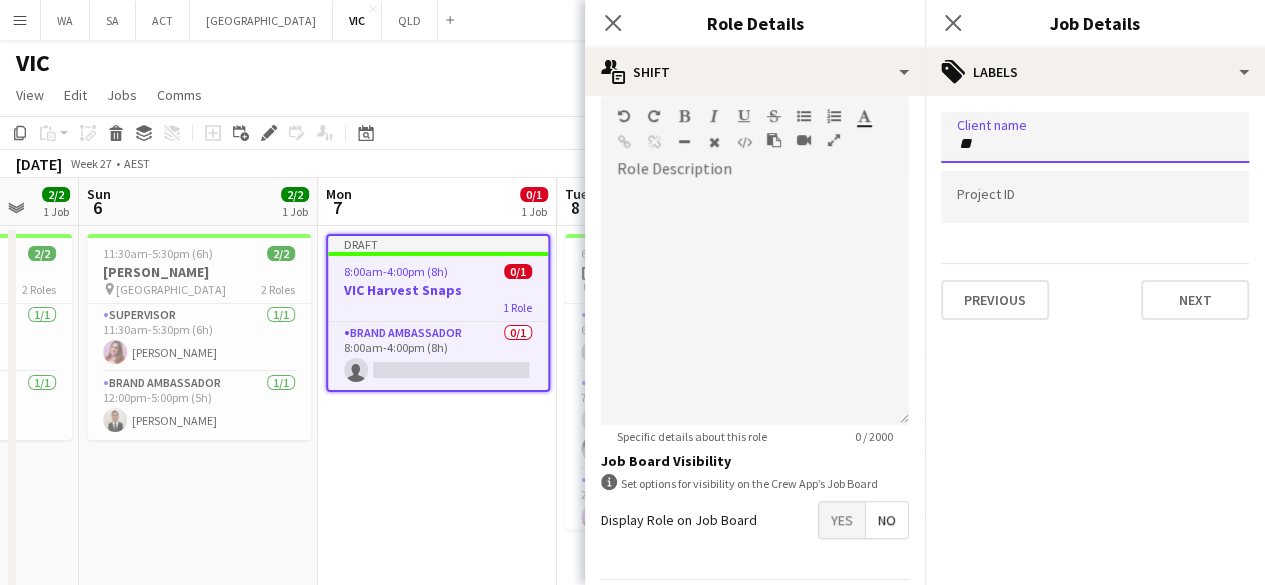 type 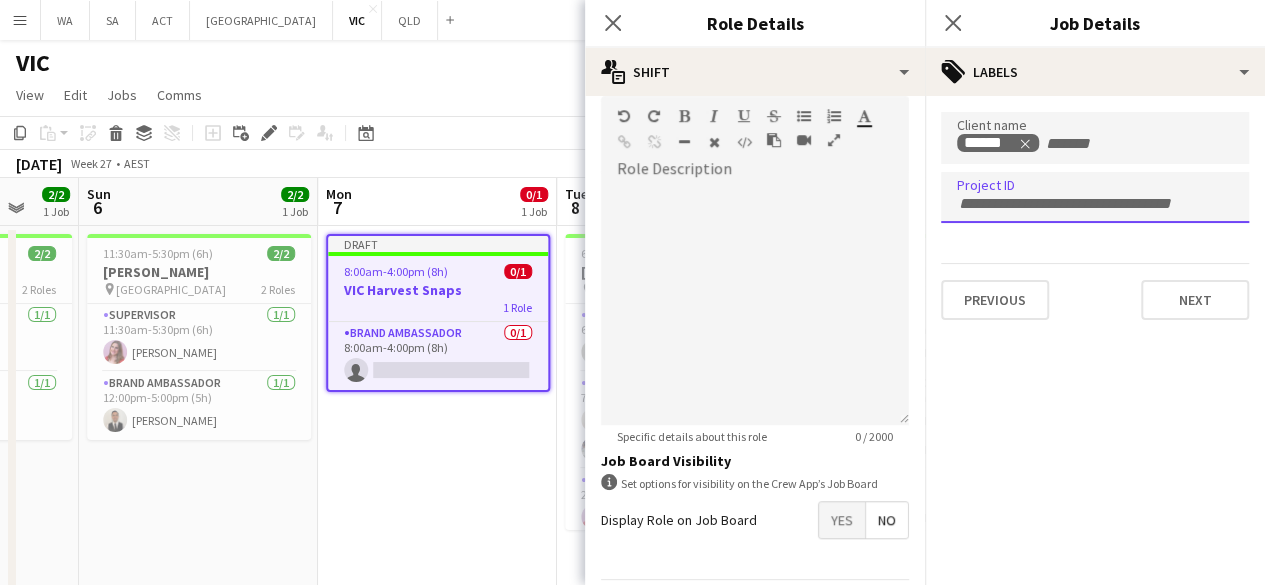 click at bounding box center [1095, 202] 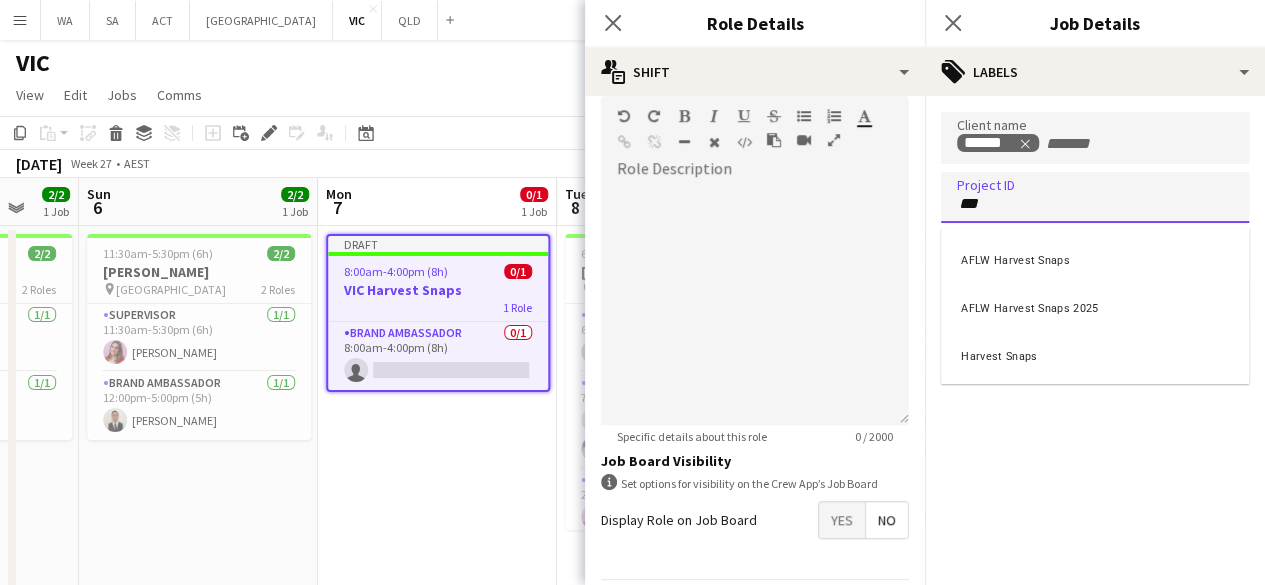 type on "***" 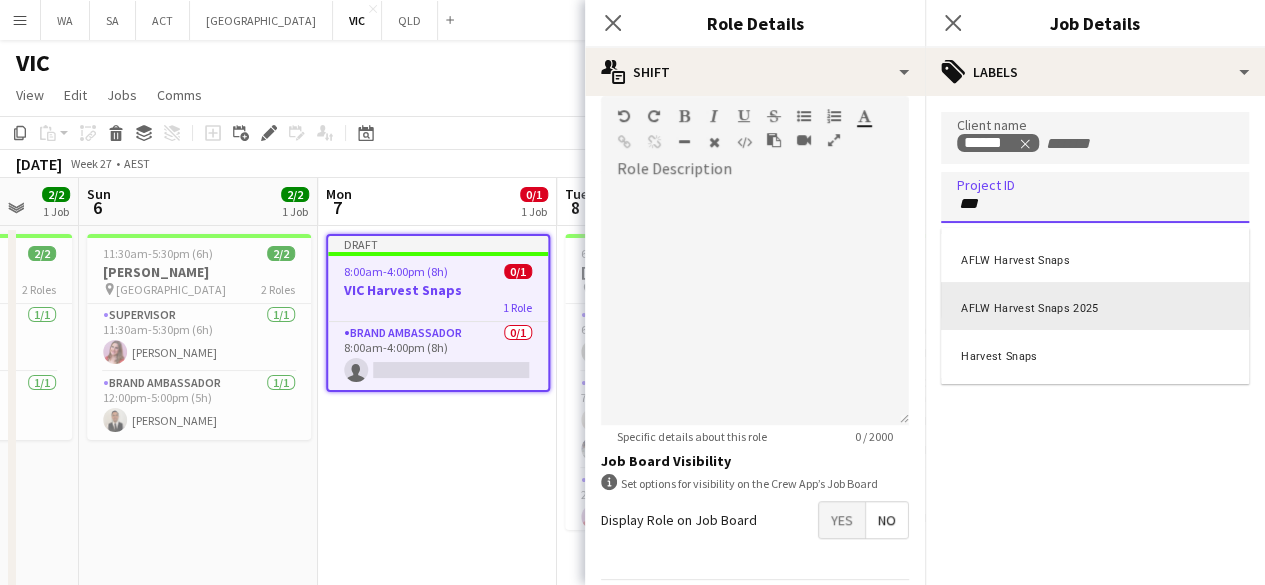 click on "AFLW Harvest Snaps 2025" at bounding box center (1095, 306) 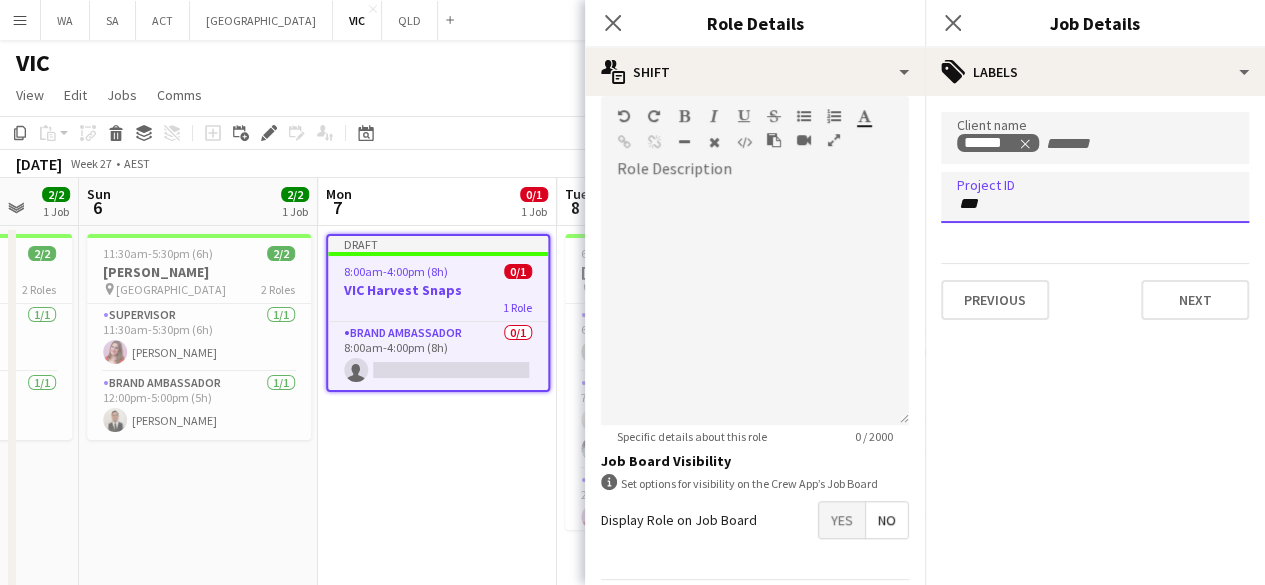 type 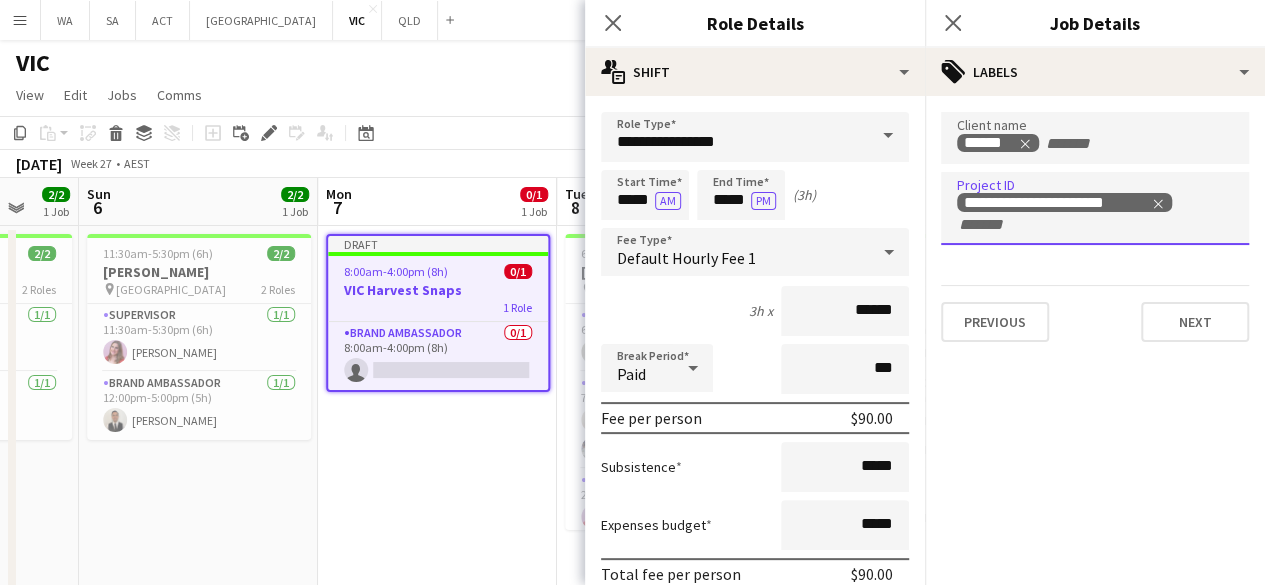 scroll, scrollTop: 0, scrollLeft: 0, axis: both 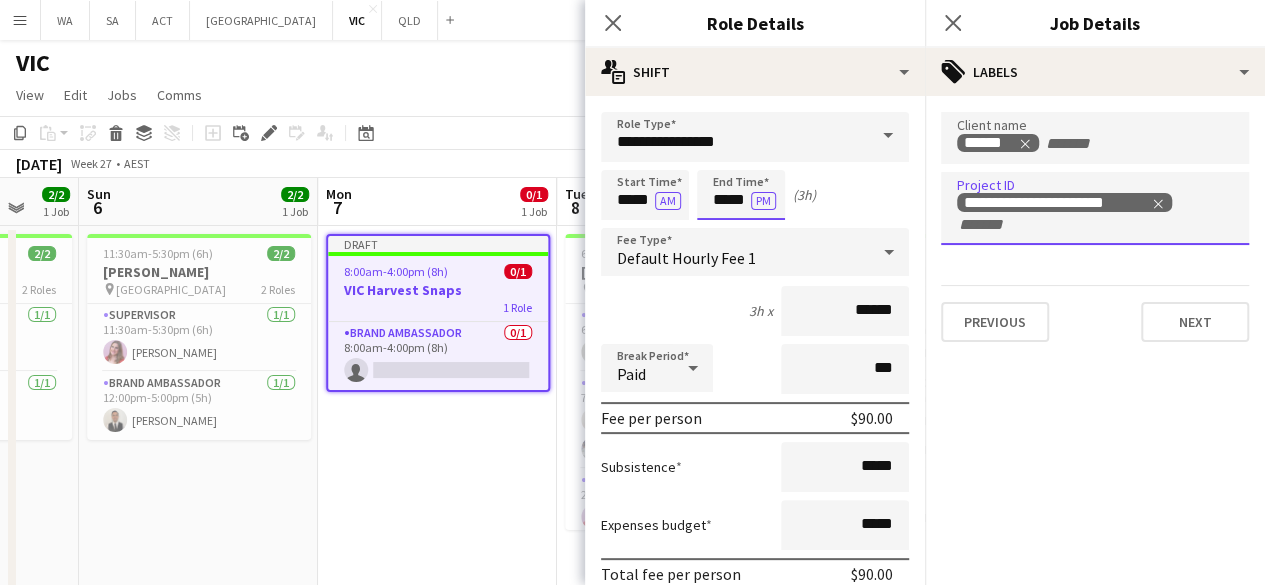 click on "*****" at bounding box center [741, 195] 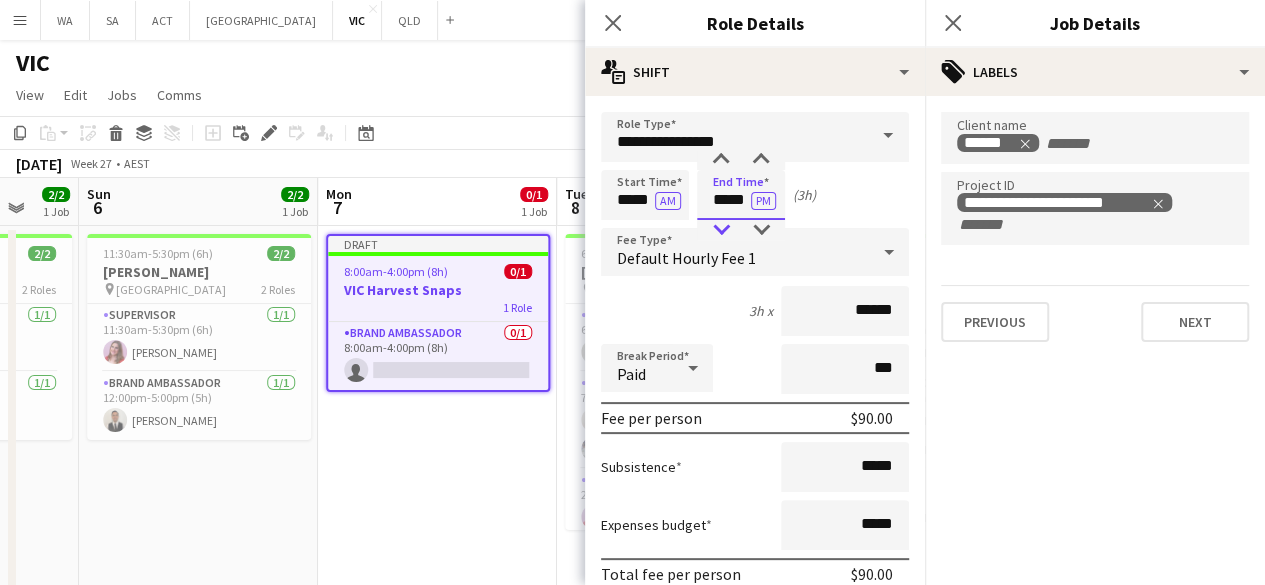 click at bounding box center (721, 230) 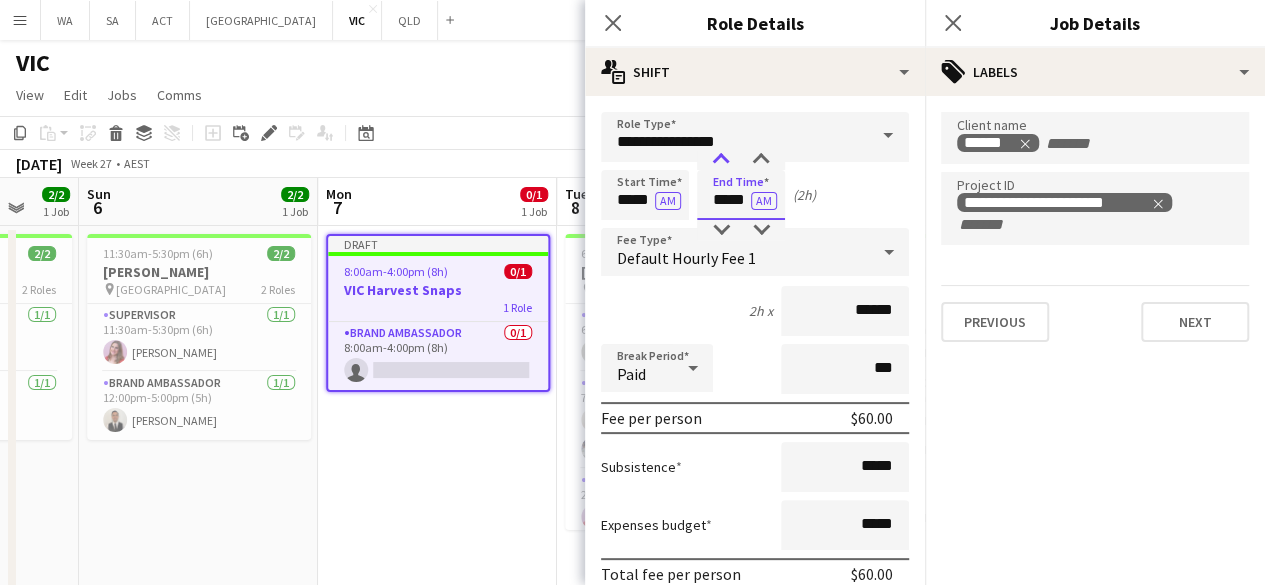 type on "*****" 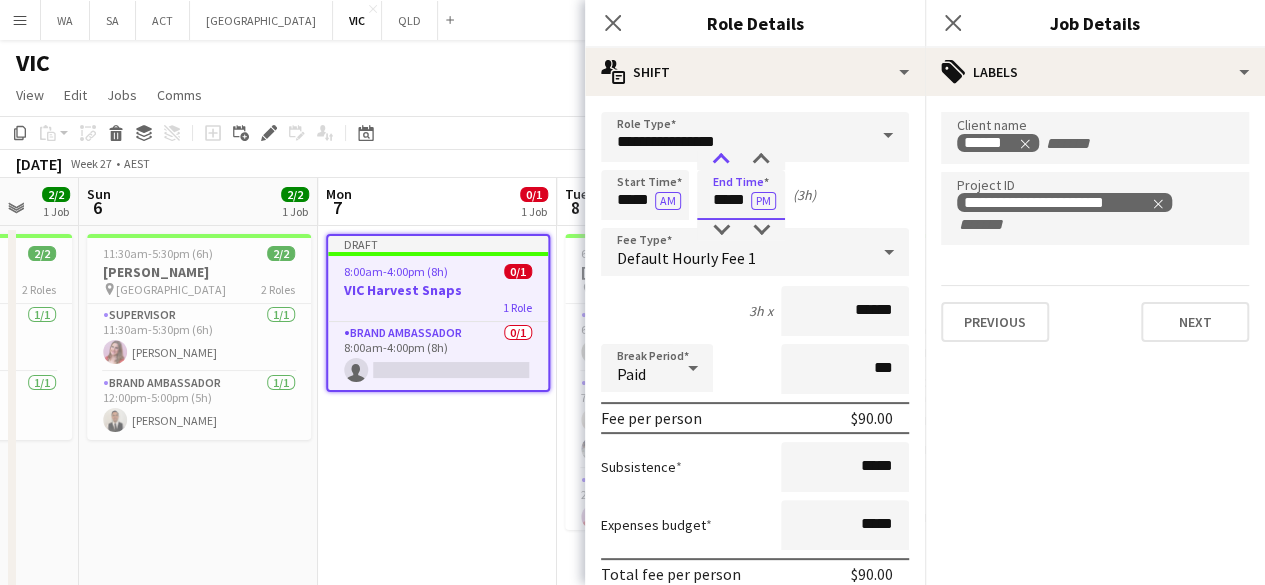 click at bounding box center (721, 160) 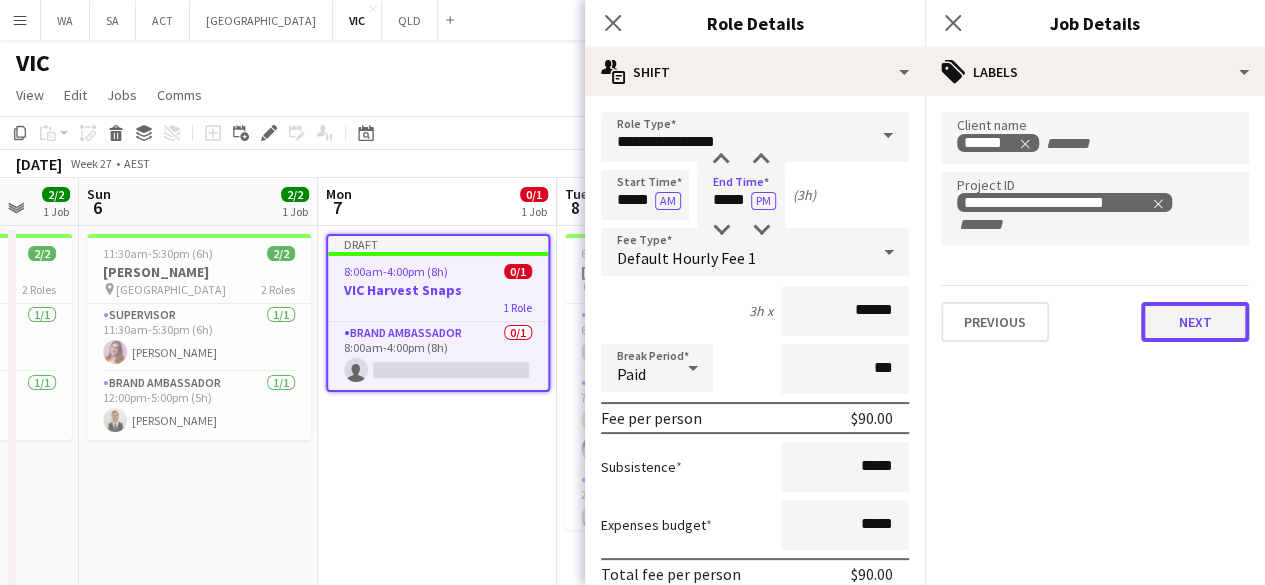 click on "Next" at bounding box center (1195, 322) 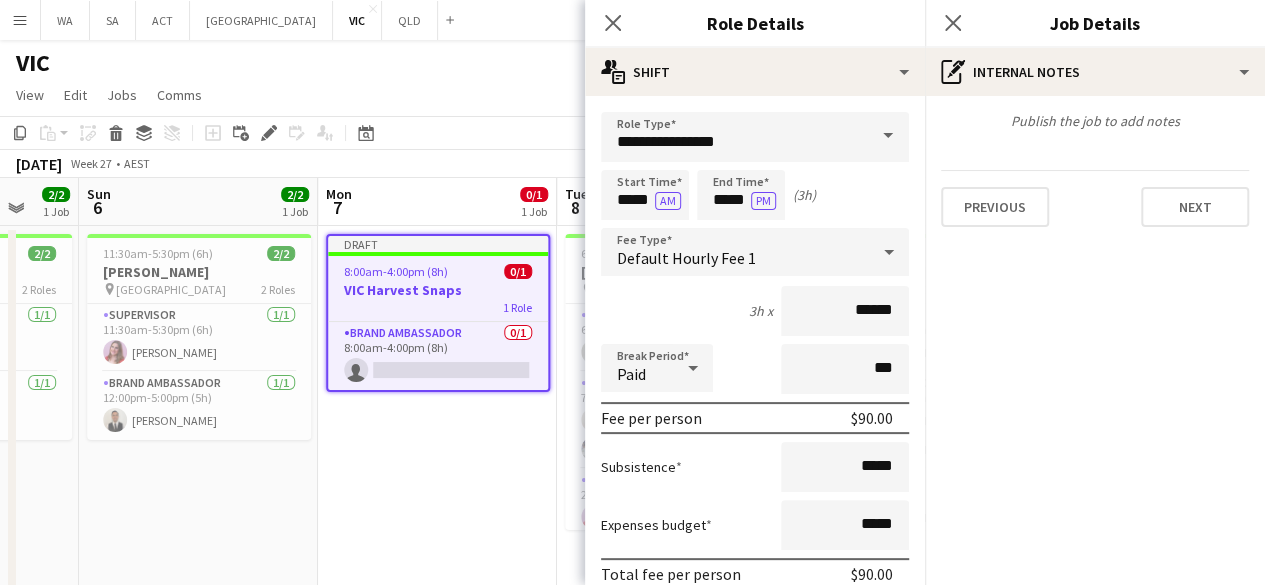 click on "Draft   8:00am-4:00pm (8h)    0/1   VIC Harvest Snaps   1 Role   Brand Ambassador   0/1   8:00am-4:00pm (8h)
single-neutral-actions" at bounding box center [437, 613] 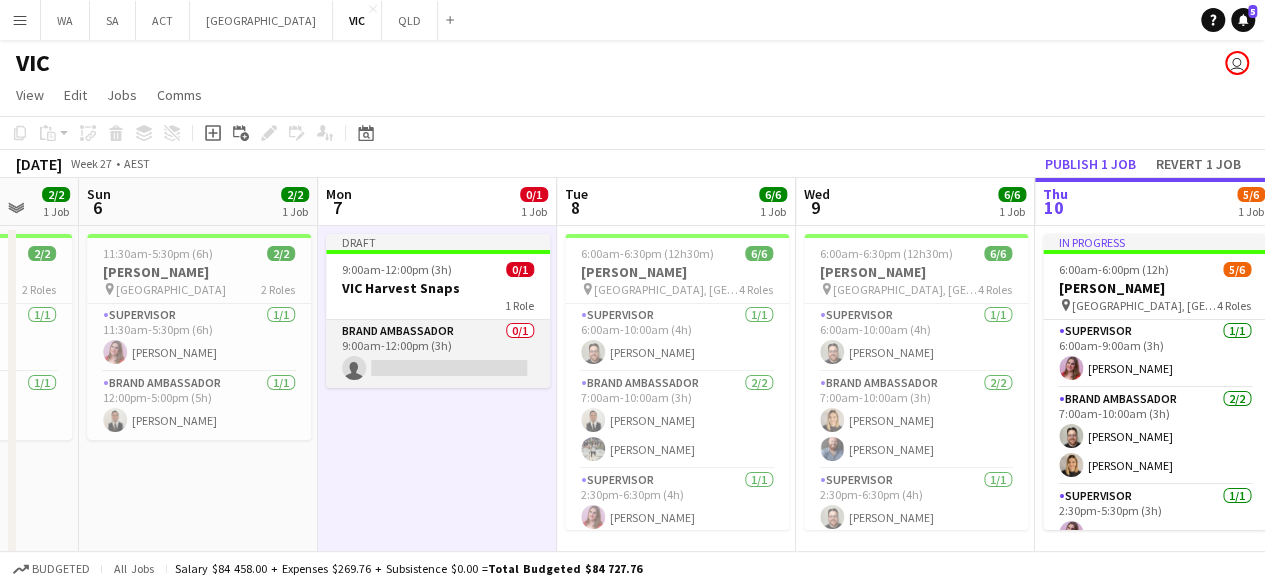 click on "Brand Ambassador   0/1   9:00am-12:00pm (3h)
single-neutral-actions" at bounding box center (438, 354) 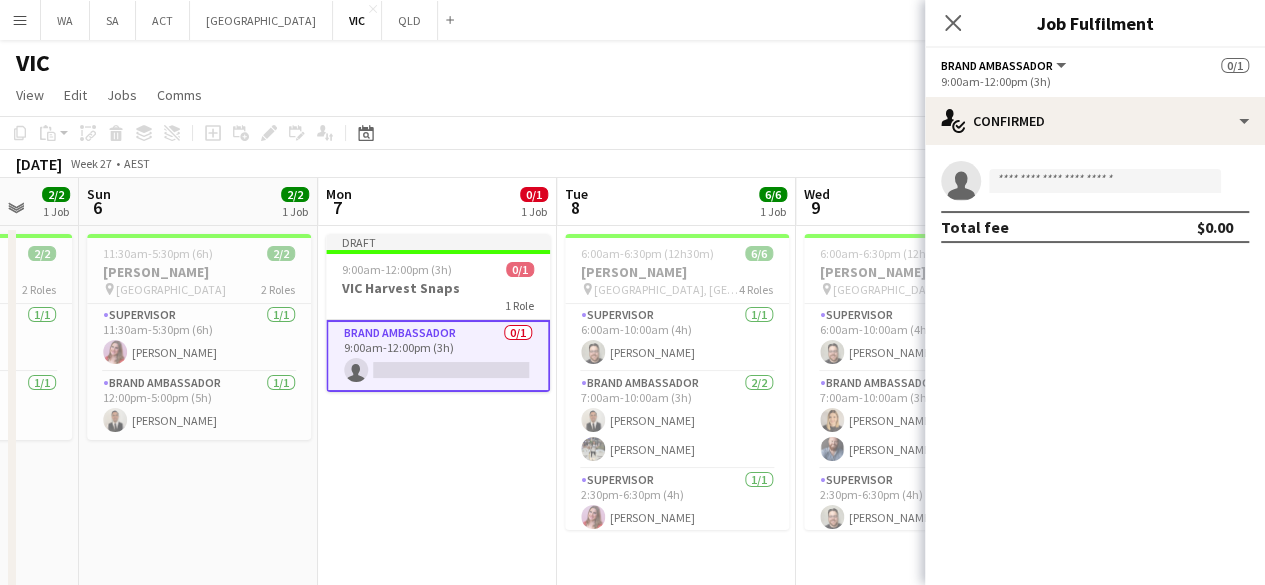 click on "single-neutral-actions" at bounding box center [1095, 181] 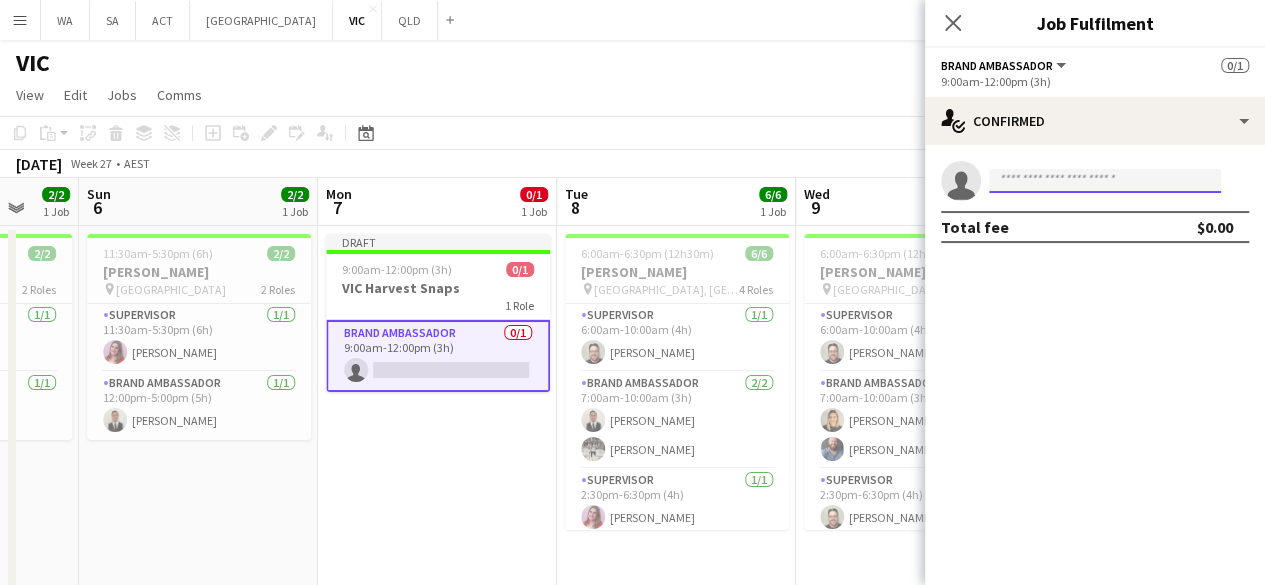 click at bounding box center [1105, 181] 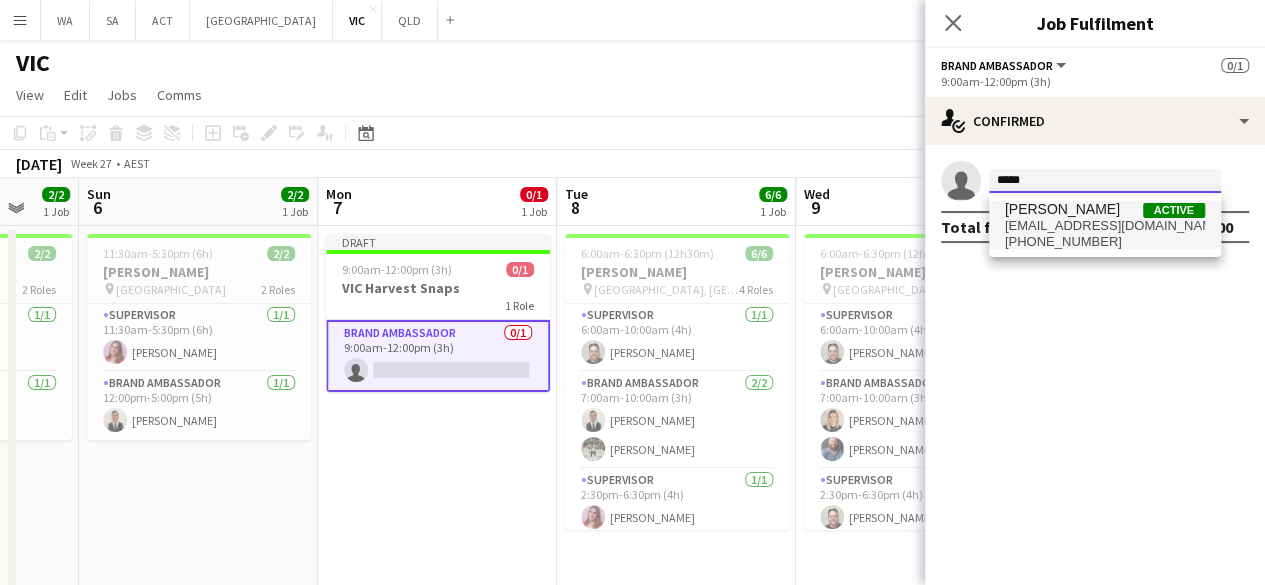 type on "*****" 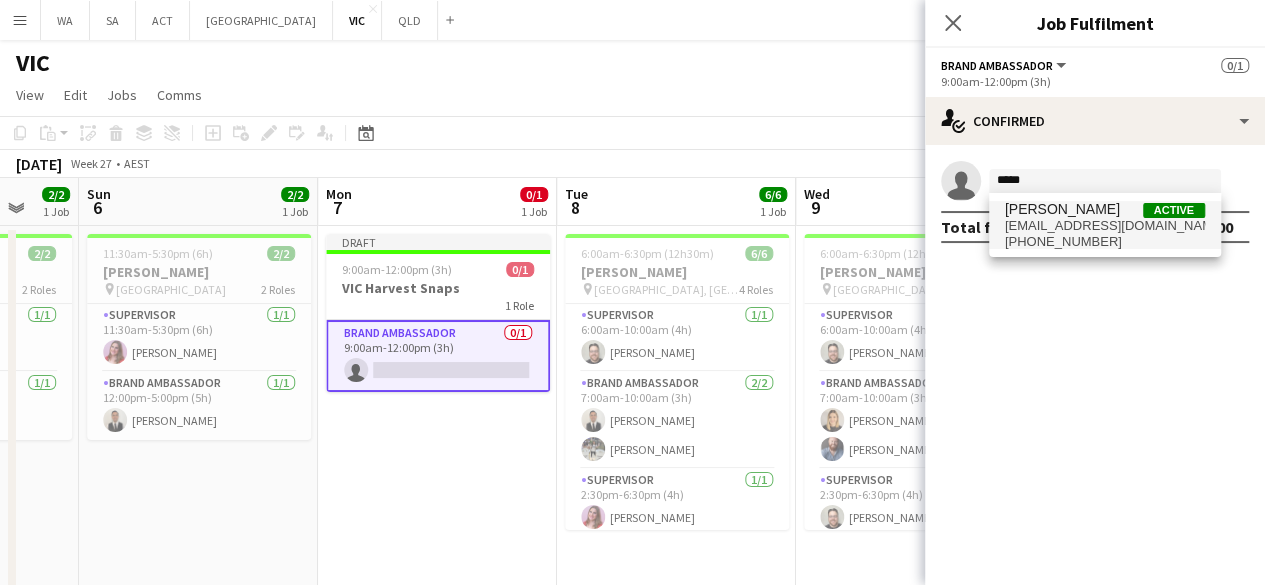 click on "[PHONE_NUMBER]" at bounding box center [1105, 242] 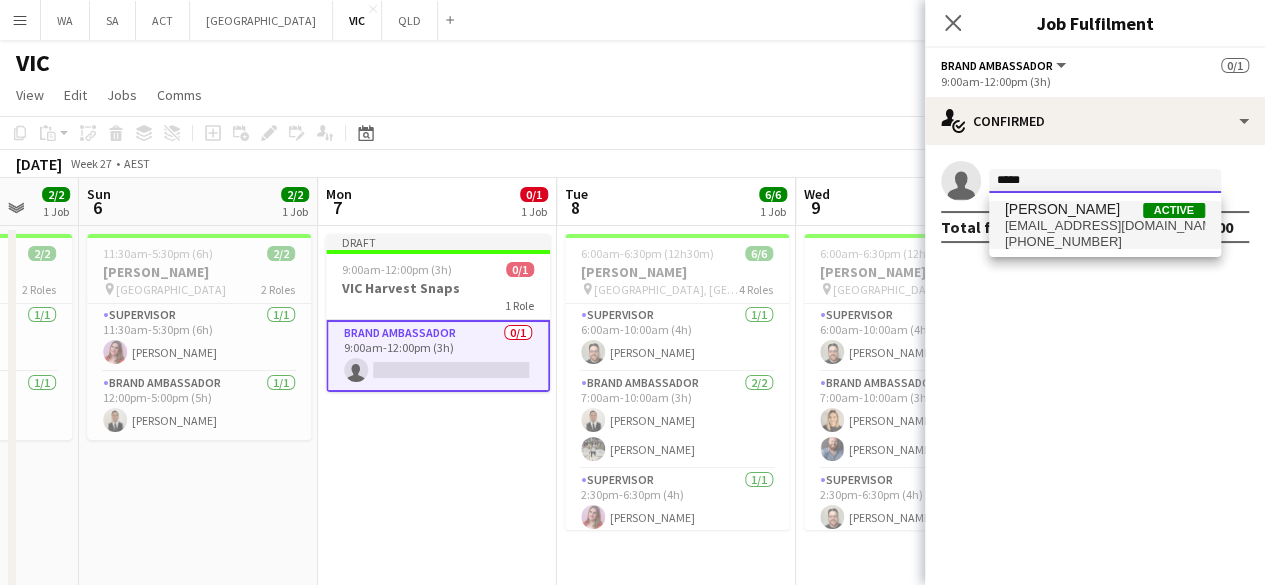 type 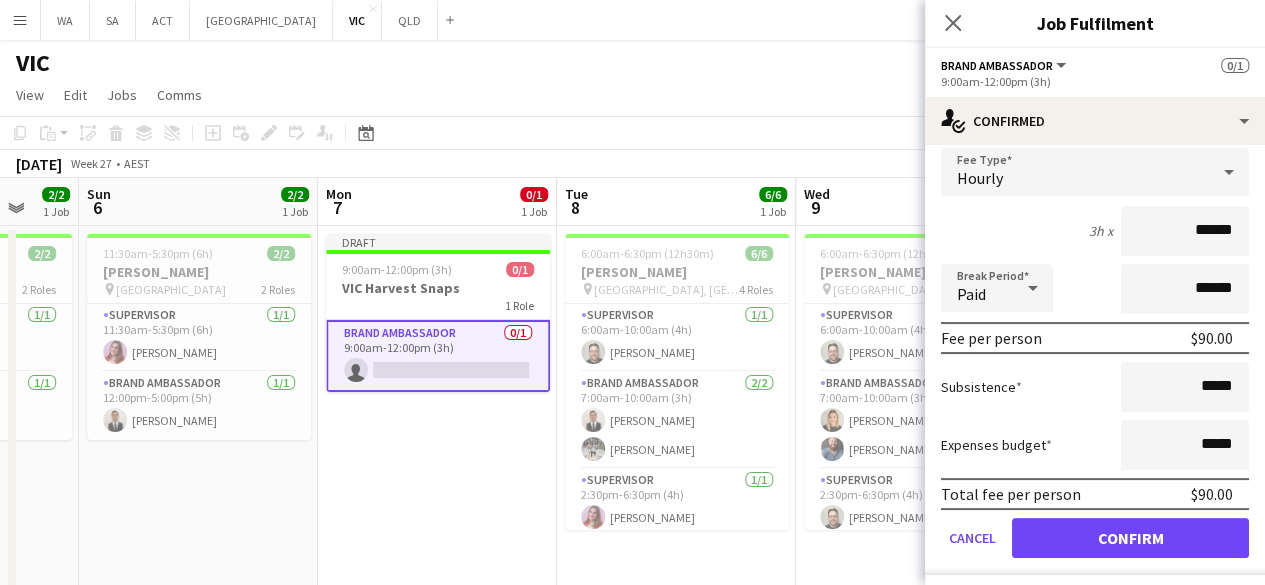 scroll, scrollTop: 127, scrollLeft: 0, axis: vertical 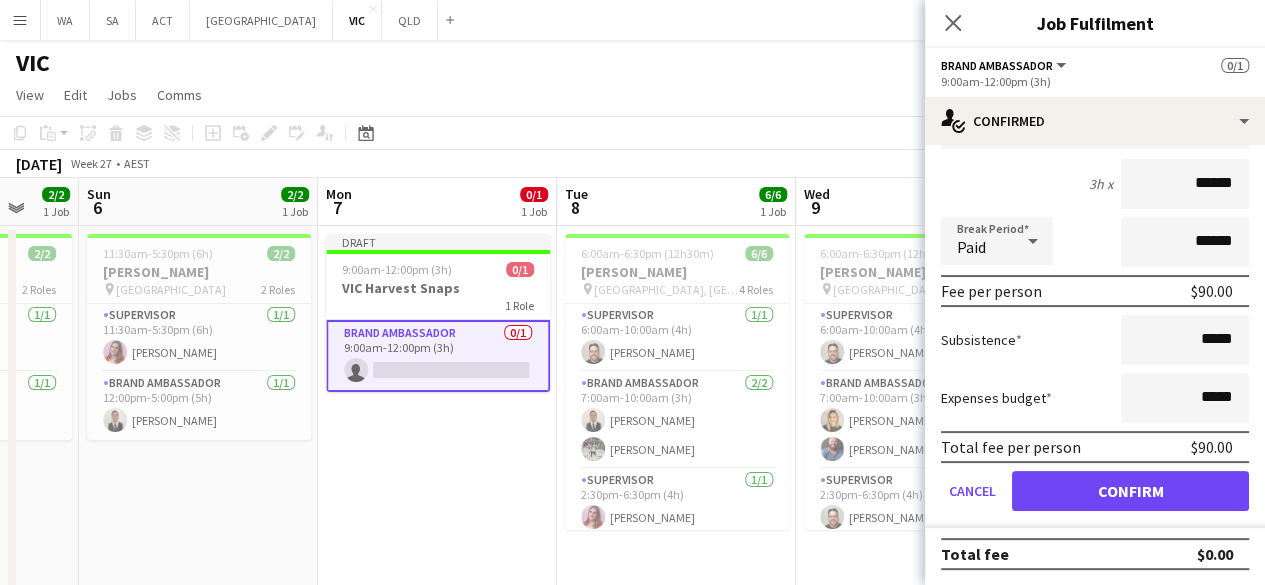 drag, startPoint x: 1147, startPoint y: 541, endPoint x: 1145, endPoint y: 519, distance: 22.090721 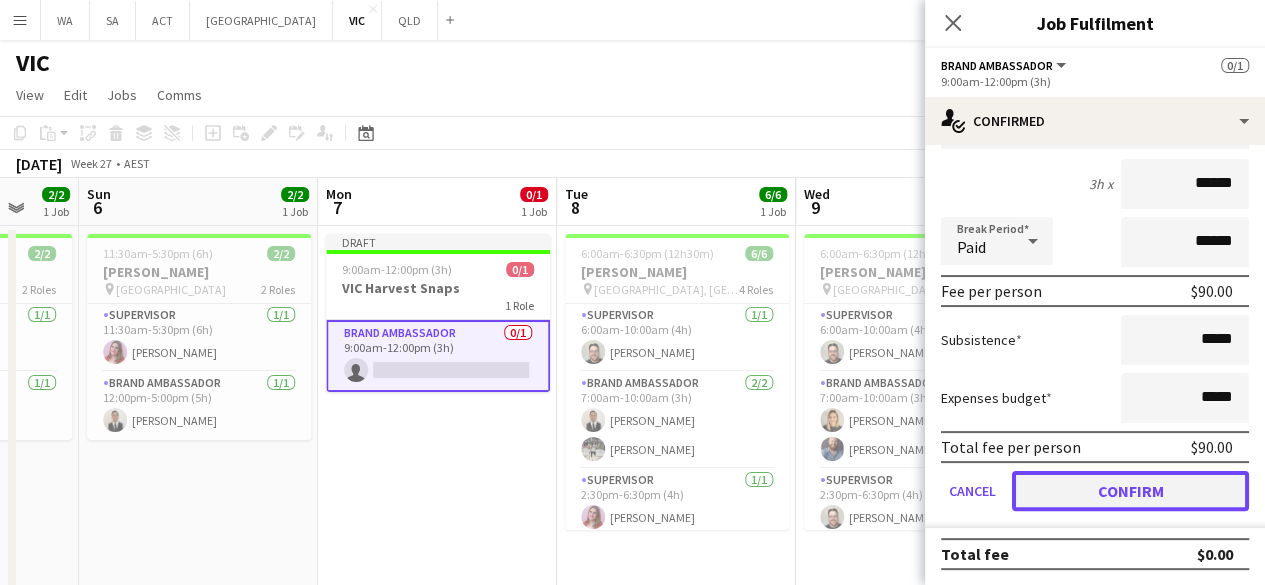 click on "Confirm" at bounding box center (1130, 491) 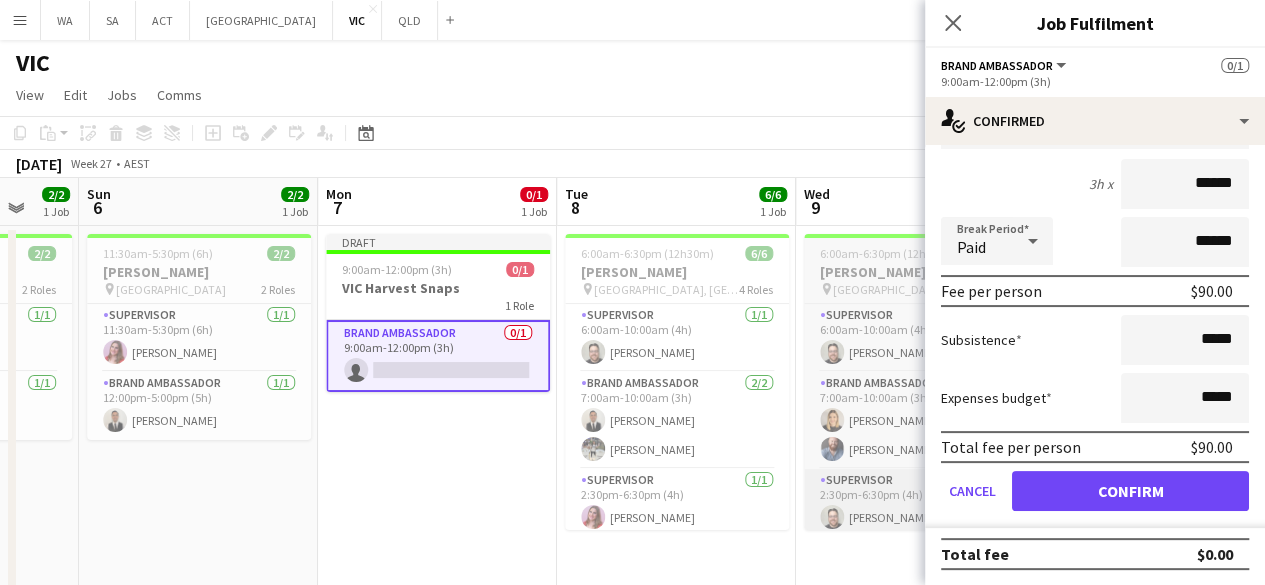 scroll, scrollTop: 0, scrollLeft: 0, axis: both 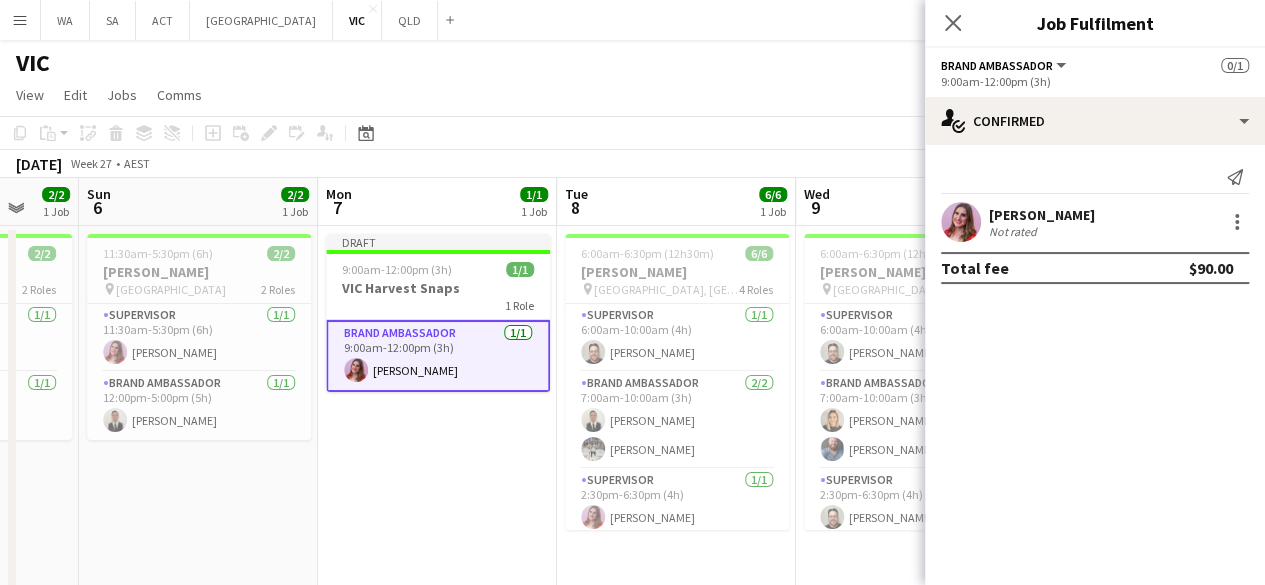 click on "Draft   9:00am-12:00pm (3h)    1/1   VIC Harvest Snaps   1 Role   Brand Ambassador   [DATE]   9:00am-12:00pm (3h)
[PERSON_NAME]" at bounding box center (437, 613) 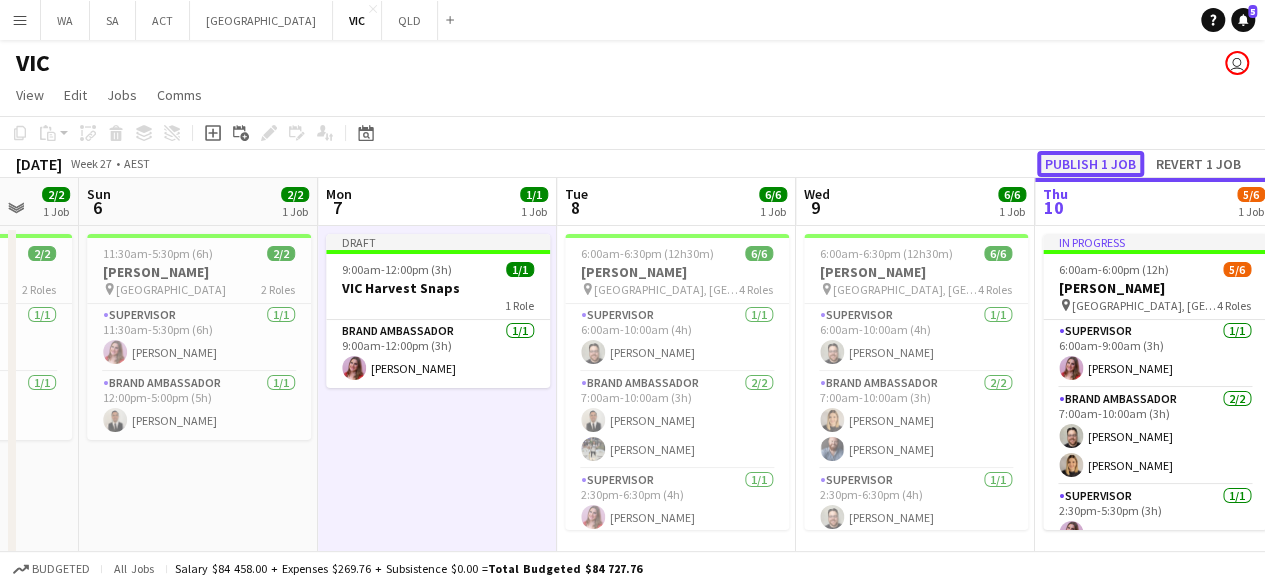 click on "Publish 1 job" 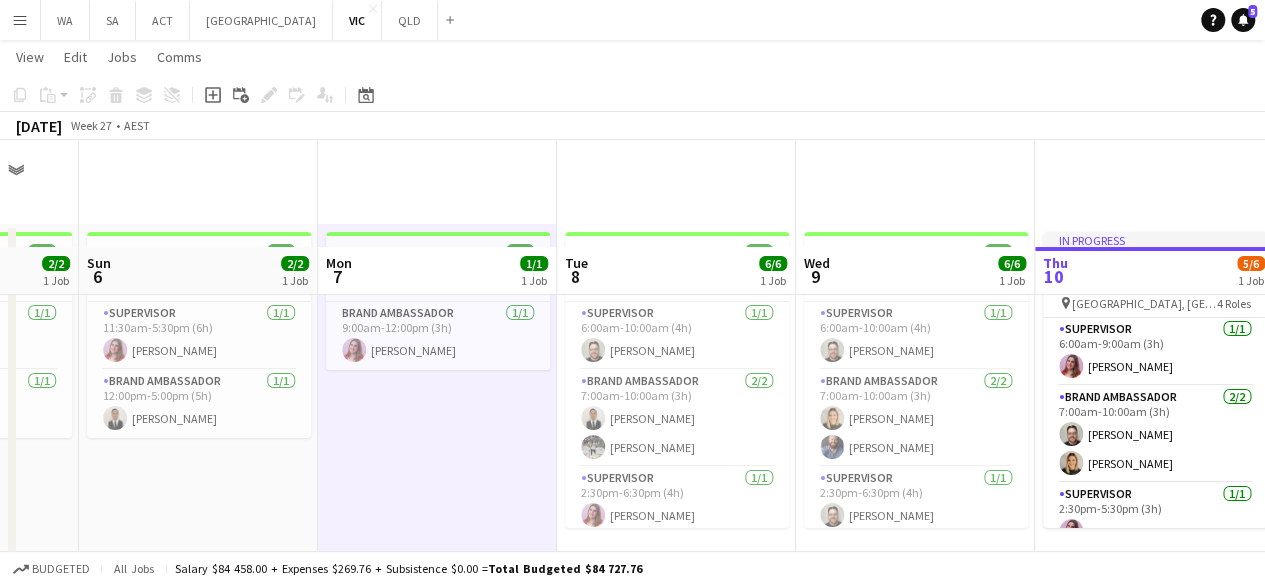 scroll, scrollTop: 448, scrollLeft: 0, axis: vertical 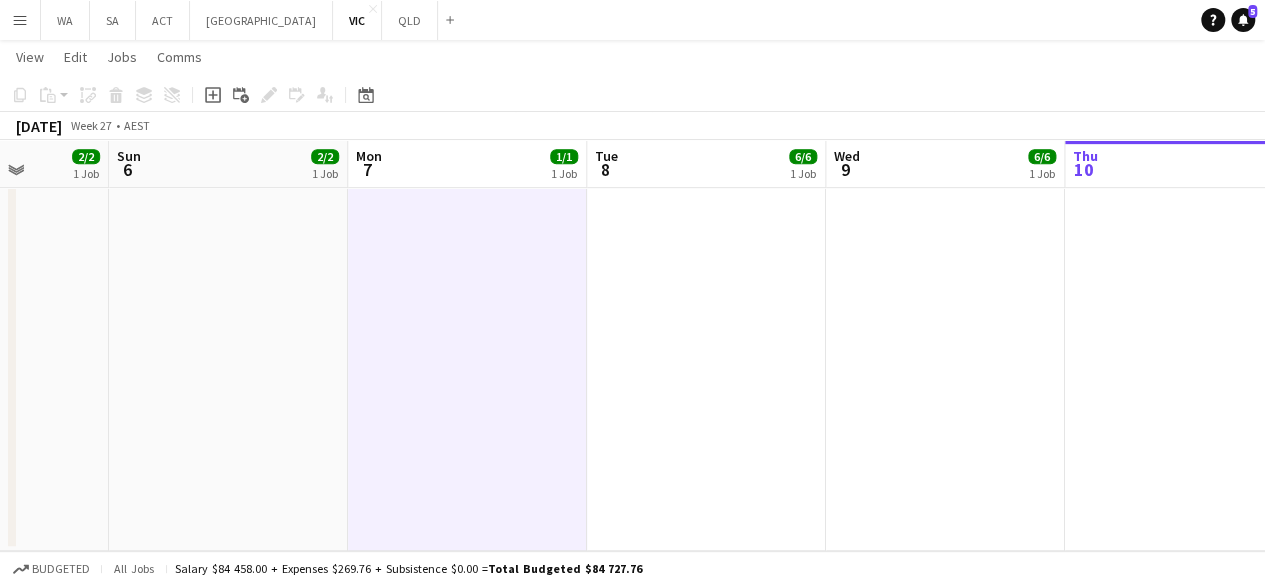 drag, startPoint x: 932, startPoint y: 266, endPoint x: 502, endPoint y: 353, distance: 438.7129 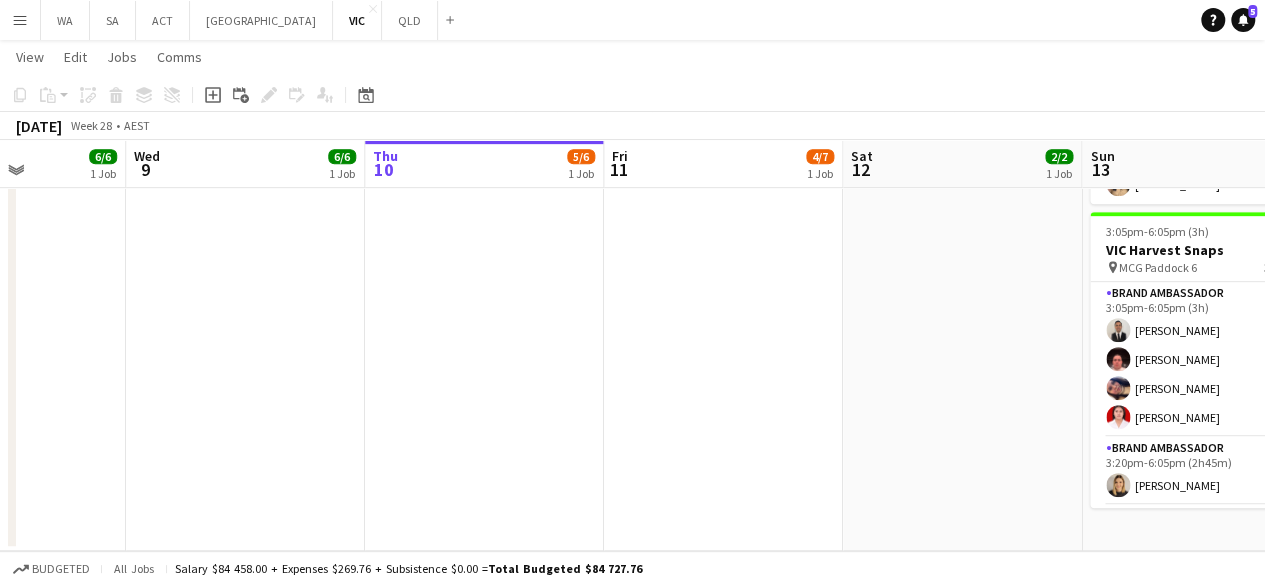 drag, startPoint x: 864, startPoint y: 329, endPoint x: 622, endPoint y: 337, distance: 242.1322 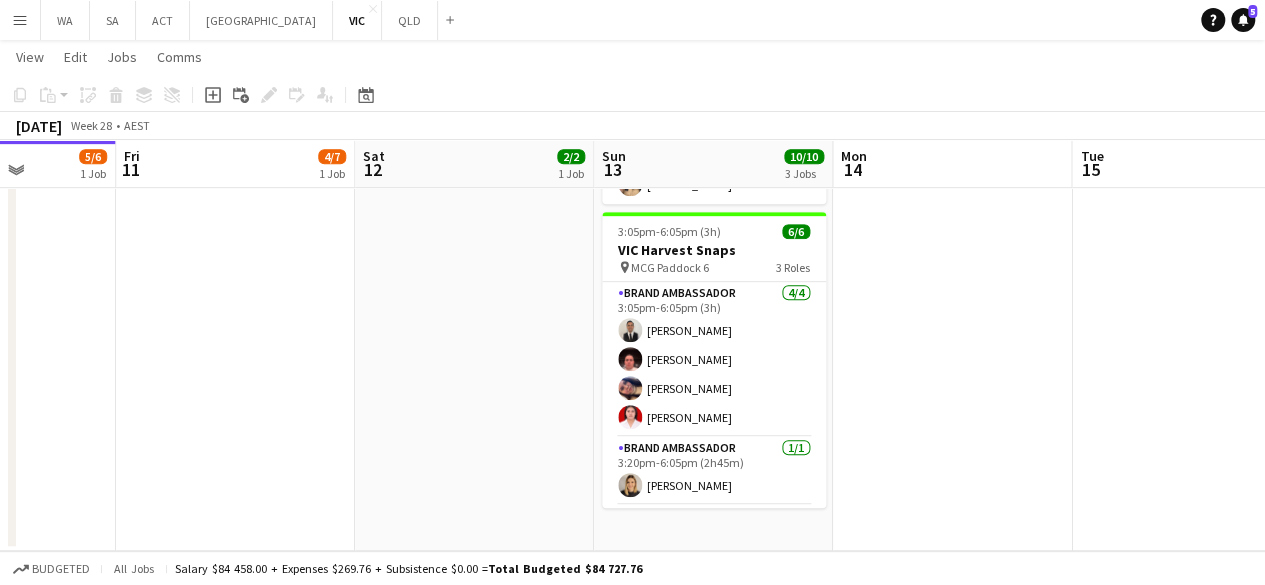 drag, startPoint x: 1071, startPoint y: 307, endPoint x: 565, endPoint y: 337, distance: 506.88855 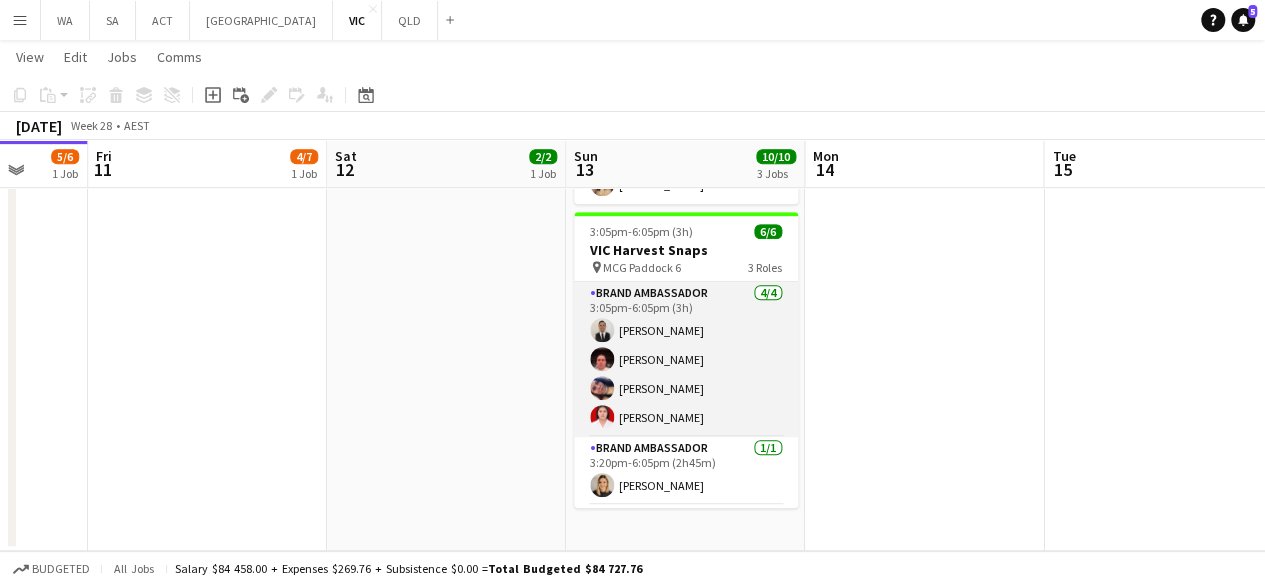 scroll, scrollTop: 64, scrollLeft: 0, axis: vertical 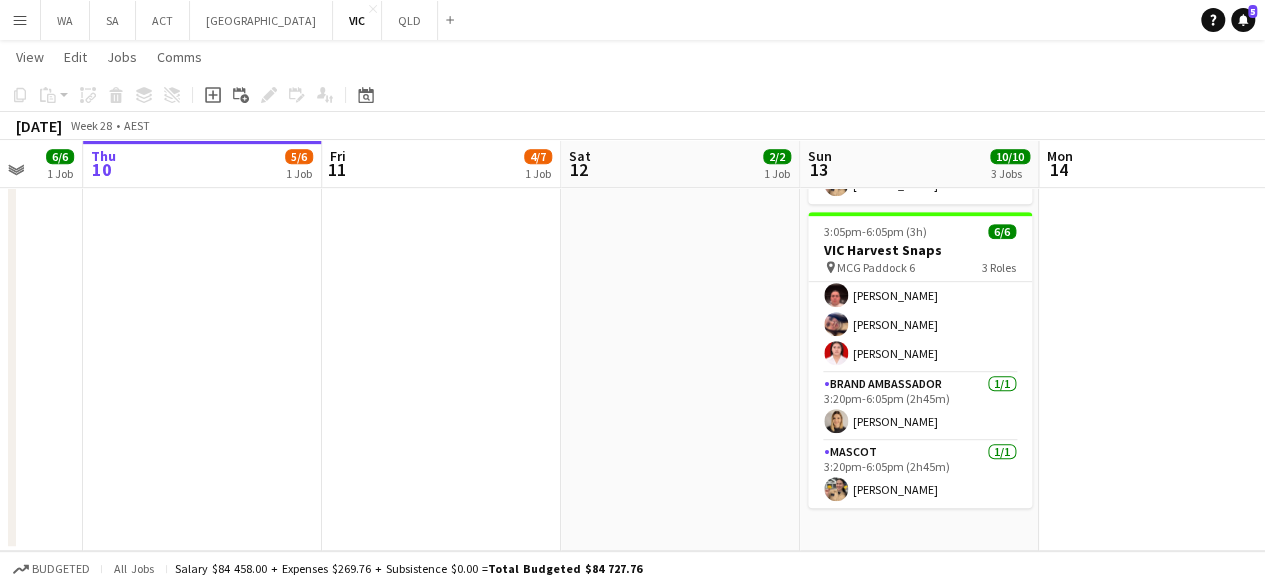 drag, startPoint x: 364, startPoint y: 371, endPoint x: 599, endPoint y: 372, distance: 235.00212 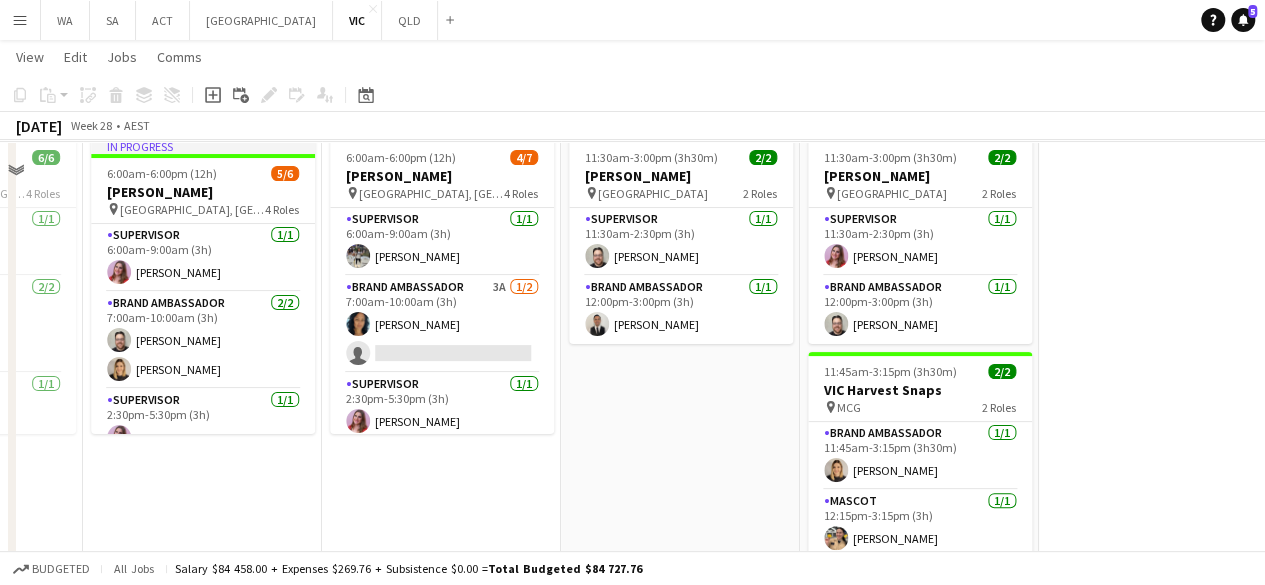 scroll, scrollTop: 48, scrollLeft: 0, axis: vertical 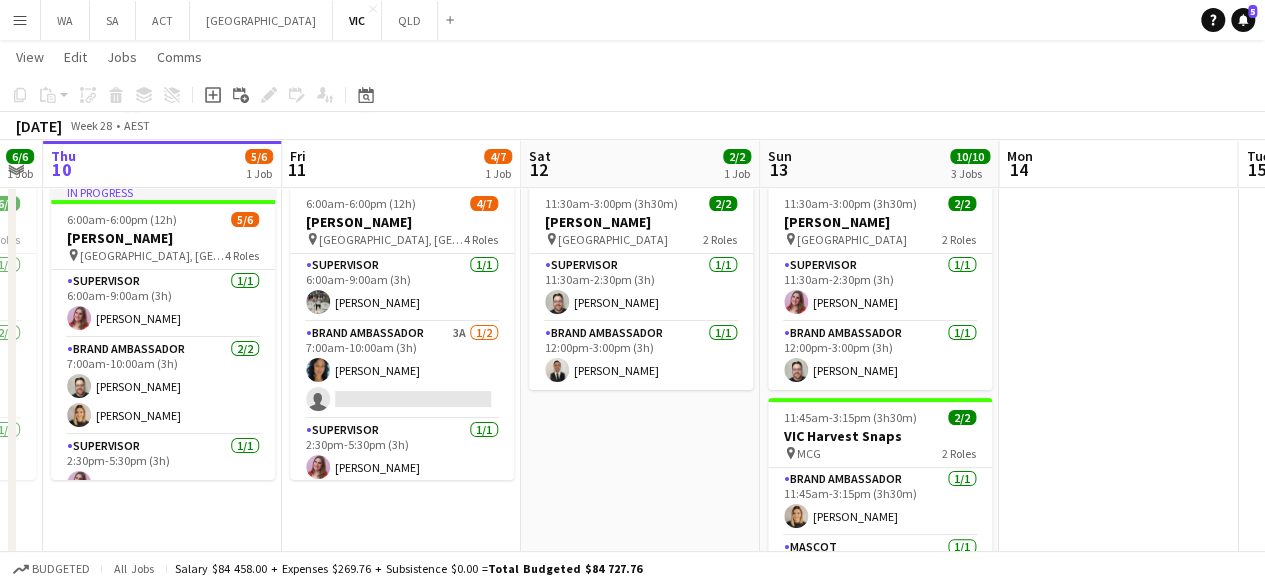 drag, startPoint x: 588, startPoint y: 445, endPoint x: 607, endPoint y: 443, distance: 19.104973 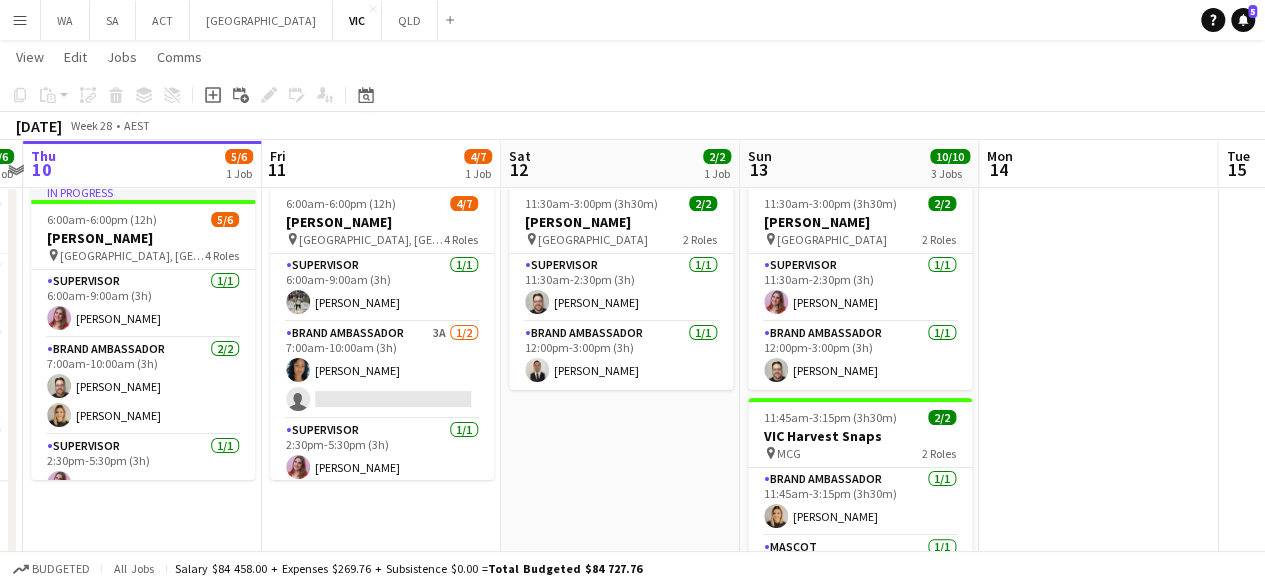 drag, startPoint x: 576, startPoint y: 397, endPoint x: 156, endPoint y: 374, distance: 420.6293 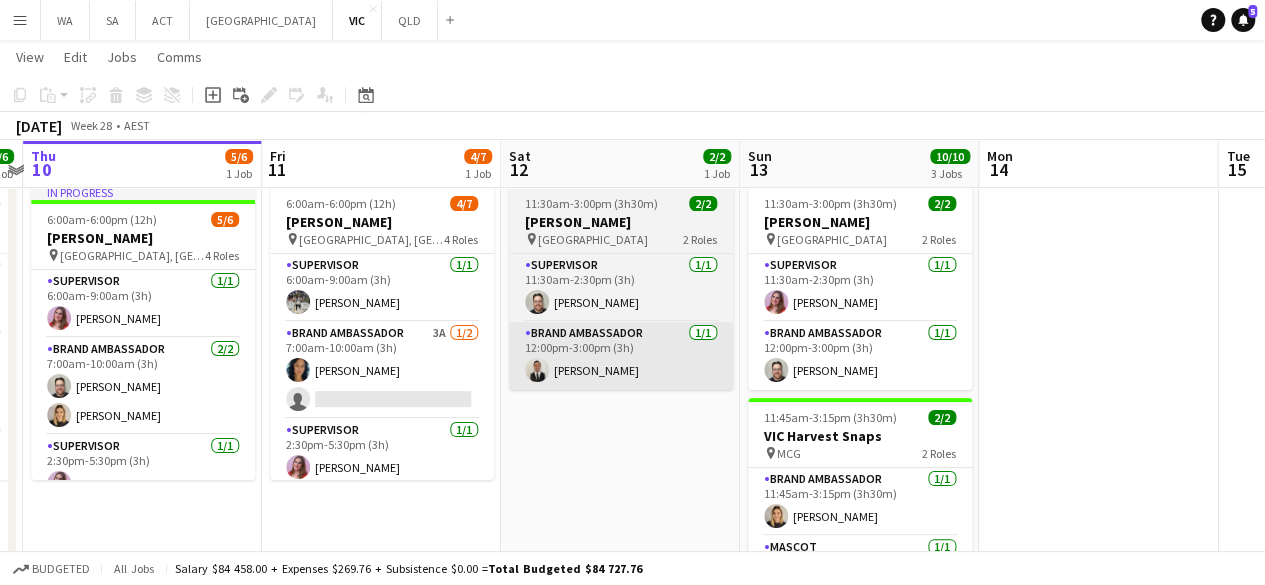 click on "Menu
Boards
Boards   Boards   All jobs   Status
Workforce
Workforce   My Workforce   Recruiting
Comms
Comms
Pay
Pay   Approvals   Payments   Reports
Platform Settings
Platform Settings   App settings   Your settings   Profiles
Training Academy
Training Academy
Knowledge Base
Knowledge Base
Product Updates
Product Updates   Log Out   Privacy   WA
Close
SA
Close
ACT
Close
[GEOGRAPHIC_DATA]
Close
VIC
Close
QLD
Close
Add
Help
Notifications
5   [GEOGRAPHIC_DATA]
user" at bounding box center [632, 468] 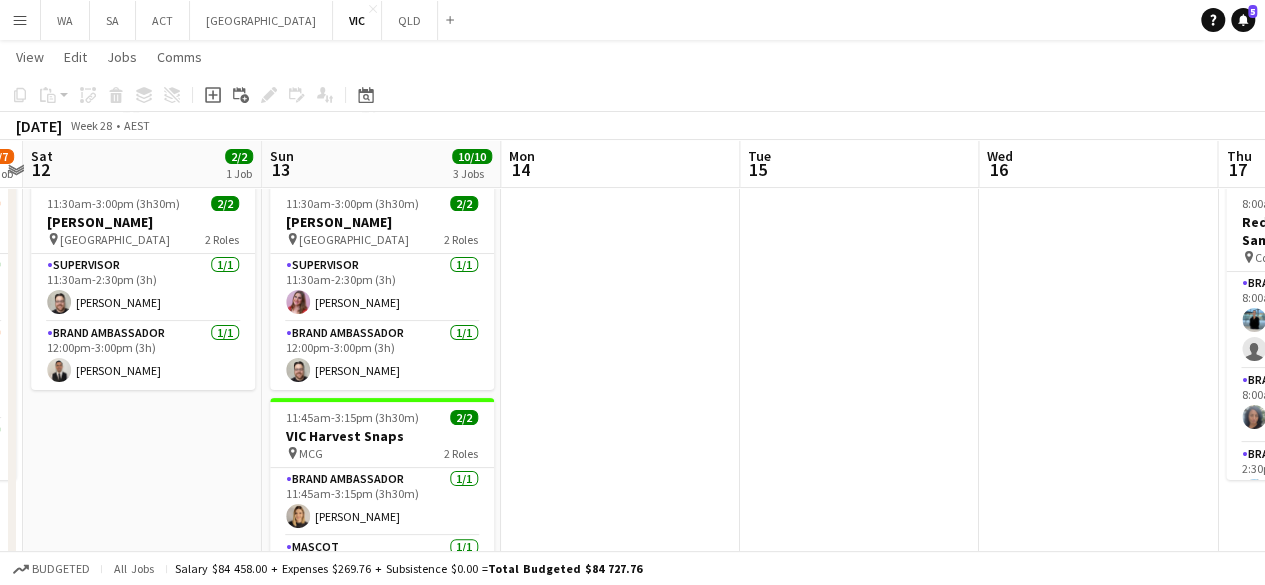 drag, startPoint x: 781, startPoint y: 365, endPoint x: 518, endPoint y: 373, distance: 263.12164 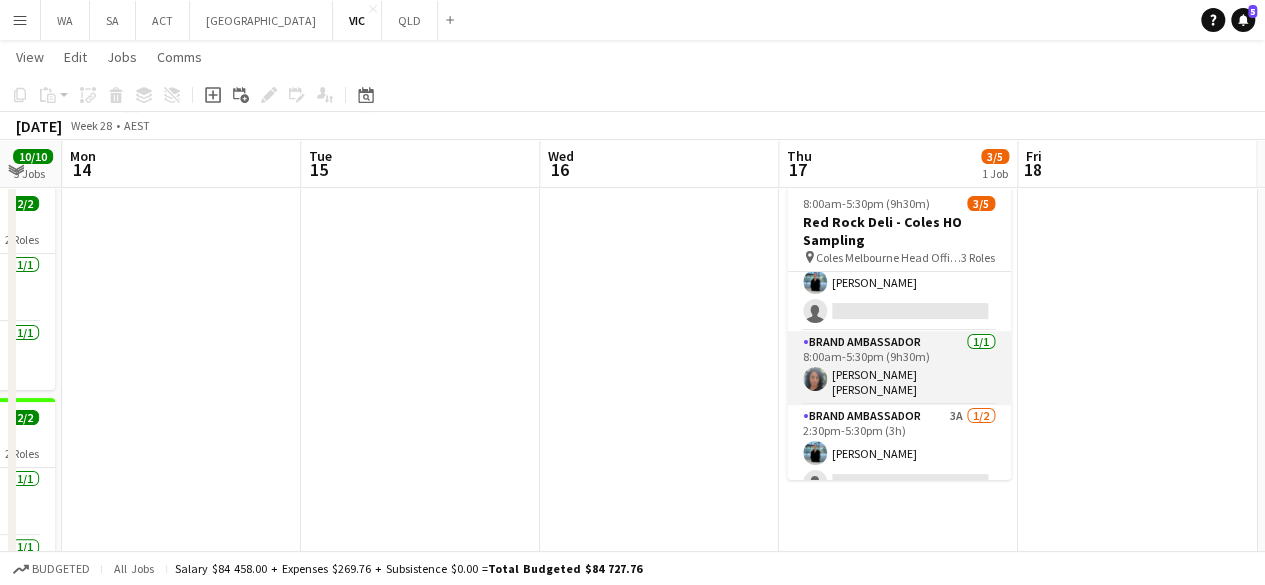 scroll, scrollTop: 53, scrollLeft: 0, axis: vertical 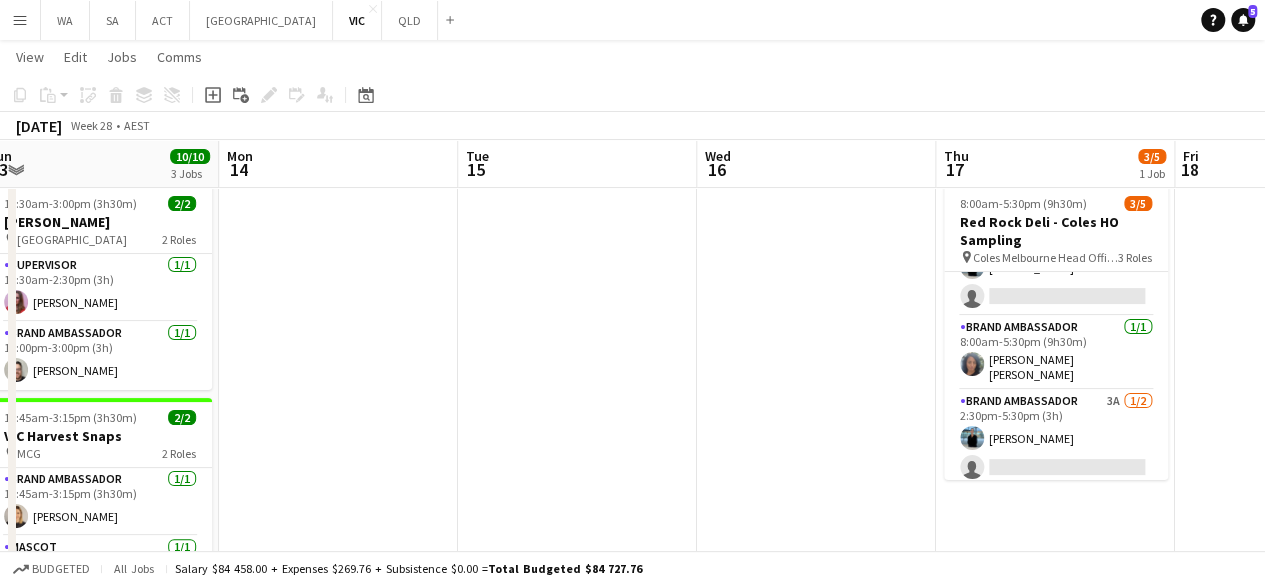 drag, startPoint x: 441, startPoint y: 303, endPoint x: 626, endPoint y: 303, distance: 185 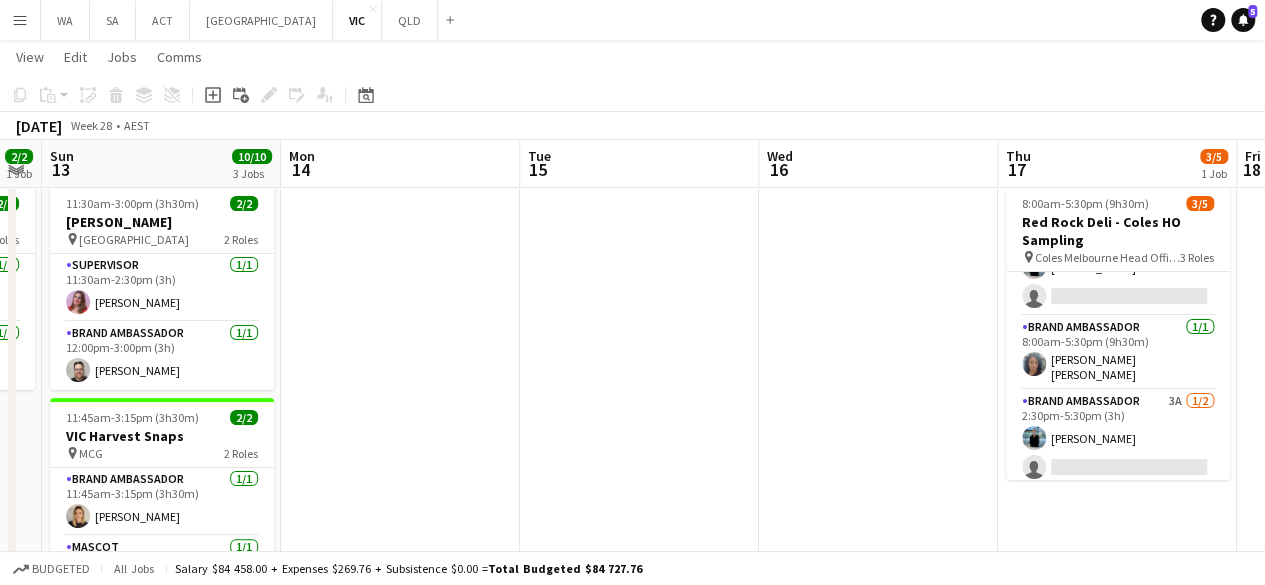 drag, startPoint x: 357, startPoint y: 321, endPoint x: 710, endPoint y: 319, distance: 353.00568 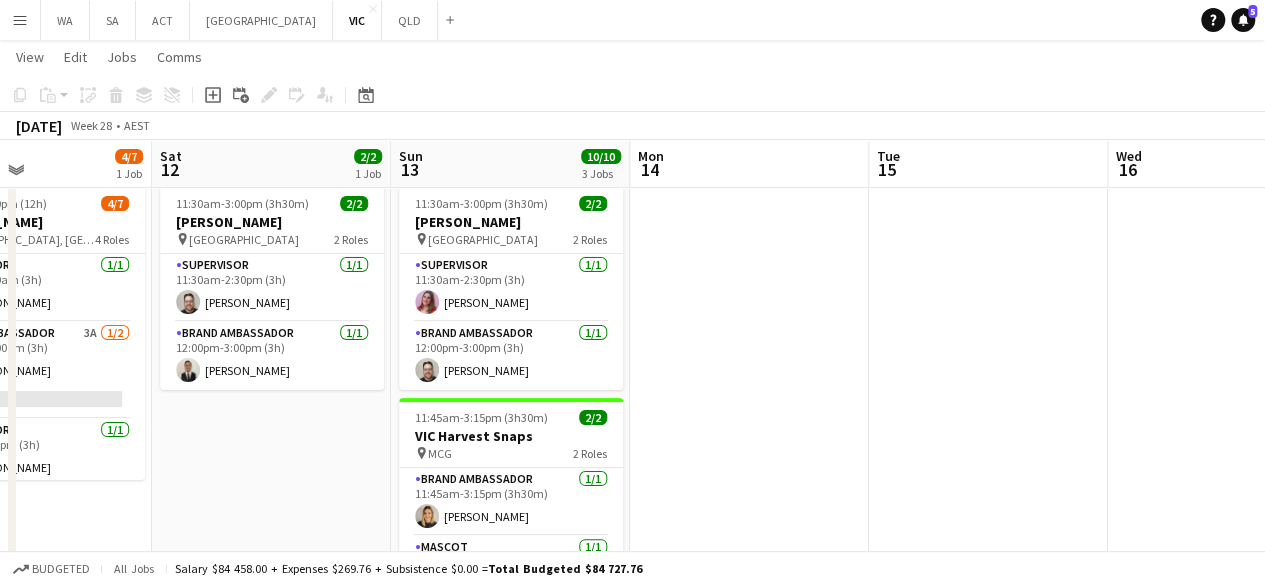 scroll, scrollTop: 0, scrollLeft: 538, axis: horizontal 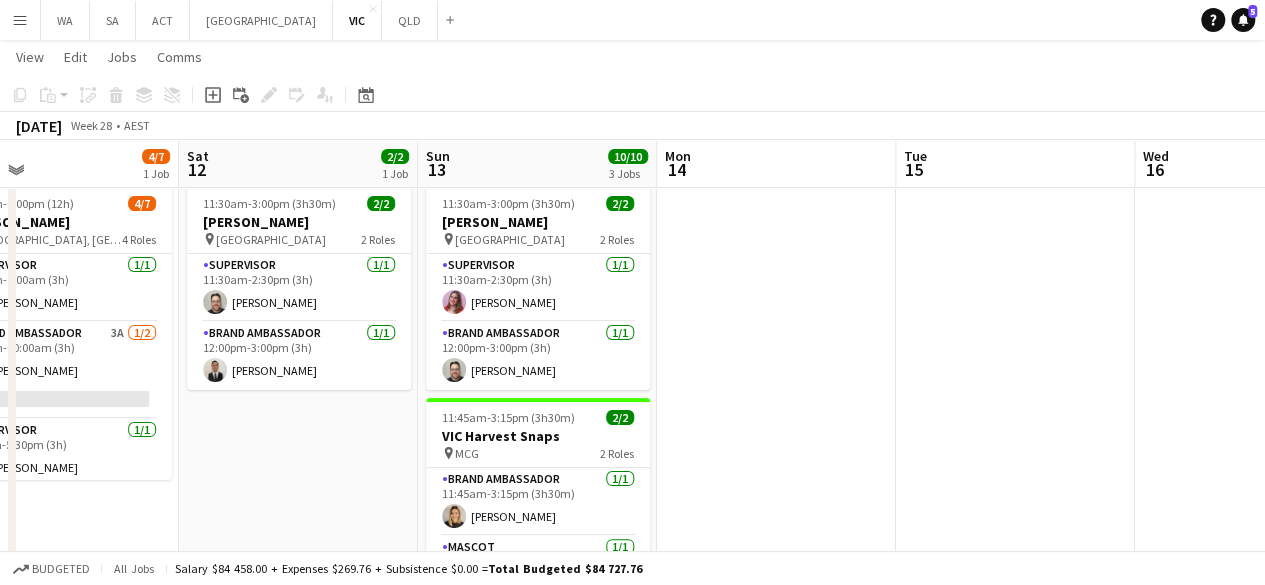 drag, startPoint x: 365, startPoint y: 338, endPoint x: 588, endPoint y: 341, distance: 223.02017 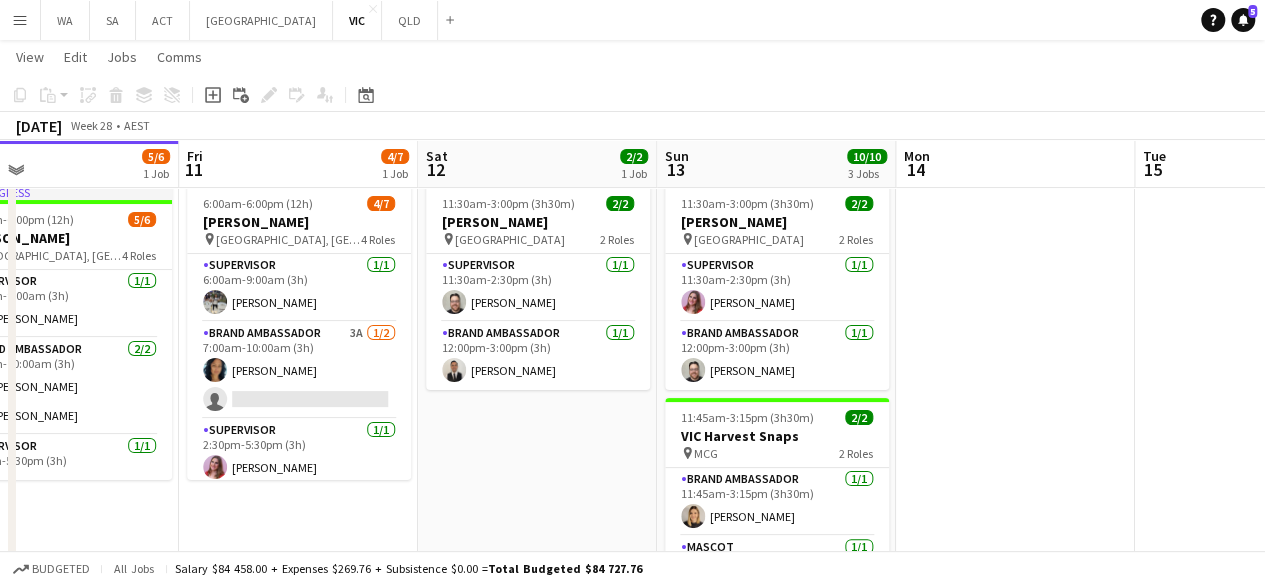 scroll, scrollTop: 0, scrollLeft: 578, axis: horizontal 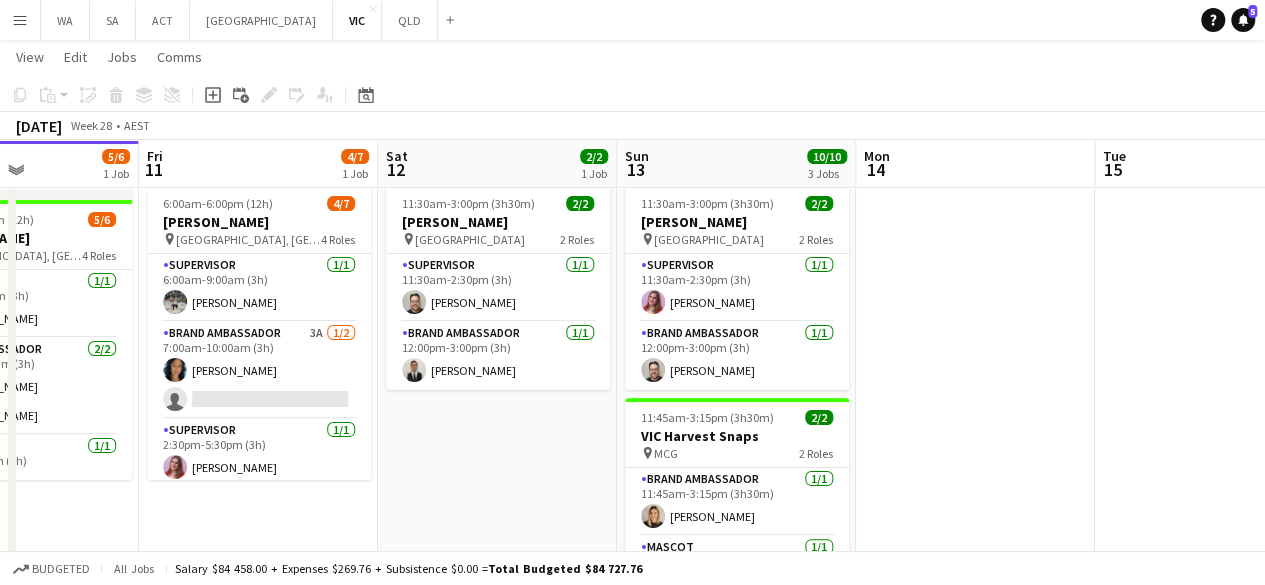 drag, startPoint x: 356, startPoint y: 235, endPoint x: 555, endPoint y: 213, distance: 200.21239 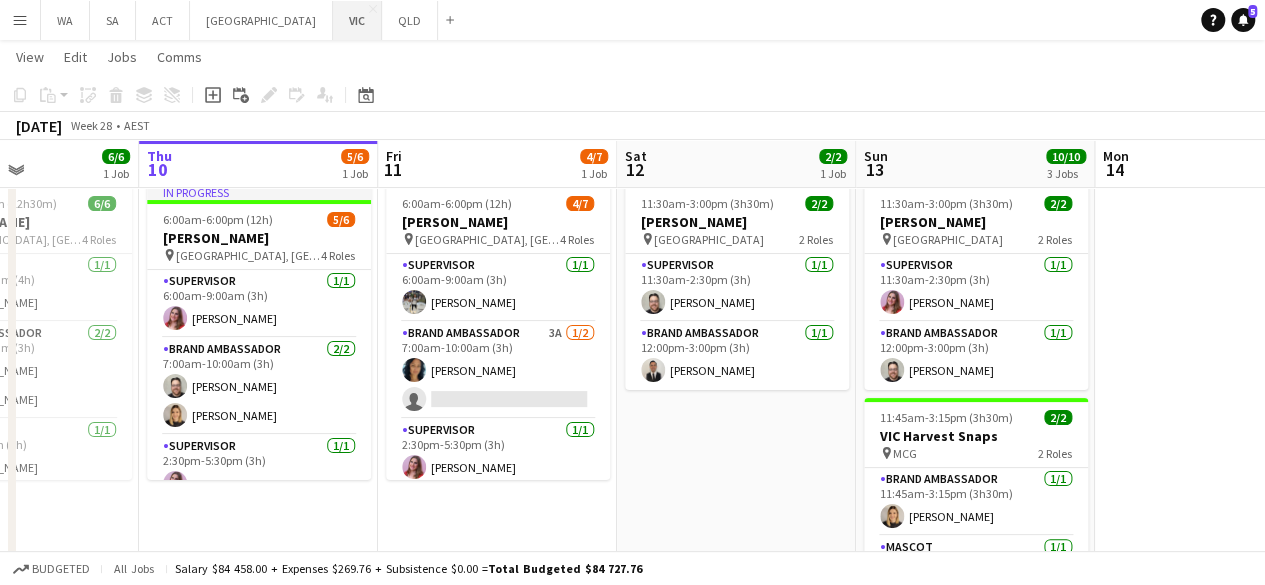 click on "VIC
Close" at bounding box center [357, 20] 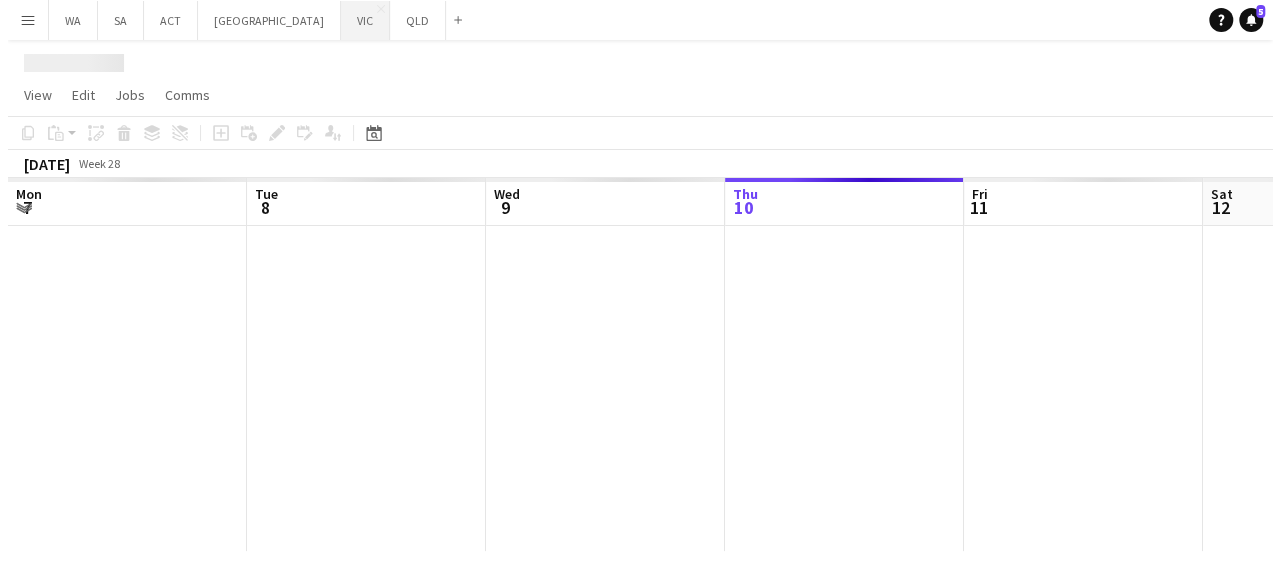 scroll, scrollTop: 0, scrollLeft: 0, axis: both 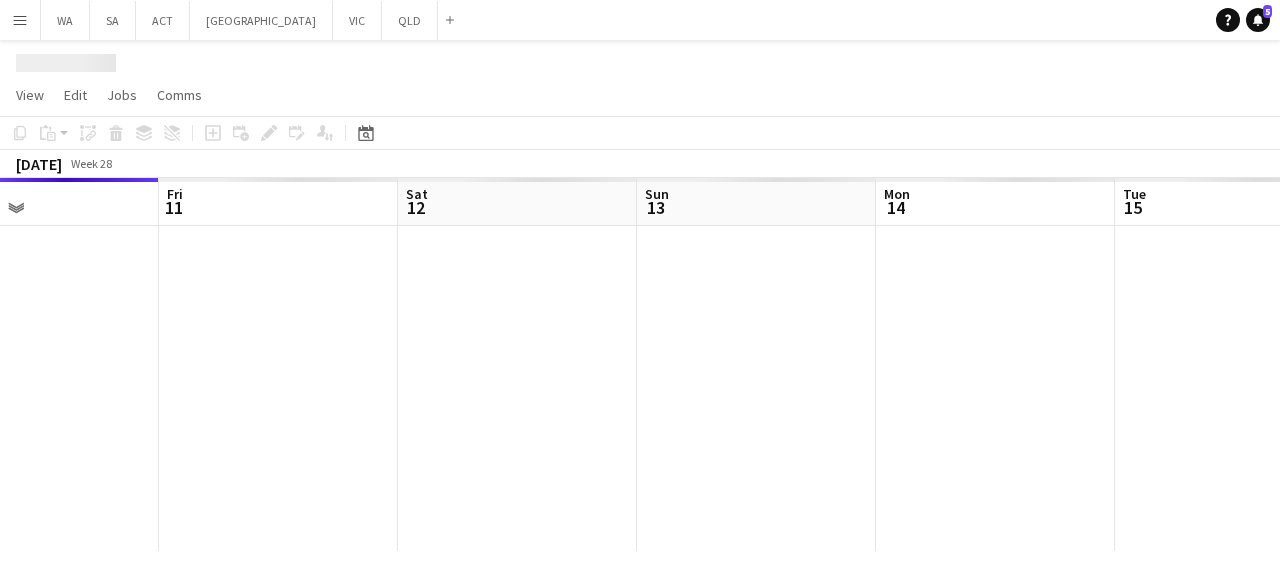 drag, startPoint x: 444, startPoint y: 298, endPoint x: 95, endPoint y: 271, distance: 350.04285 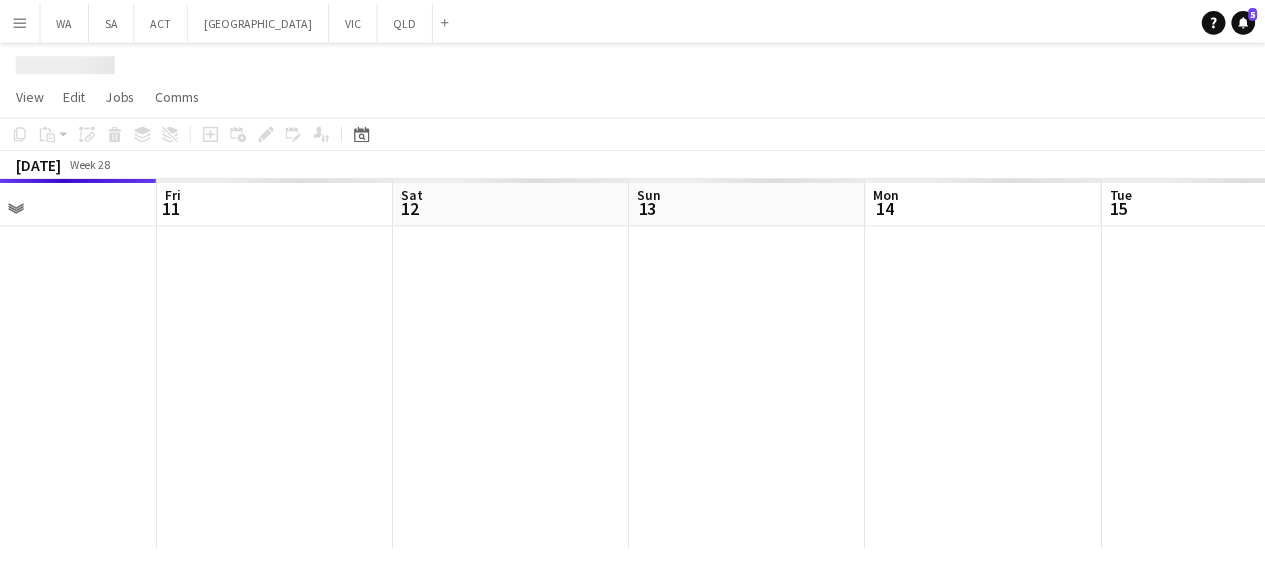 scroll, scrollTop: 0, scrollLeft: 838, axis: horizontal 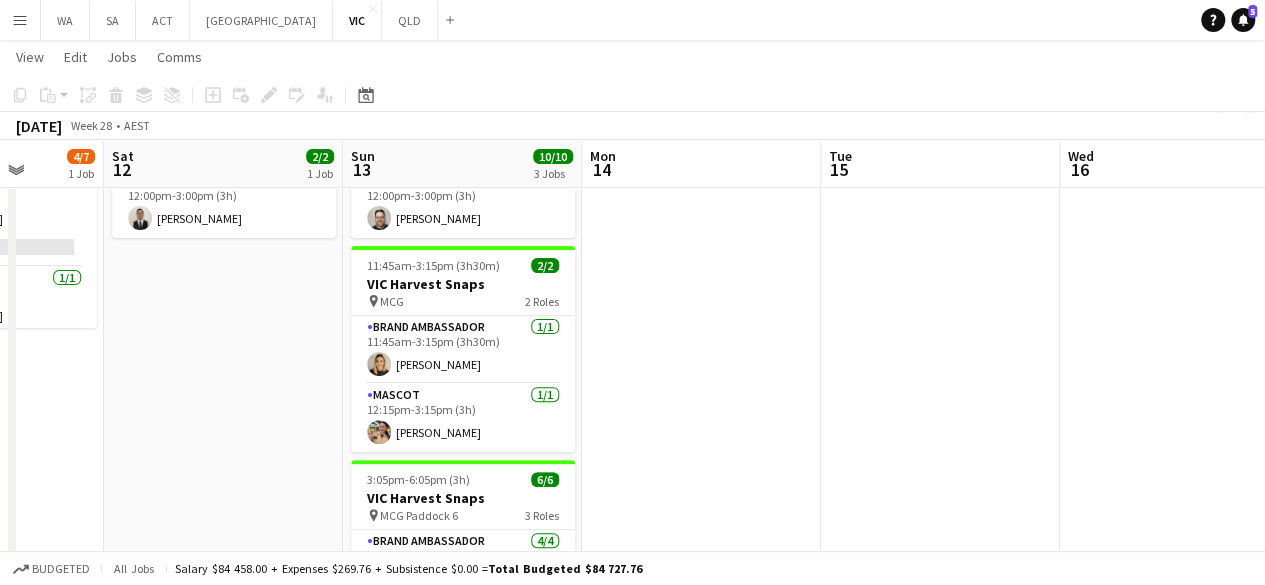 drag, startPoint x: 878, startPoint y: 379, endPoint x: 692, endPoint y: 418, distance: 190.04474 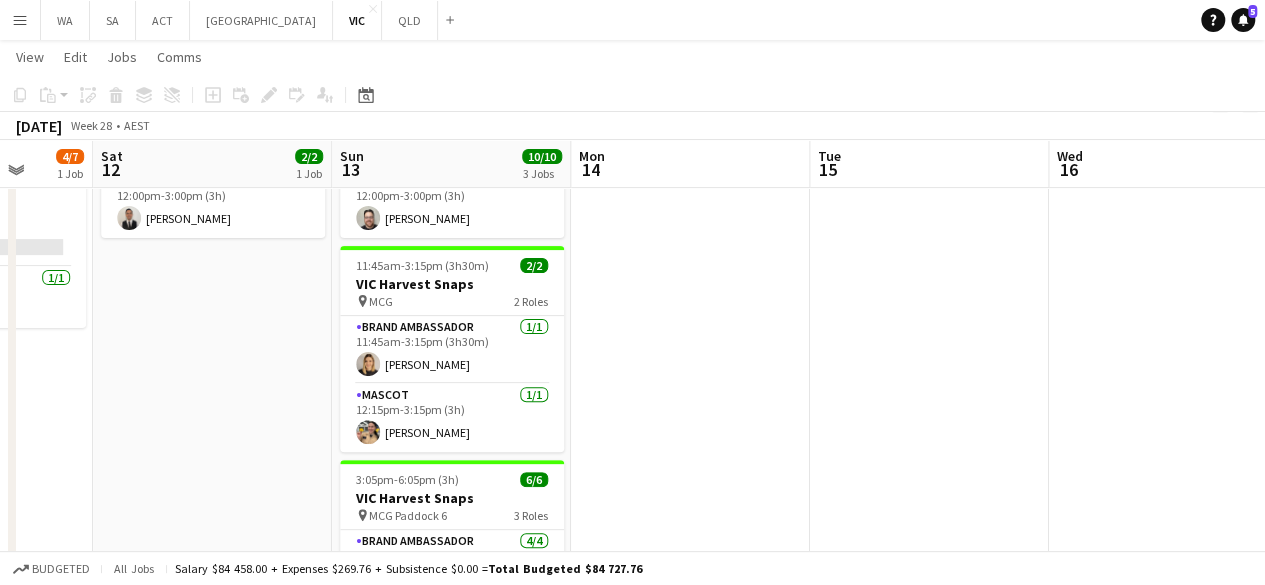 drag, startPoint x: 932, startPoint y: 360, endPoint x: 442, endPoint y: 358, distance: 490.0041 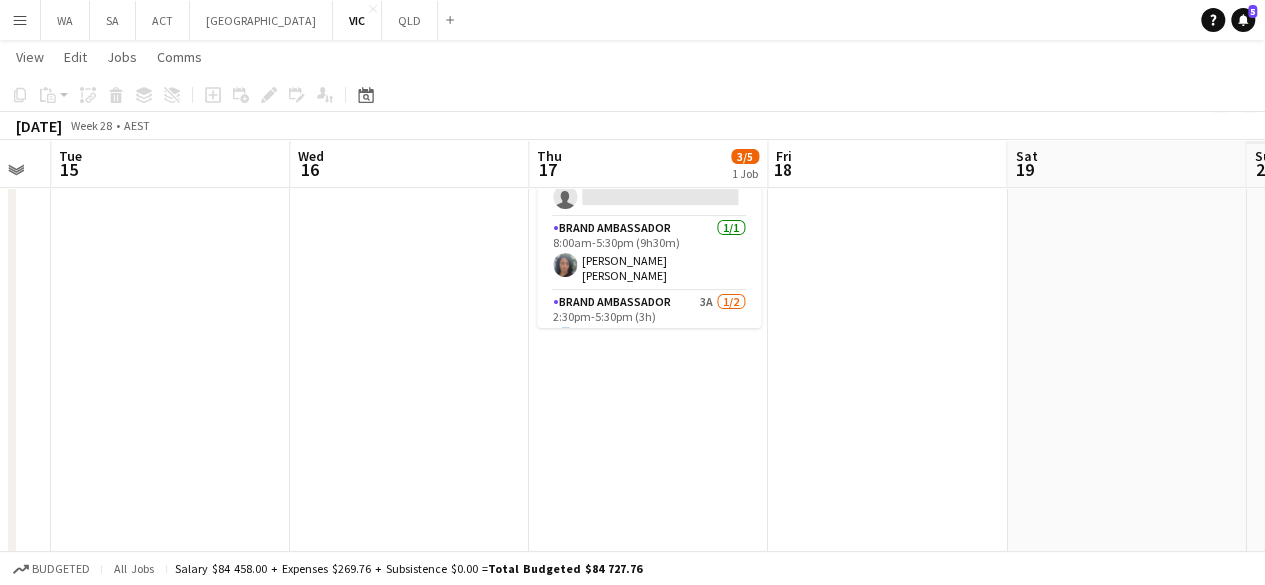 drag, startPoint x: 781, startPoint y: 311, endPoint x: 508, endPoint y: 342, distance: 274.75443 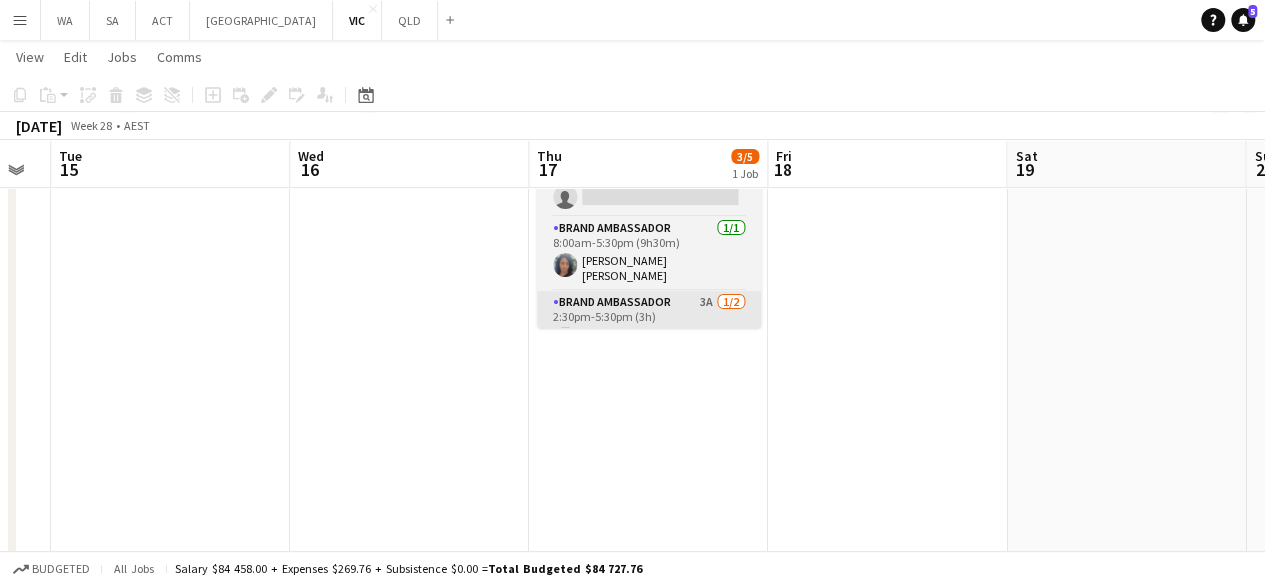scroll, scrollTop: 0, scrollLeft: 909, axis: horizontal 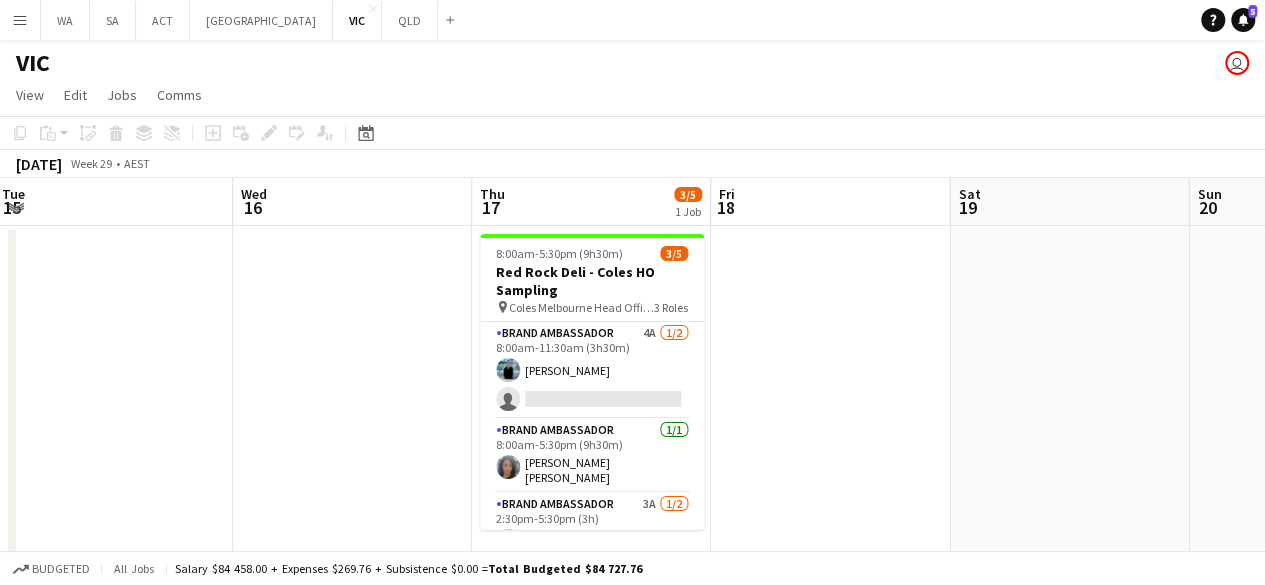 drag, startPoint x: 761, startPoint y: 319, endPoint x: 224, endPoint y: 379, distance: 540.34155 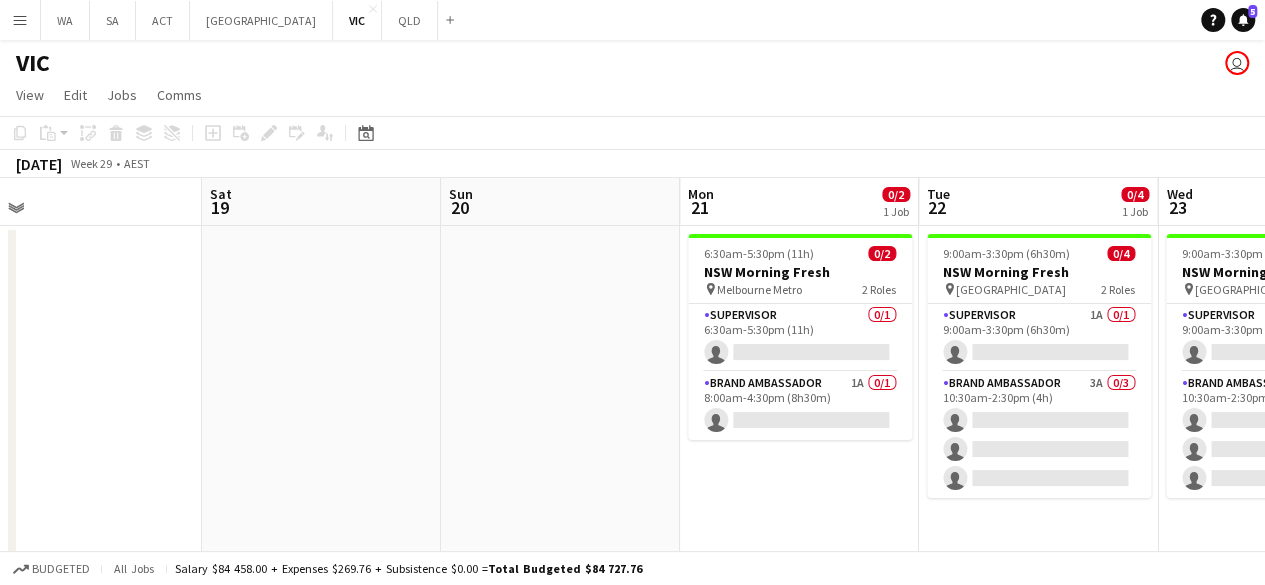 drag, startPoint x: 660, startPoint y: 367, endPoint x: 406, endPoint y: 382, distance: 254.44254 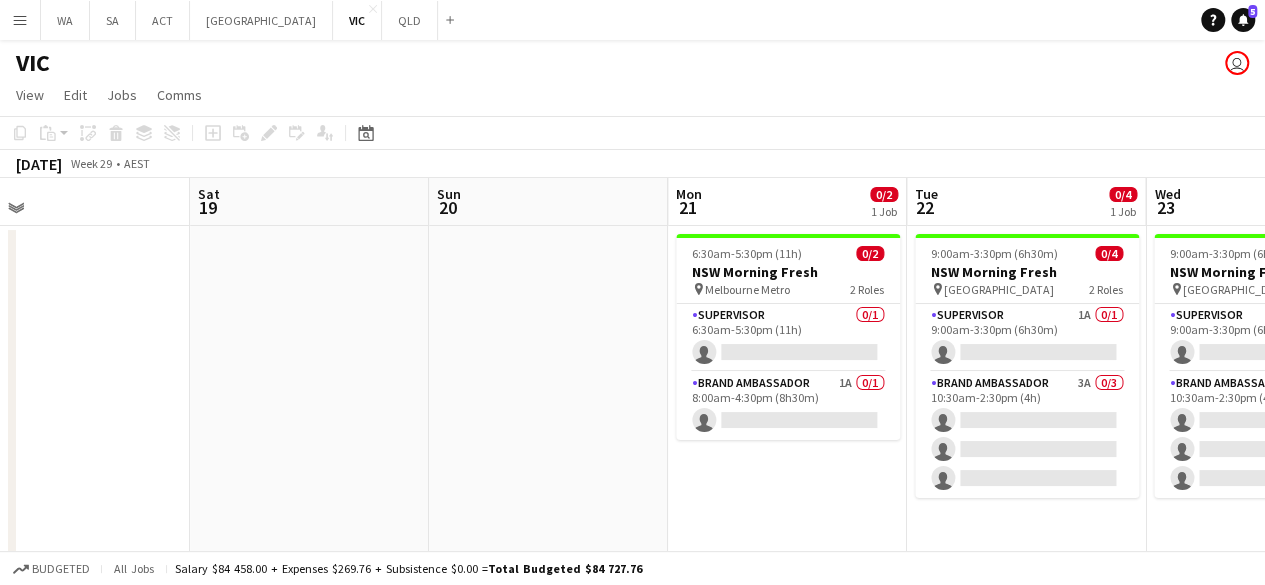 scroll, scrollTop: 0, scrollLeft: 734, axis: horizontal 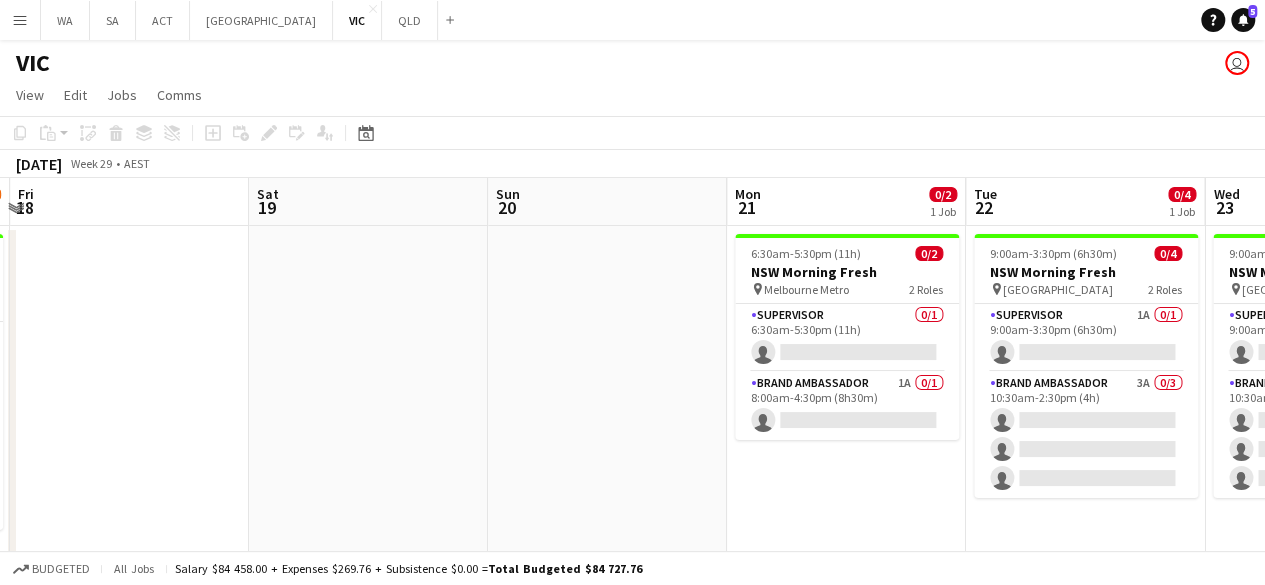 drag, startPoint x: 849, startPoint y: 362, endPoint x: 403, endPoint y: 379, distance: 446.32388 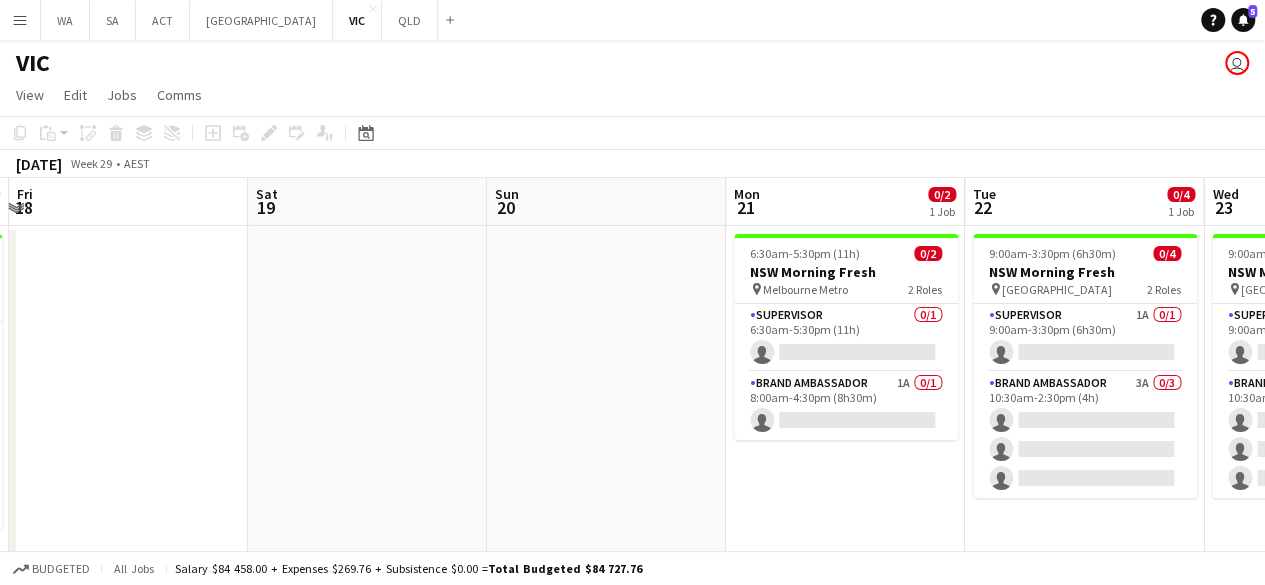 click on "Tue   15   Wed   16   Thu   17   3/5   1 Job   Fri   18   Sat   19   Sun   20   Mon   21   0/2   1 Job   Tue   22   0/4   1 Job   Wed   23   0/4   1 Job   Thu   24   0/4   1 Job   Fri   25   0/4   1 Job      8:00am-5:30pm (9h30m)    3/5   Red Rock Deli - Coles HO Sampling
pin
Coles Melbourne Head Office  - [STREET_ADDRESS] Roles   Brand Ambassador   4A   [DATE]   8:00am-11:30am (3h30m)
[PERSON_NAME]
single-neutral-actions
Brand Ambassador   [DATE]   8:00am-5:30pm (9h30m)
[PERSON_NAME] [PERSON_NAME]  Brand Ambassador   3A   [DATE]   2:30pm-5:30pm (3h)
[PERSON_NAME]
single-neutral-actions
6:30am-5:30pm (11h)    0/2   NSW Morning Fresh
pin
Melbourne Metro   2 Roles   Supervisor   0/1   6:30am-5:30pm (11h)
single-neutral-actions
Brand Ambassador   1A   0/1   8:00am-4:30pm (8h30m)" at bounding box center (632, 589) 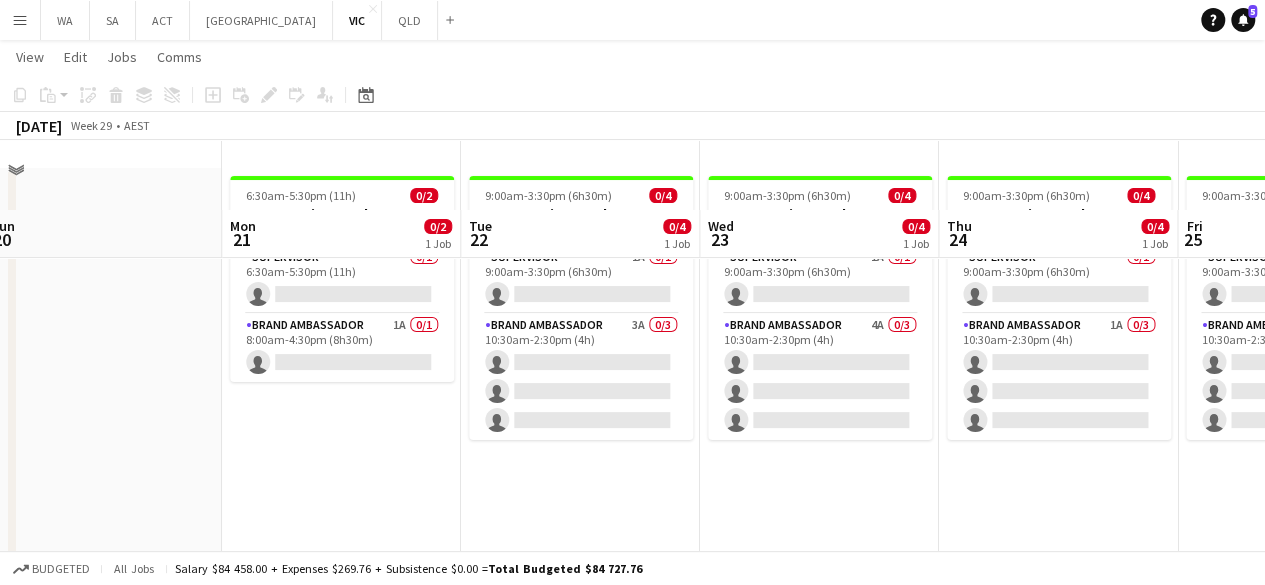 scroll, scrollTop: 0, scrollLeft: 0, axis: both 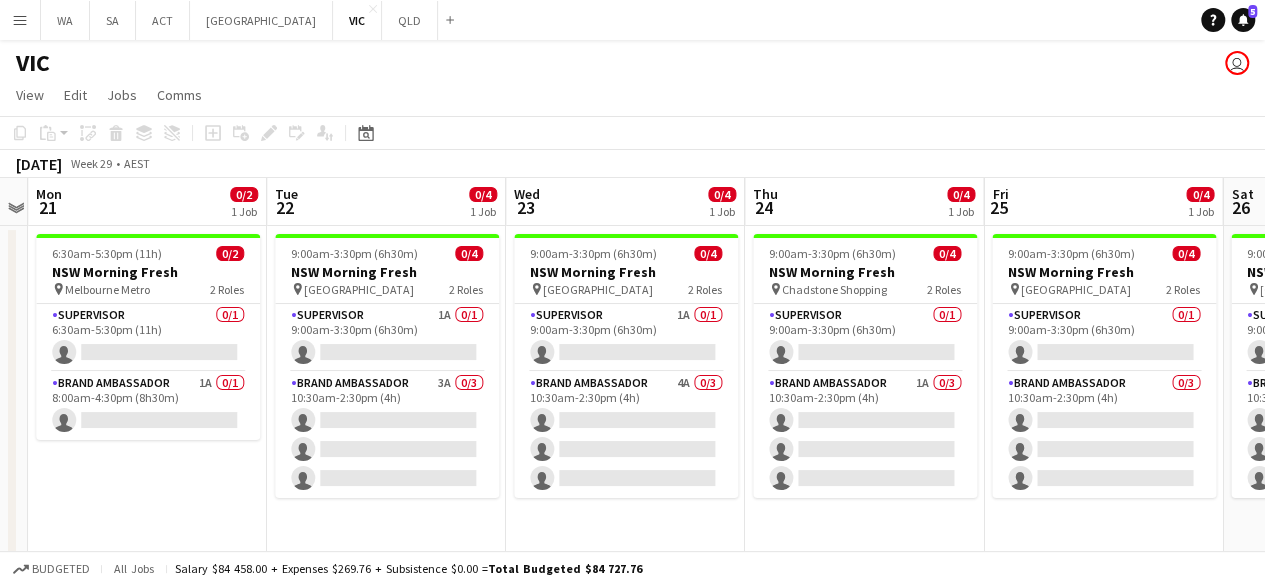 drag, startPoint x: 869, startPoint y: 353, endPoint x: 738, endPoint y: 353, distance: 131 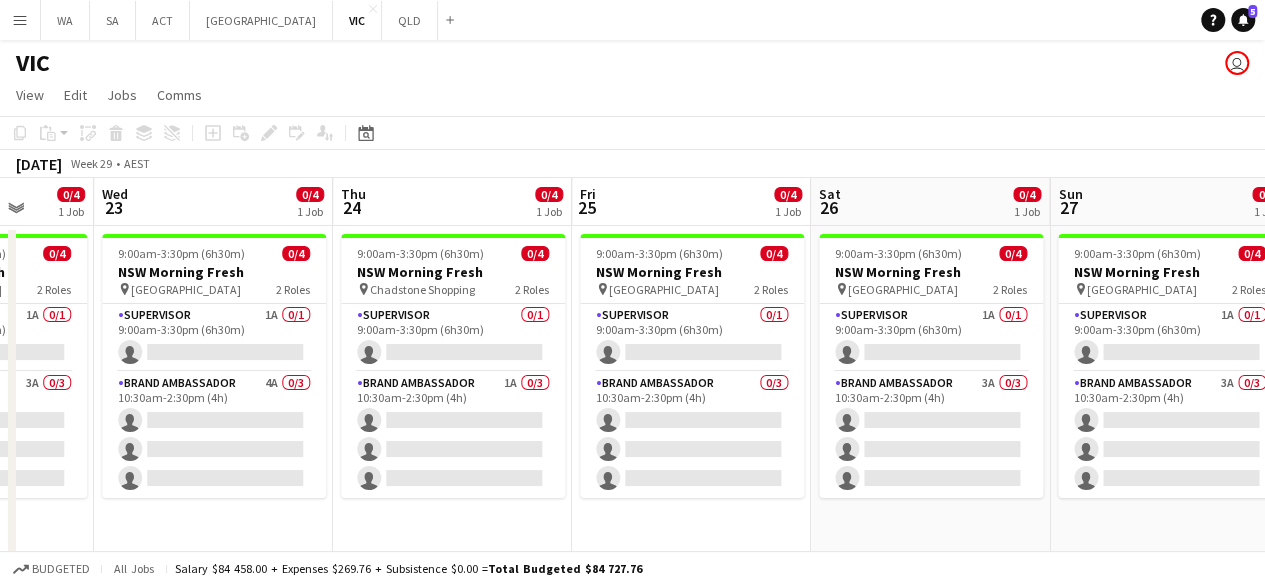 drag, startPoint x: 487, startPoint y: 351, endPoint x: 298, endPoint y: 369, distance: 189.85521 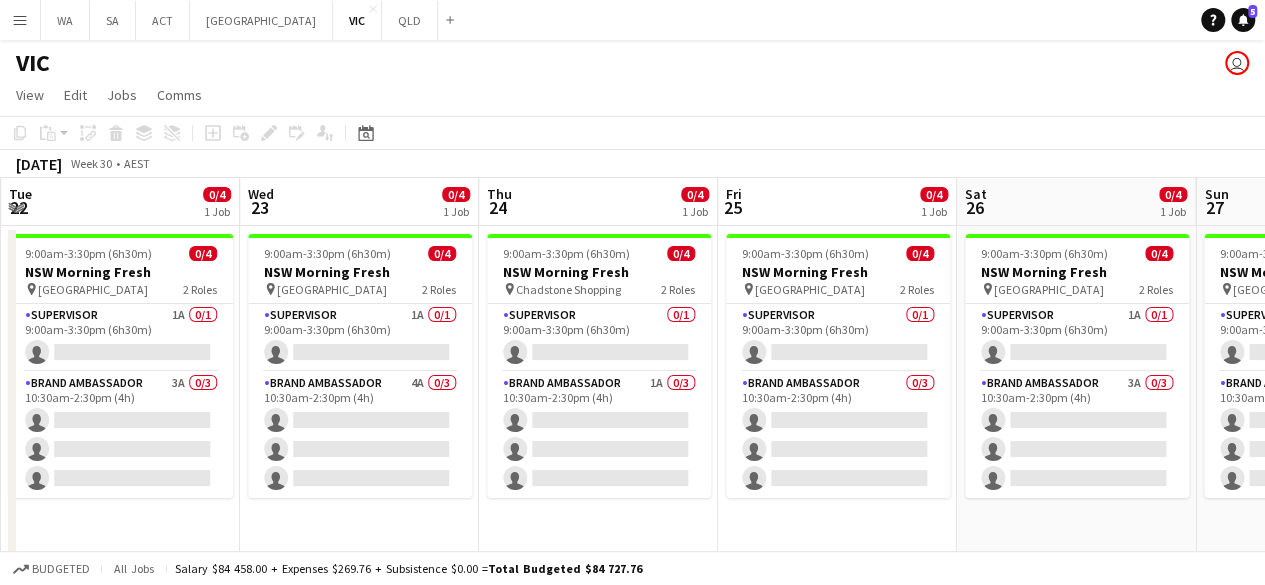 drag, startPoint x: 570, startPoint y: 359, endPoint x: 226, endPoint y: 365, distance: 344.0523 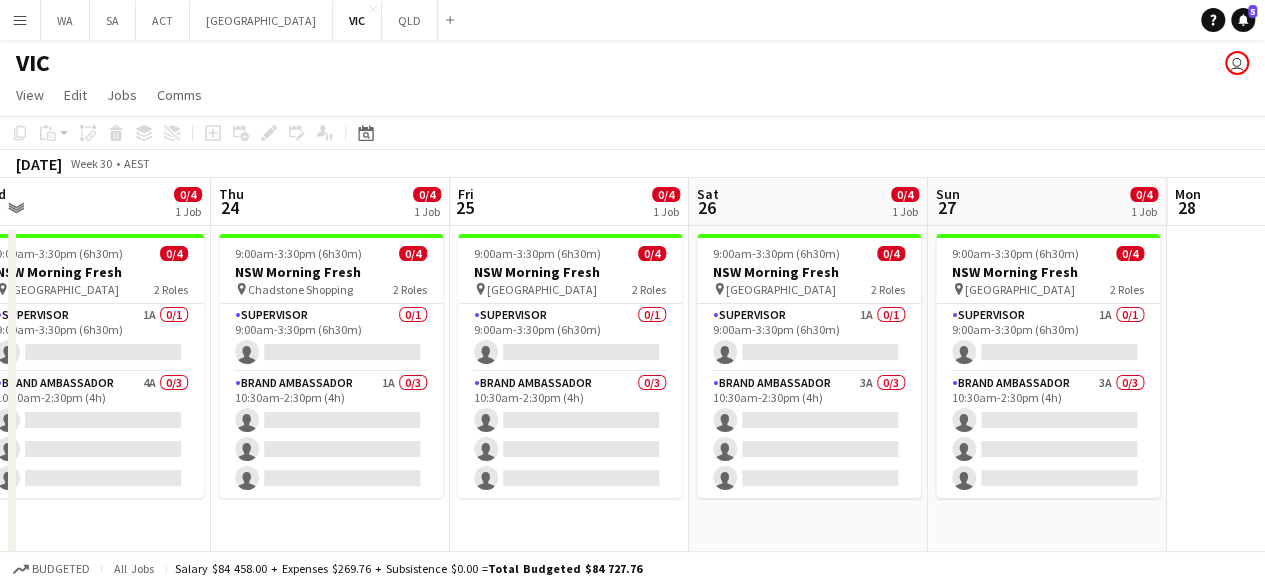 click on "Mon   21   0/2   1 Job   Tue   22   0/4   1 Job   Wed   23   0/4   1 Job   Thu   24   0/4   1 Job   Fri   25   0/4   1 Job   Sat   26   0/4   1 Job   Sun   27   0/4   1 Job   Mon   28   Tue   29   0/4   1 Job   Wed   30   Thu   31      6:30am-5:30pm (11h)    0/2   NSW Morning Fresh
pin
Melbourne Metro   2 Roles   Supervisor   0/1   6:30am-5:30pm (11h)
single-neutral-actions
Brand Ambassador   1A   0/1   8:00am-4:30pm (8h30m)
single-neutral-actions
9:00am-3:30pm (6h30m)    0/4   NSW Morning Fresh
pin
[GEOGRAPHIC_DATA]   2 Roles   Supervisor   1A   0/1   9:00am-3:30pm (6h30m)
single-neutral-actions
Brand Ambassador   3A   0/3   10:30am-2:30pm (4h)
single-neutral-actions
single-neutral-actions
single-neutral-actions" at bounding box center (632, 589) 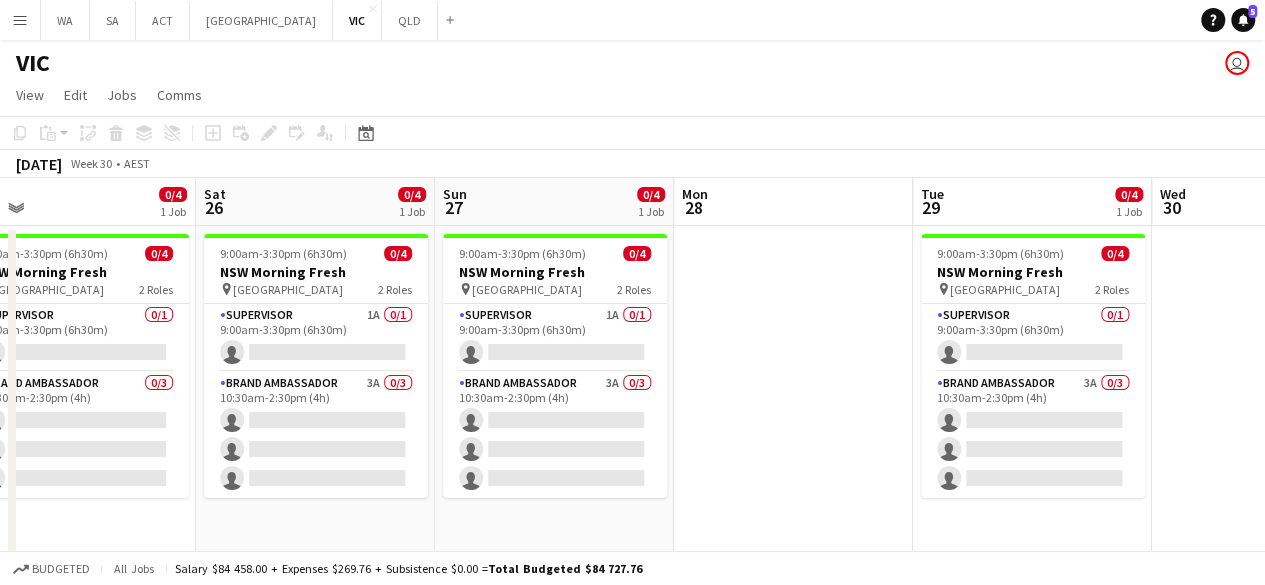 drag, startPoint x: 793, startPoint y: 256, endPoint x: 304, endPoint y: 287, distance: 489.98163 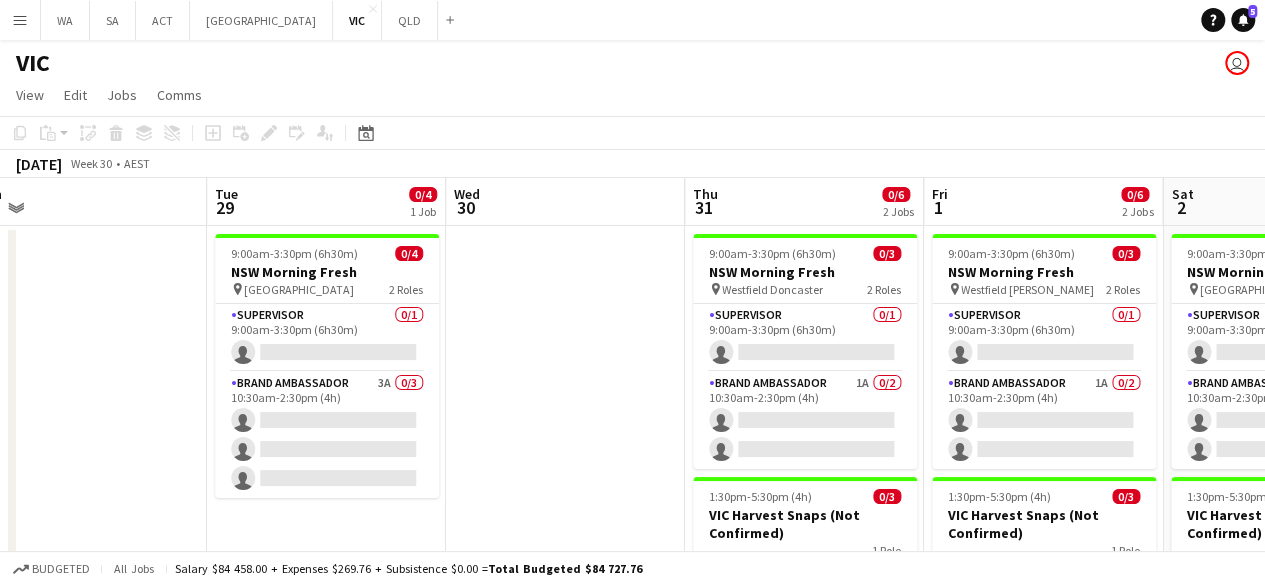 drag, startPoint x: 832, startPoint y: 321, endPoint x: 604, endPoint y: 313, distance: 228.1403 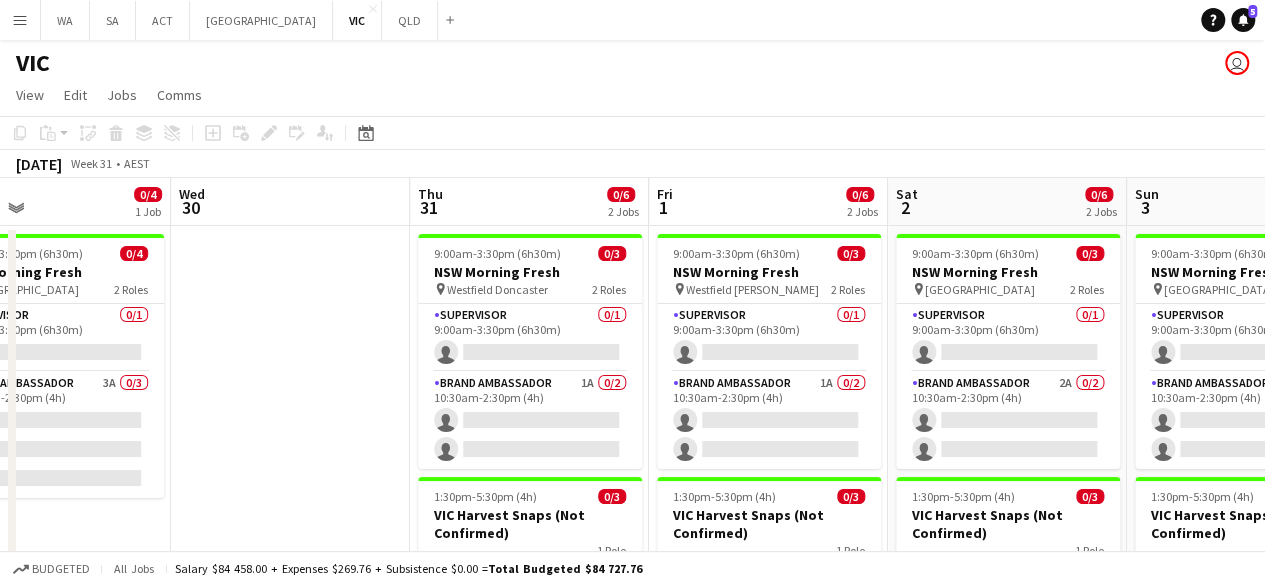 drag, startPoint x: 789, startPoint y: 285, endPoint x: 568, endPoint y: 294, distance: 221.18318 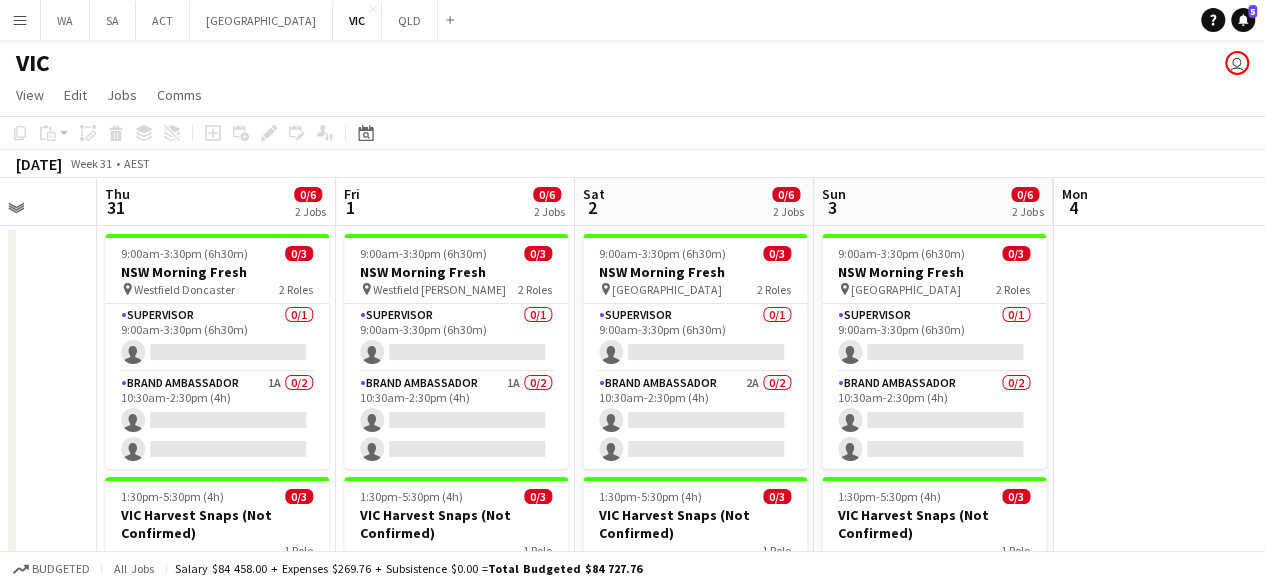 drag, startPoint x: 899, startPoint y: 306, endPoint x: 594, endPoint y: 325, distance: 305.59122 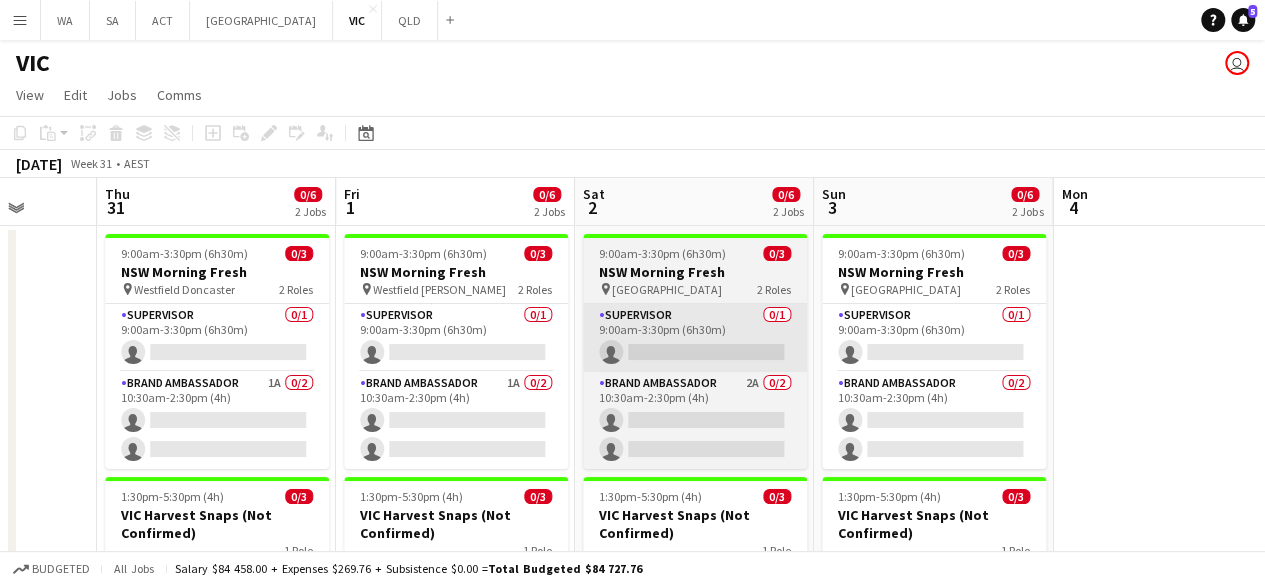 scroll, scrollTop: 0, scrollLeft: 867, axis: horizontal 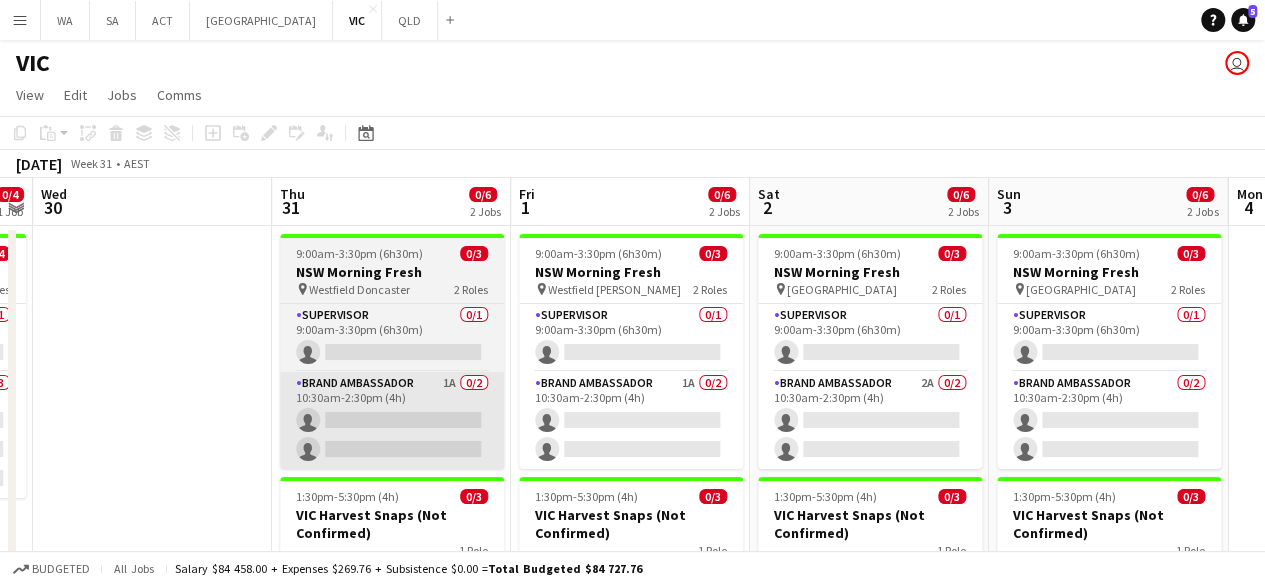 drag, startPoint x: 718, startPoint y: 295, endPoint x: 406, endPoint y: 373, distance: 321.60223 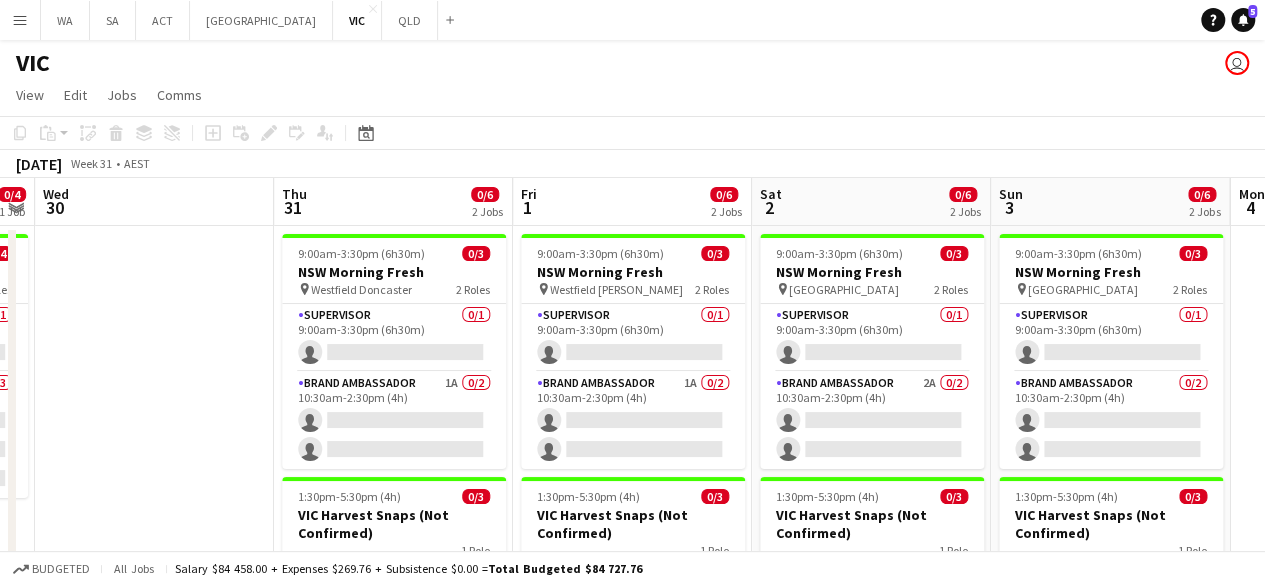 drag, startPoint x: 921, startPoint y: 326, endPoint x: 868, endPoint y: 336, distance: 53.935146 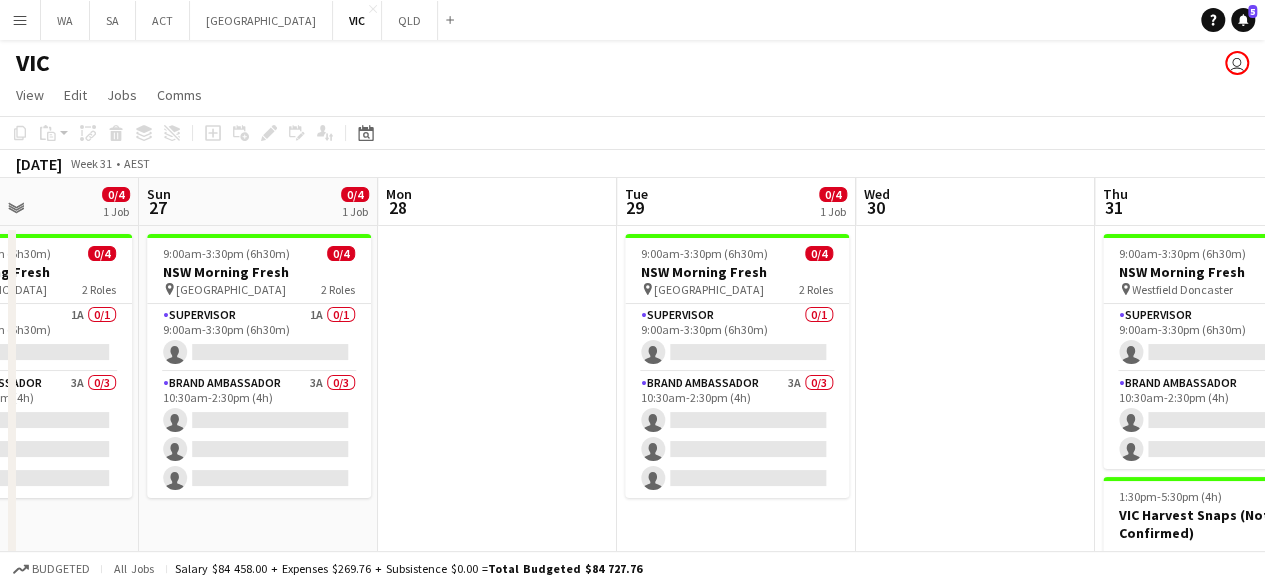 click on "Thu   24   0/4   1 Job   Fri   25   0/4   1 Job   Sat   26   0/4   1 Job   Sun   27   0/4   1 Job   Mon   28   Tue   29   0/4   1 Job   Wed   30   Thu   31   0/6   2 Jobs   Fri   1   0/6   2 Jobs   Sat   2   0/6   2 Jobs   Sun   3   0/6   2 Jobs      9:00am-3:30pm (6h30m)    0/4   NSW Morning Fresh
pin
Chadstone Shopping    2 Roles   Supervisor   0/1   9:00am-3:30pm (6h30m)
single-neutral-actions
Brand Ambassador   1A   0/3   10:30am-2:30pm (4h)
single-neutral-actions
single-neutral-actions
single-neutral-actions
9:00am-3:30pm (6h30m)    0/4   NSW Morning Fresh
pin
[GEOGRAPHIC_DATA]   2 Roles   Supervisor   0/1   9:00am-3:30pm (6h30m)
single-neutral-actions
Brand Ambassador   0/3   10:30am-2:30pm (4h)
single-neutral-actions" at bounding box center [632, 589] 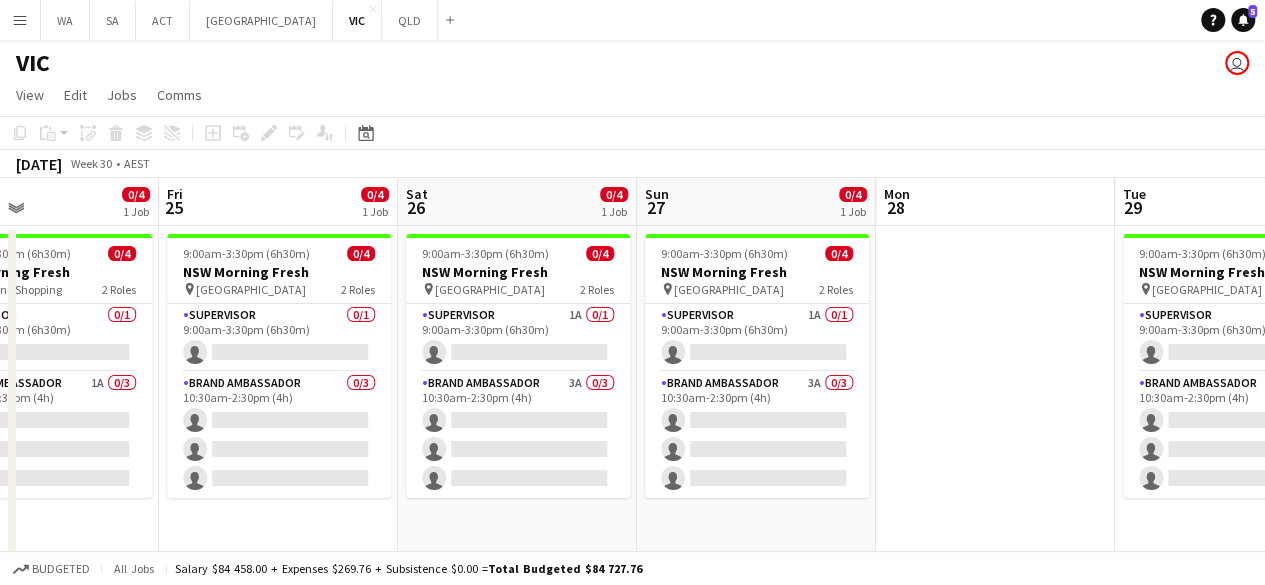 drag, startPoint x: 335, startPoint y: 322, endPoint x: 706, endPoint y: 287, distance: 372.64728 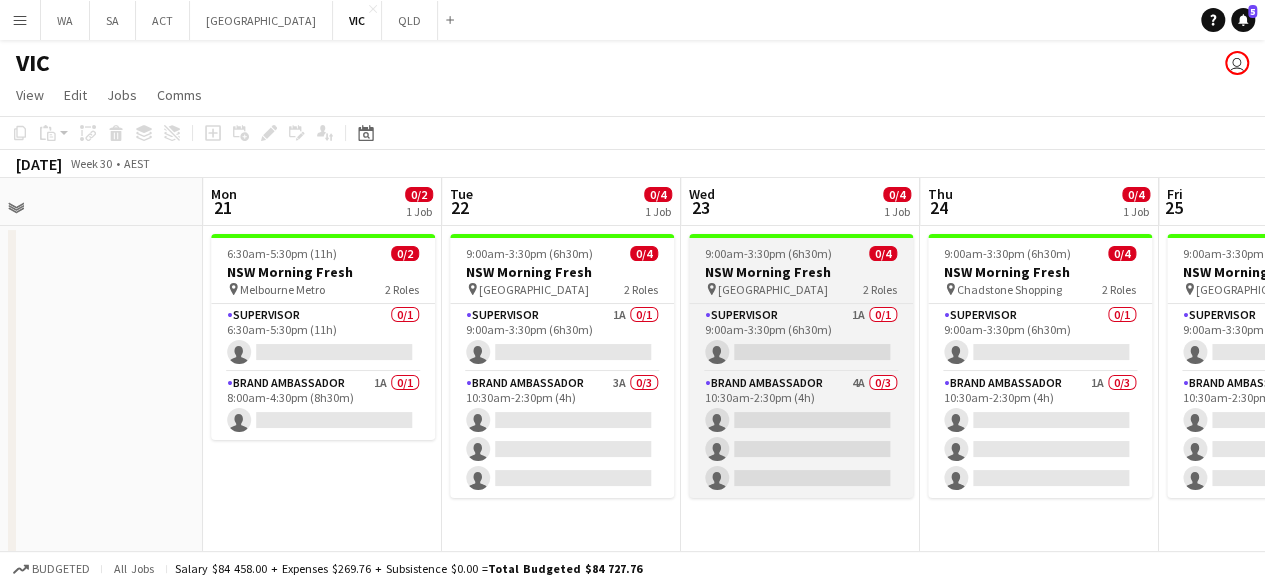 drag, startPoint x: 954, startPoint y: 261, endPoint x: 804, endPoint y: 289, distance: 152.59096 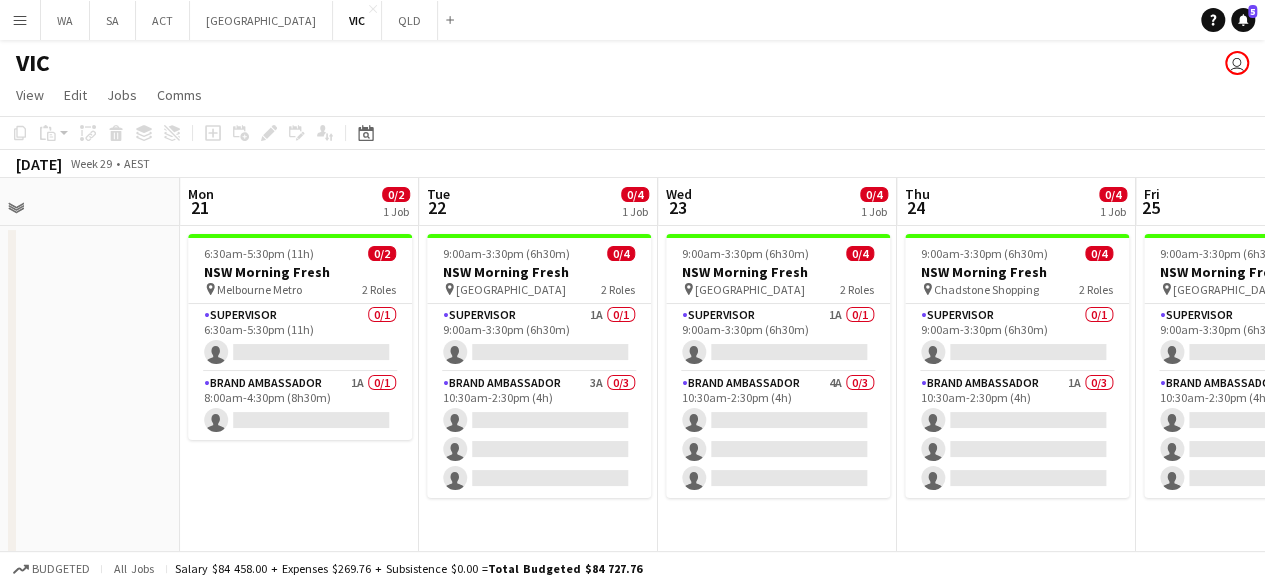 drag, startPoint x: 584, startPoint y: 278, endPoint x: 984, endPoint y: 238, distance: 401.99503 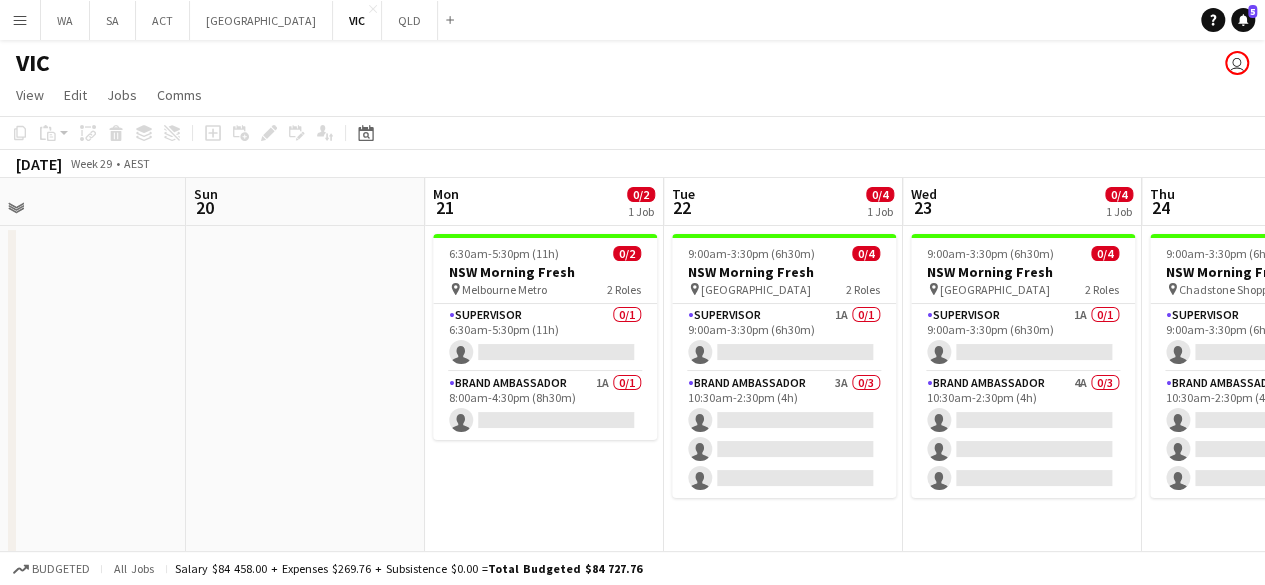 drag, startPoint x: 520, startPoint y: 252, endPoint x: 43, endPoint y: 243, distance: 477.0849 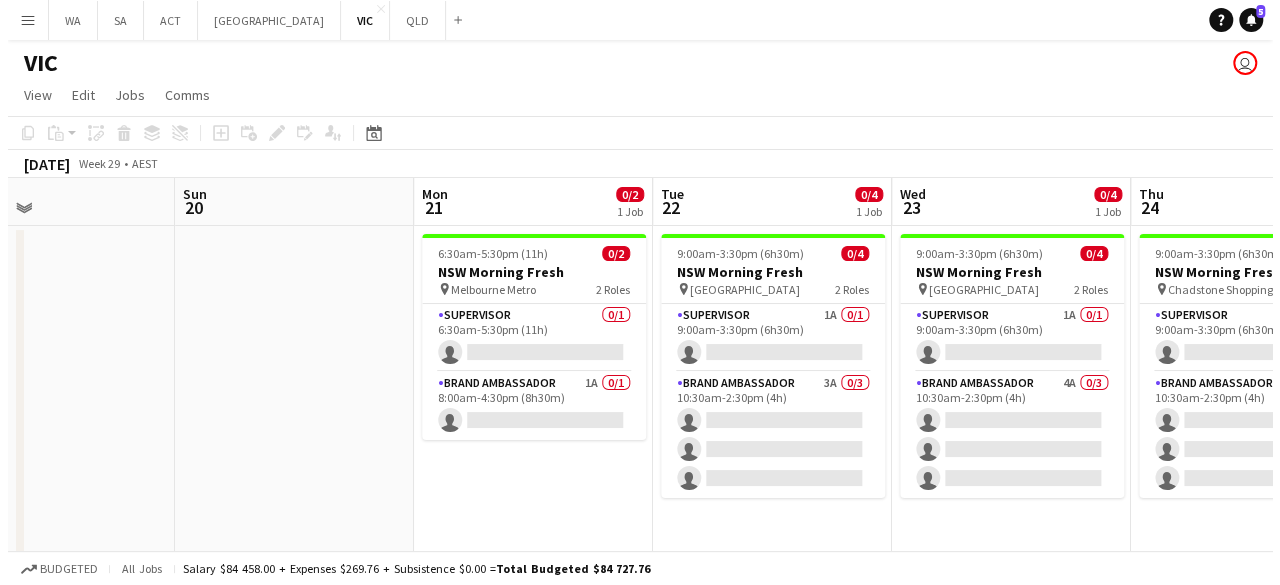 scroll, scrollTop: 0, scrollLeft: 568, axis: horizontal 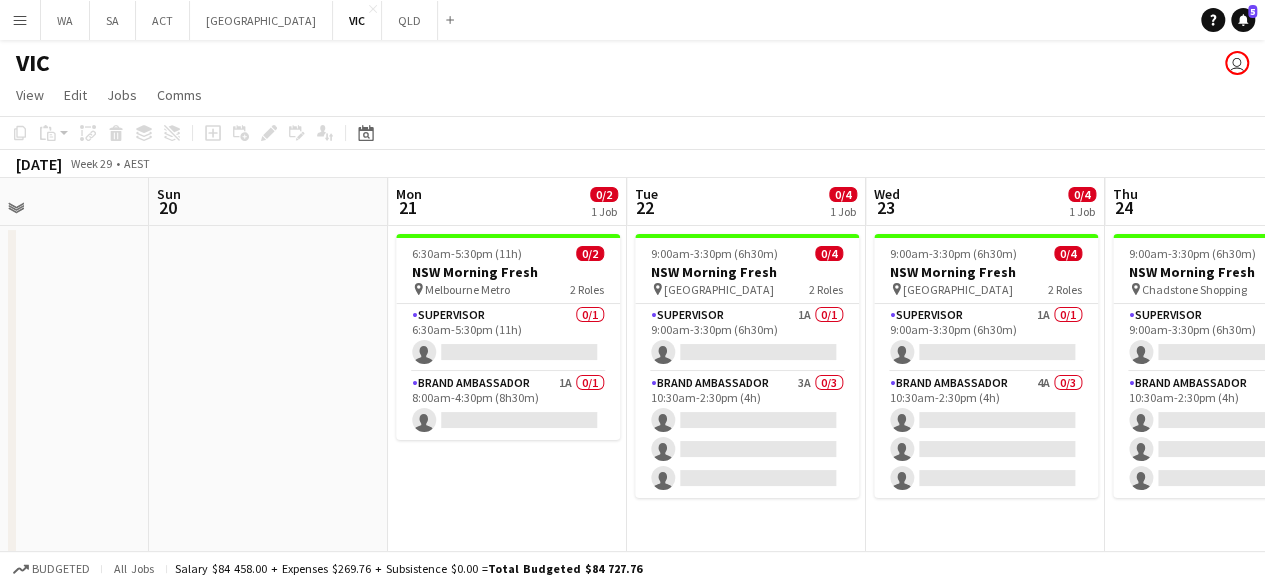drag, startPoint x: 554, startPoint y: 247, endPoint x: 73, endPoint y: 245, distance: 481.00415 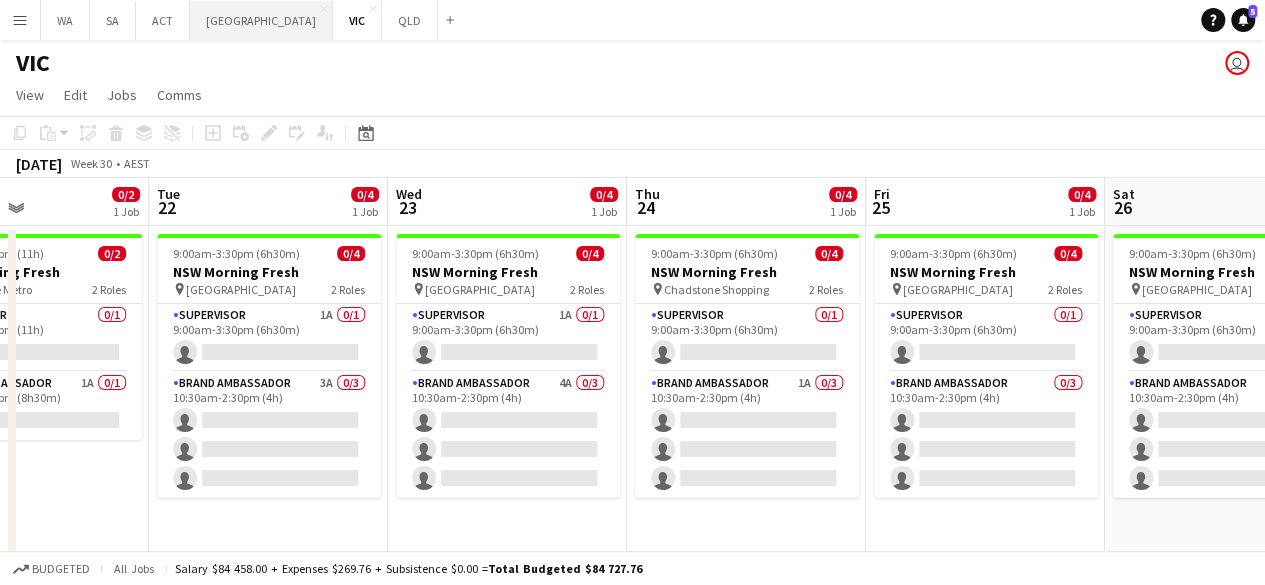 click on "NSW
Close" at bounding box center [261, 20] 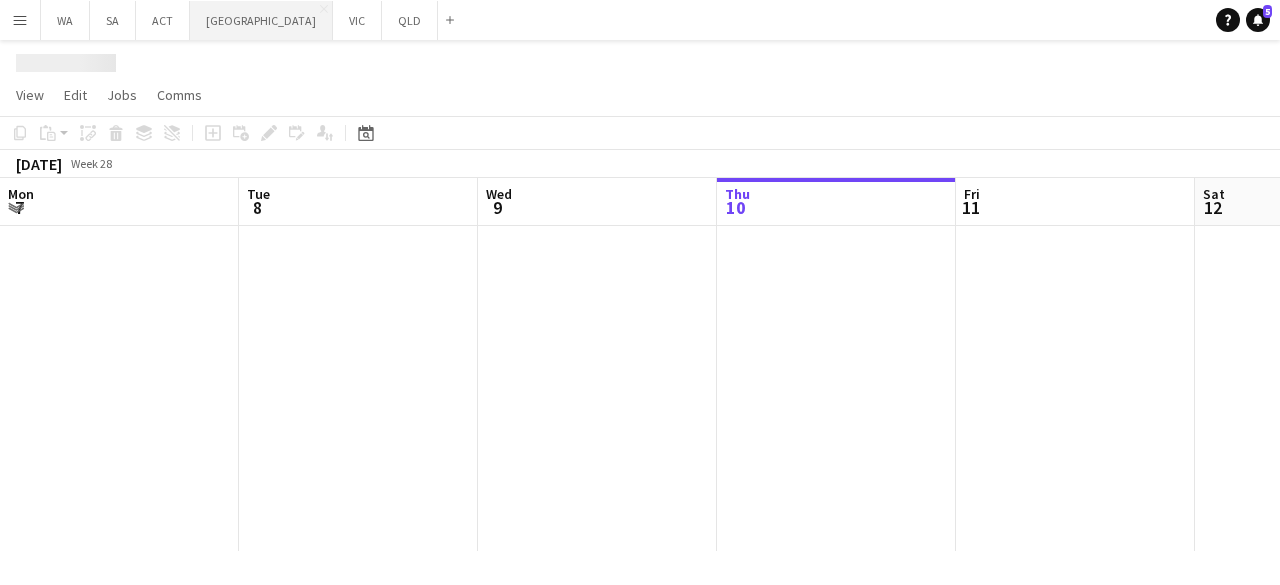 scroll, scrollTop: 0, scrollLeft: 478, axis: horizontal 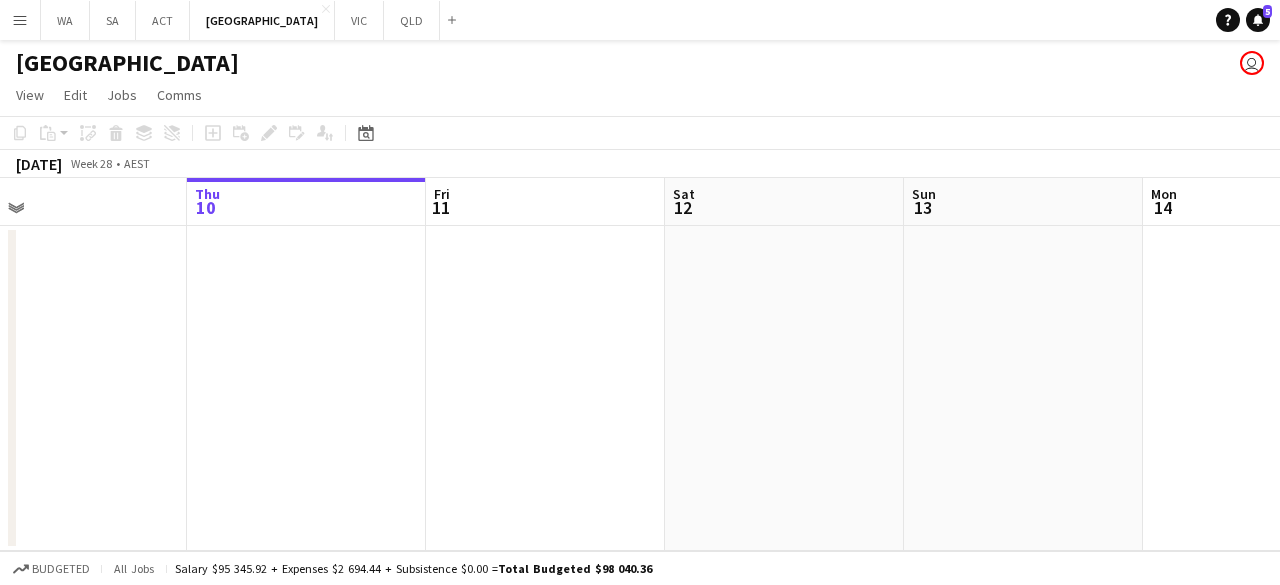 drag, startPoint x: 291, startPoint y: 332, endPoint x: 750, endPoint y: 329, distance: 459.0098 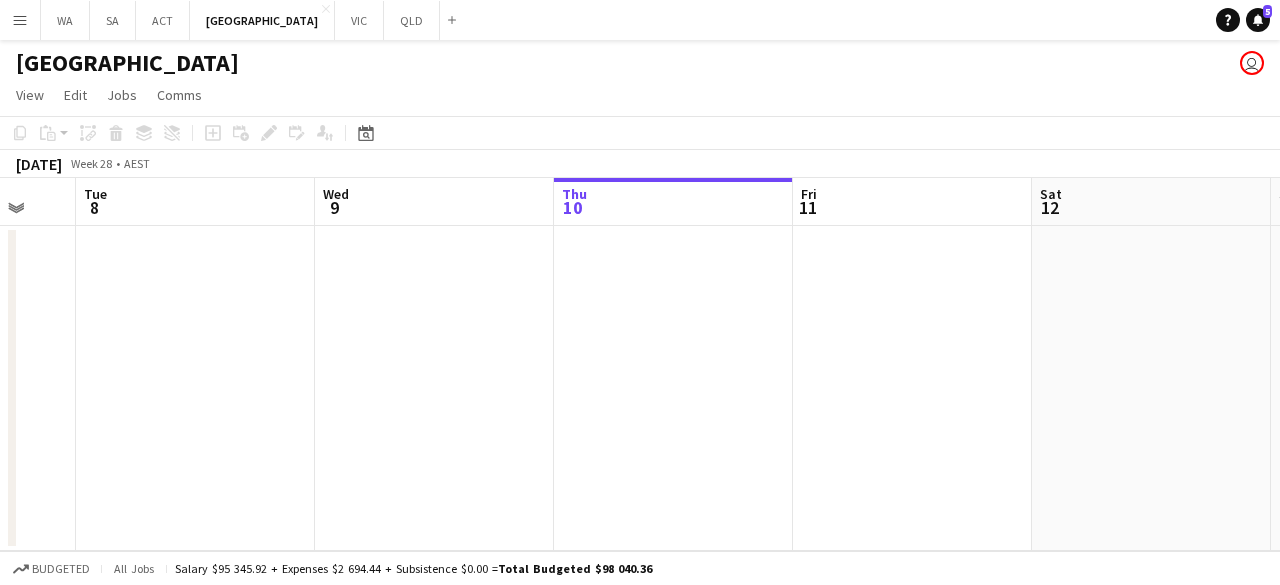 drag, startPoint x: 750, startPoint y: 329, endPoint x: -50, endPoint y: 340, distance: 800.0756 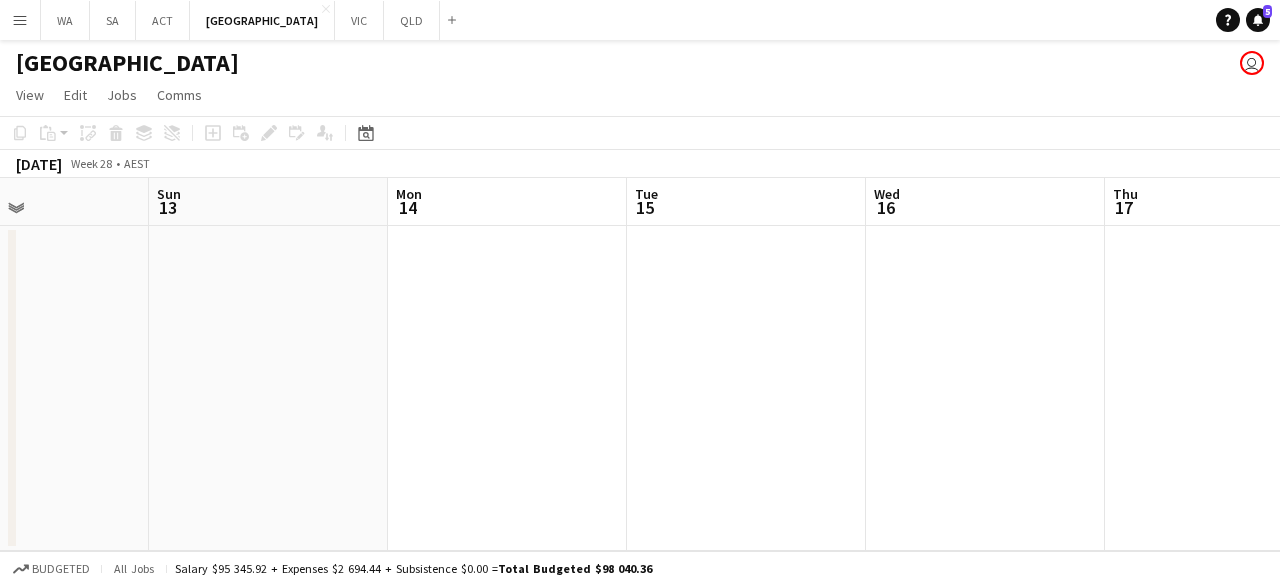 drag, startPoint x: 337, startPoint y: 414, endPoint x: 325, endPoint y: 407, distance: 13.892444 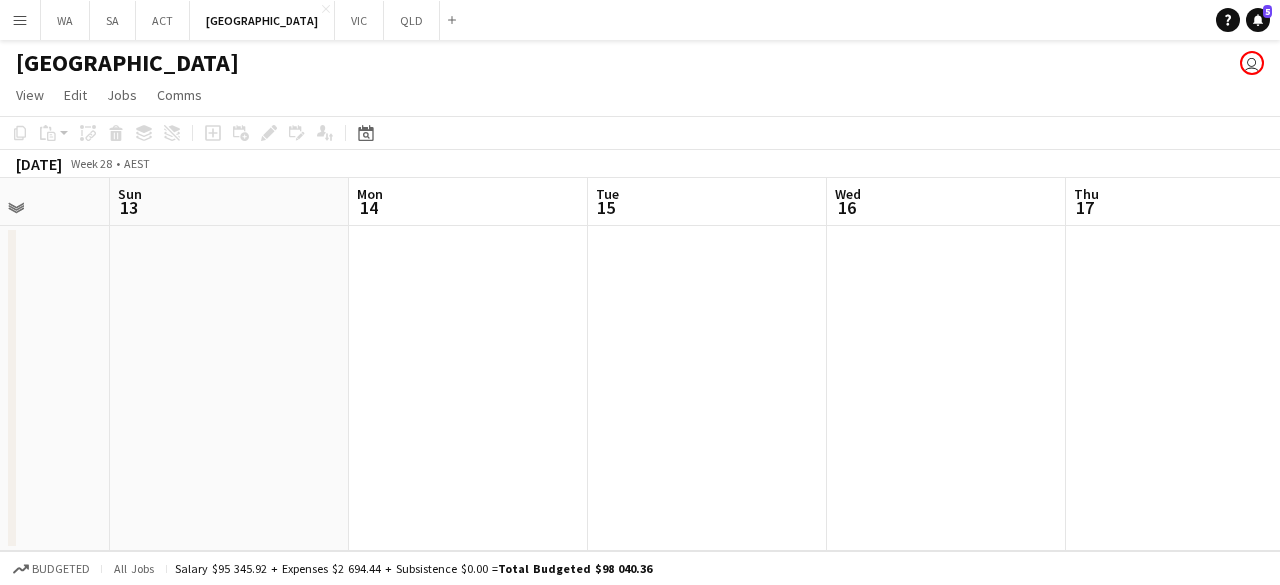 drag, startPoint x: 326, startPoint y: 326, endPoint x: 372, endPoint y: 323, distance: 46.09772 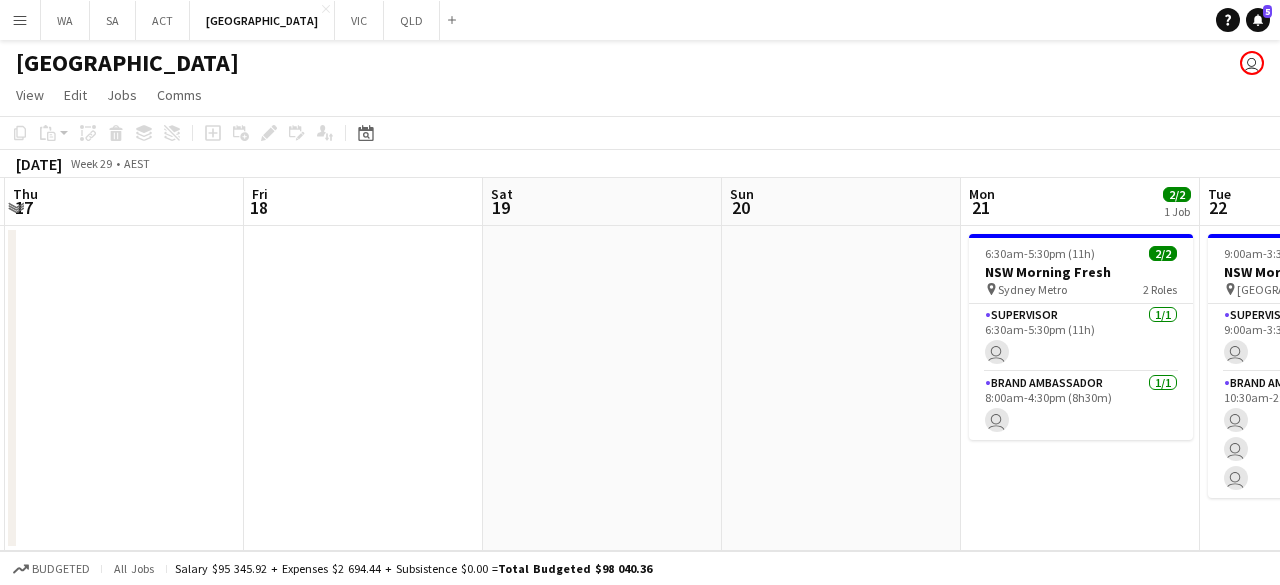 drag, startPoint x: 790, startPoint y: 341, endPoint x: 605, endPoint y: 311, distance: 187.41664 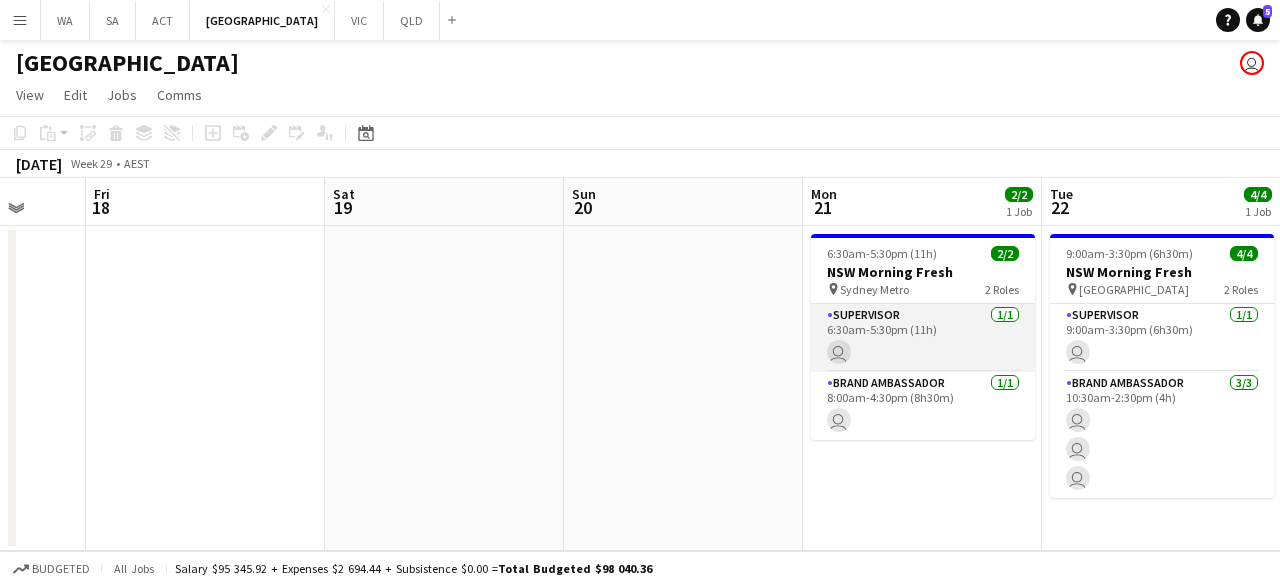 drag, startPoint x: 942, startPoint y: 338, endPoint x: 405, endPoint y: 316, distance: 537.45044 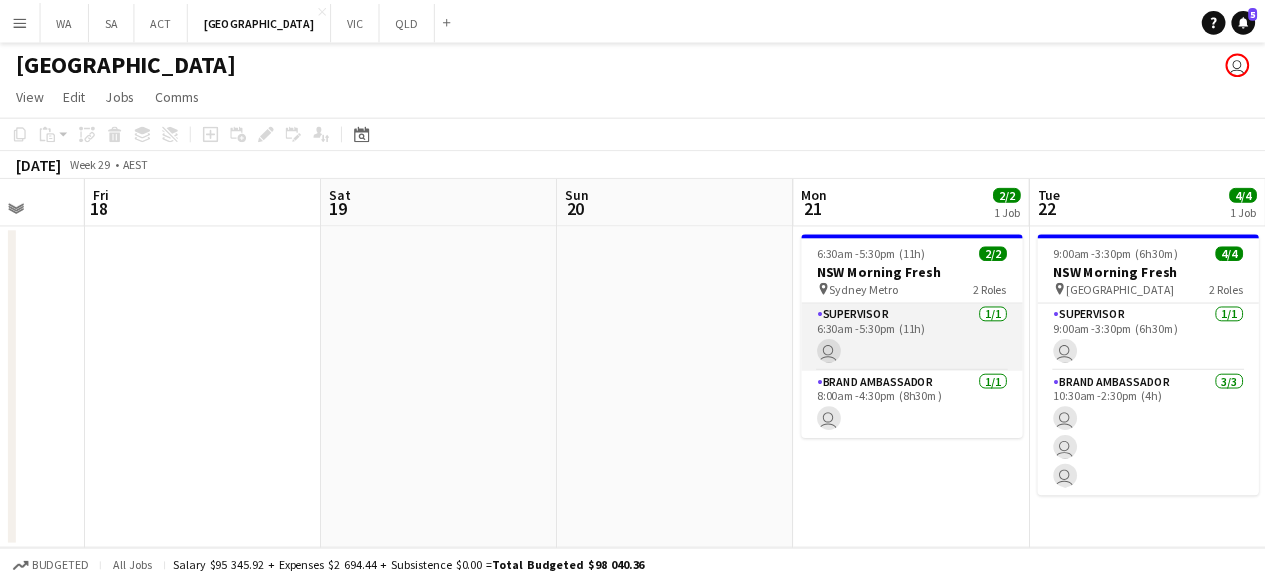 scroll, scrollTop: 0, scrollLeft: 764, axis: horizontal 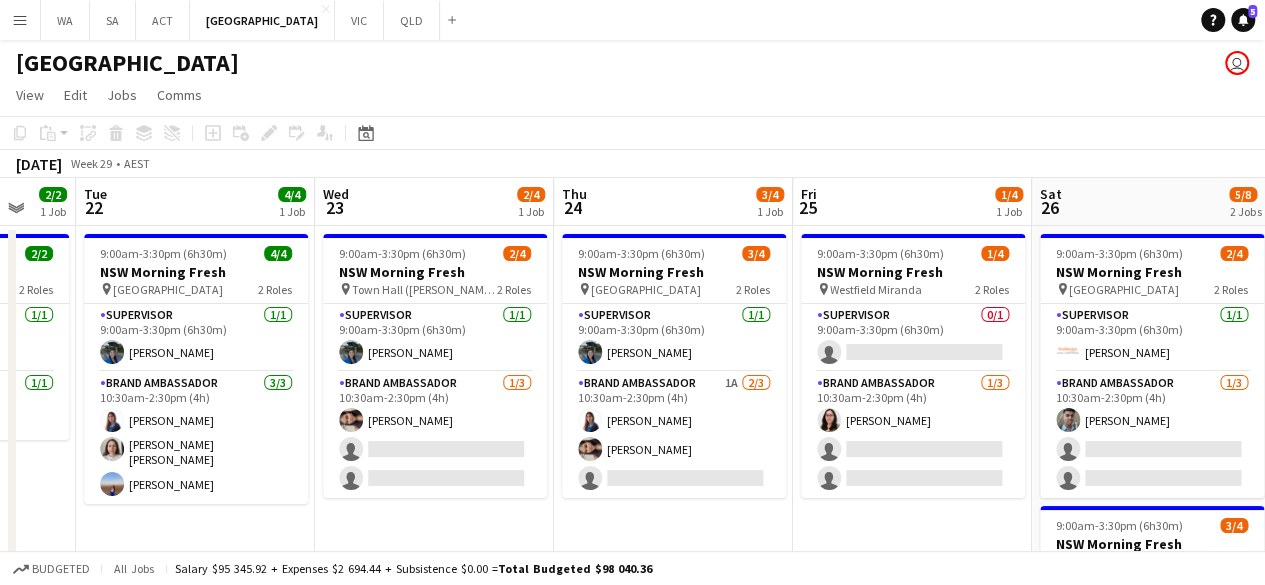 drag, startPoint x: 957, startPoint y: 397, endPoint x: 602, endPoint y: 400, distance: 355.01266 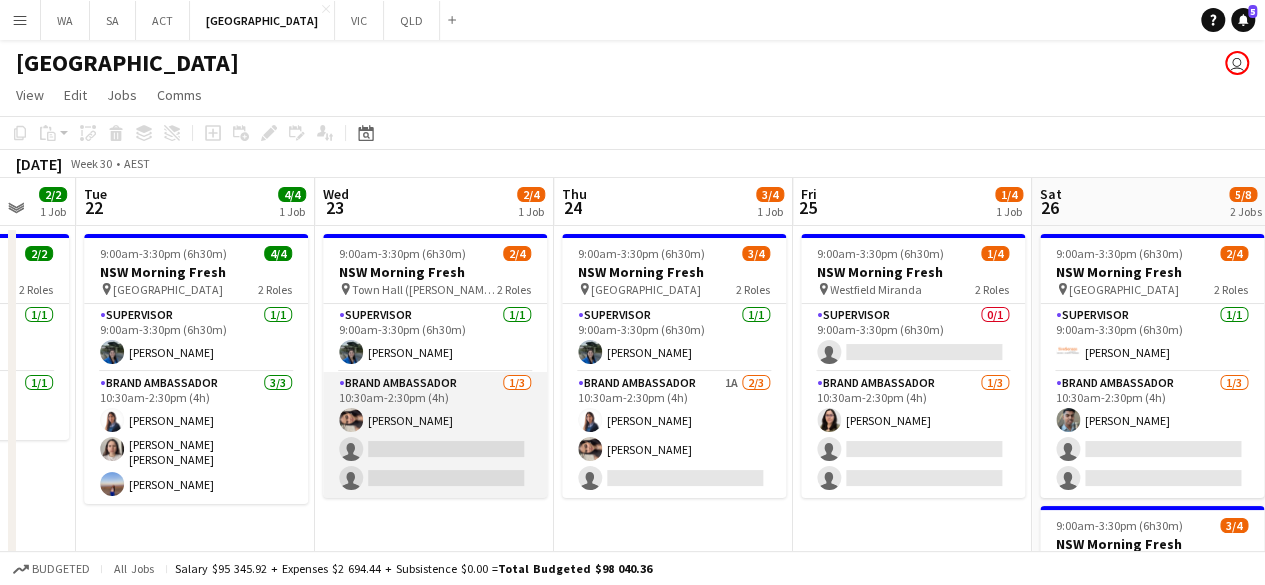 click on "Brand Ambassador   [DATE]   10:30am-2:30pm (4h)
[PERSON_NAME]
single-neutral-actions
single-neutral-actions" at bounding box center (435, 435) 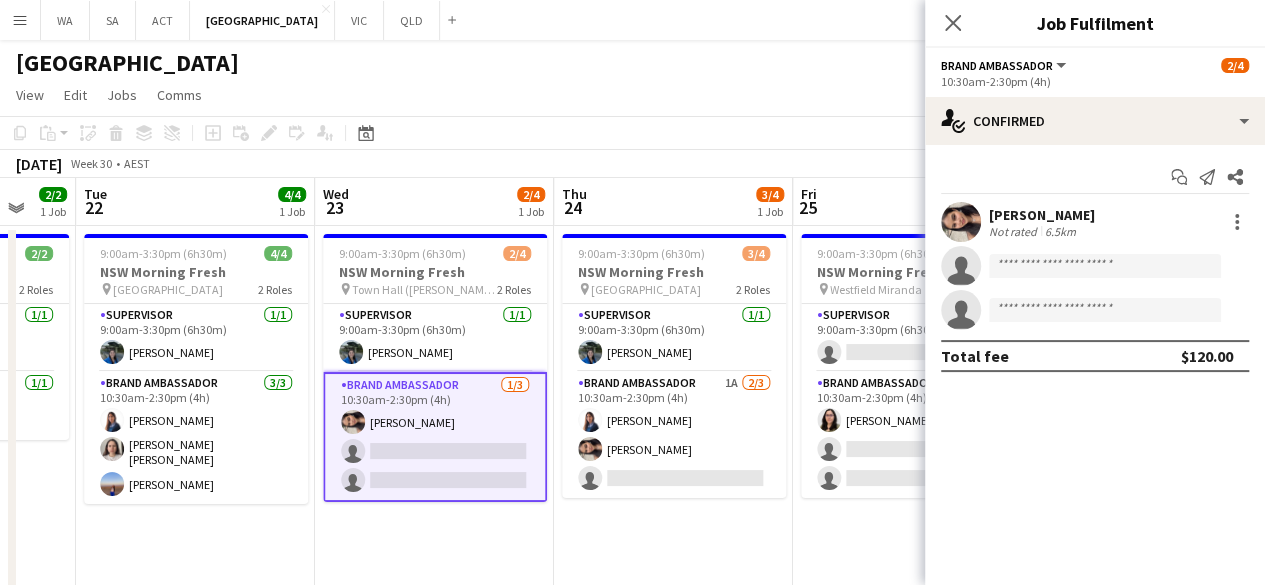 scroll, scrollTop: 0, scrollLeft: 594, axis: horizontal 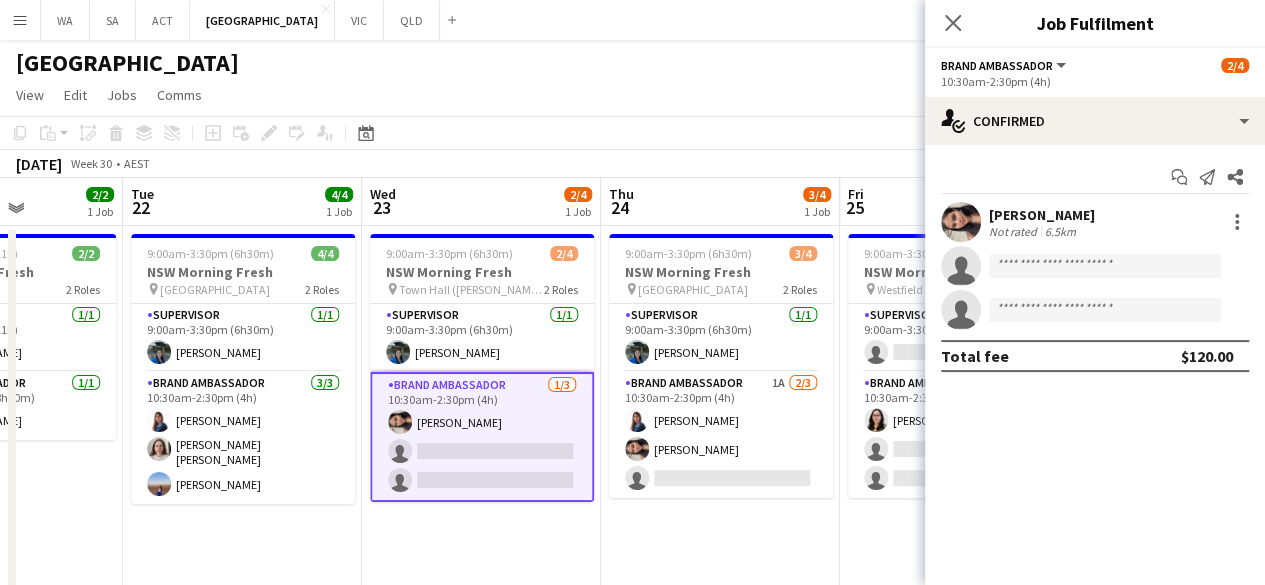 drag, startPoint x: 303, startPoint y: 433, endPoint x: 564, endPoint y: 413, distance: 261.76517 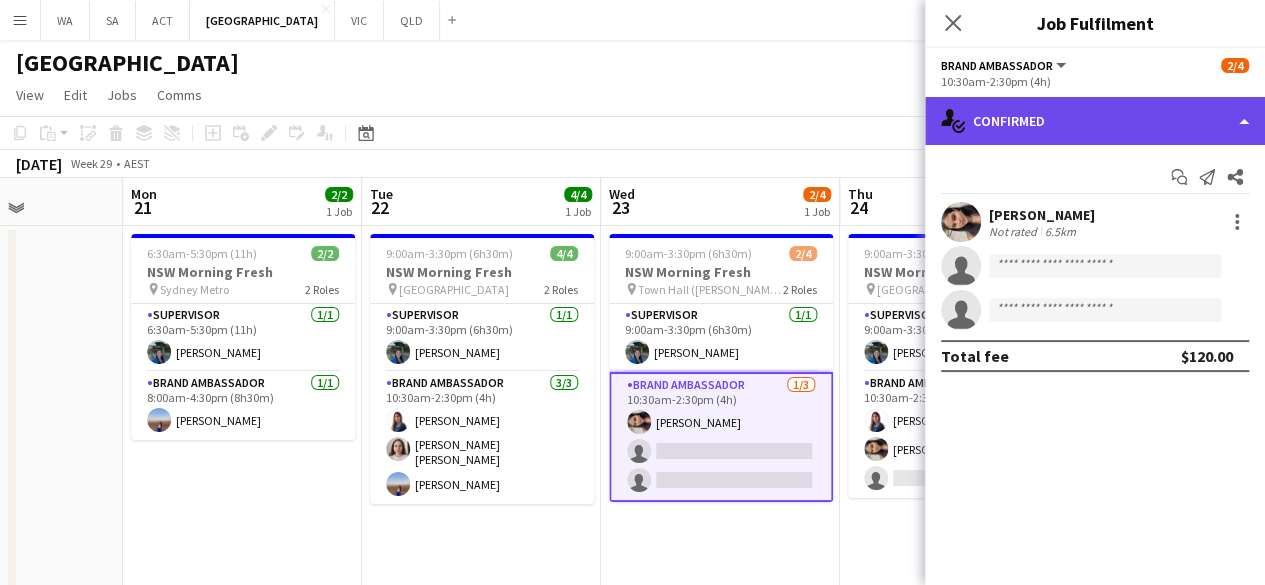 click on "single-neutral-actions-check-2
Confirmed" 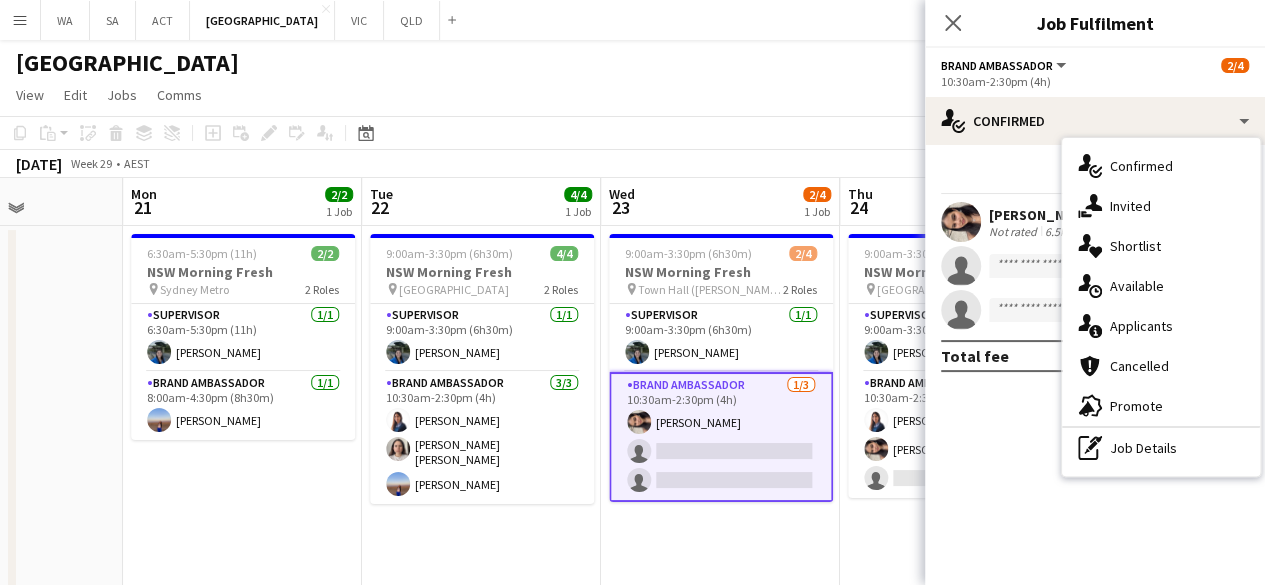 click on "single-neutral-actions-information
Applicants" at bounding box center [1161, 326] 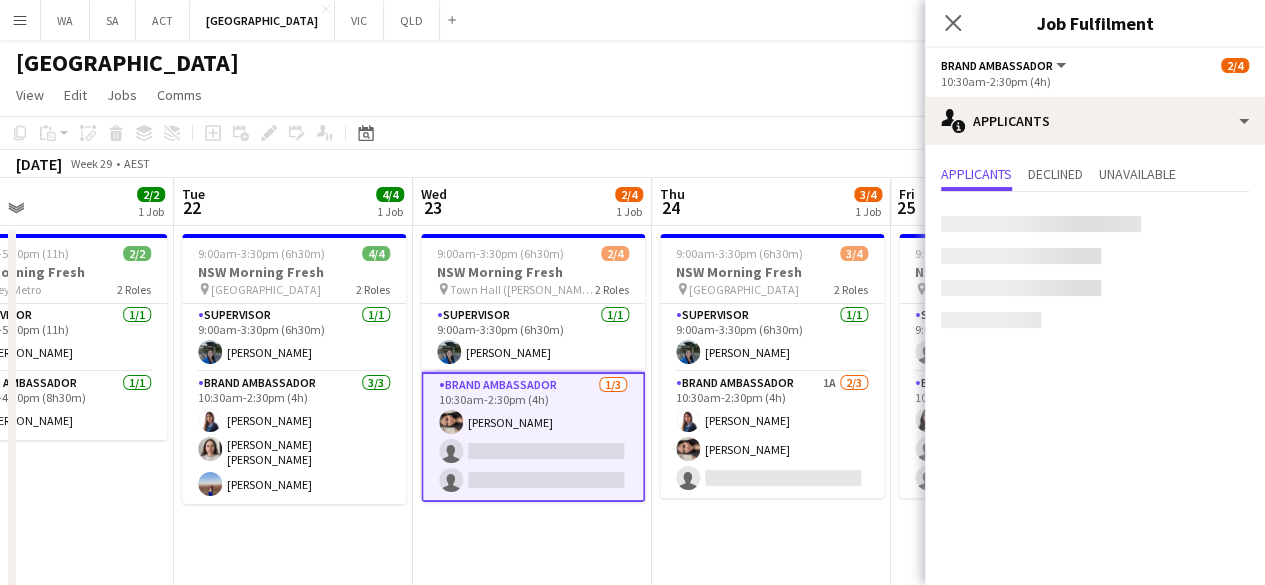scroll, scrollTop: 0, scrollLeft: 944, axis: horizontal 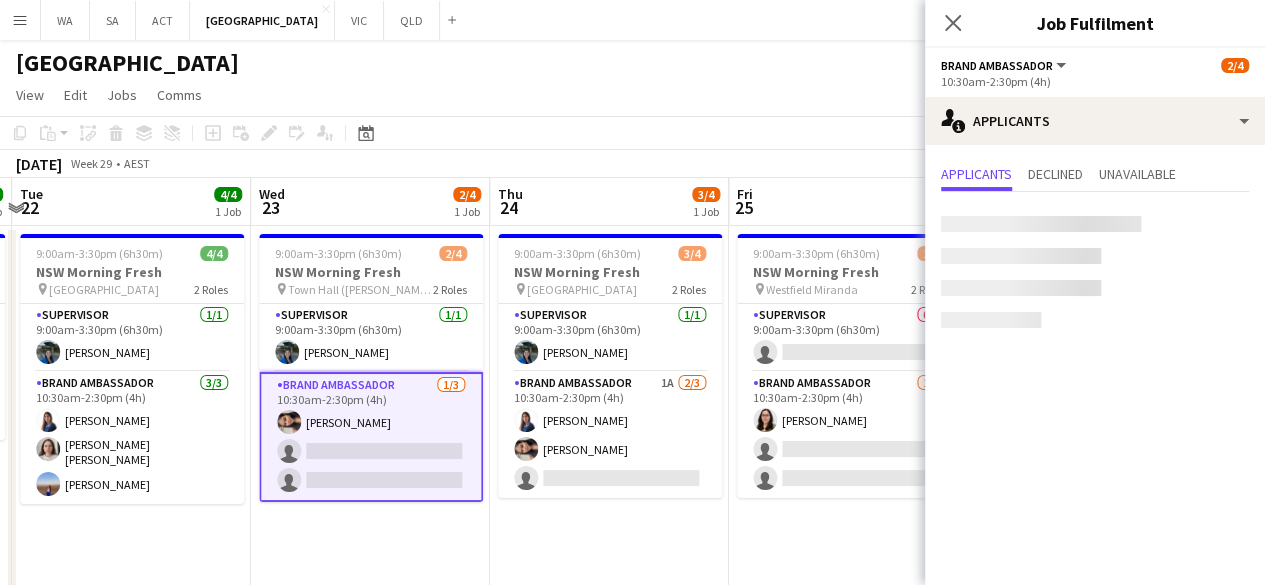drag 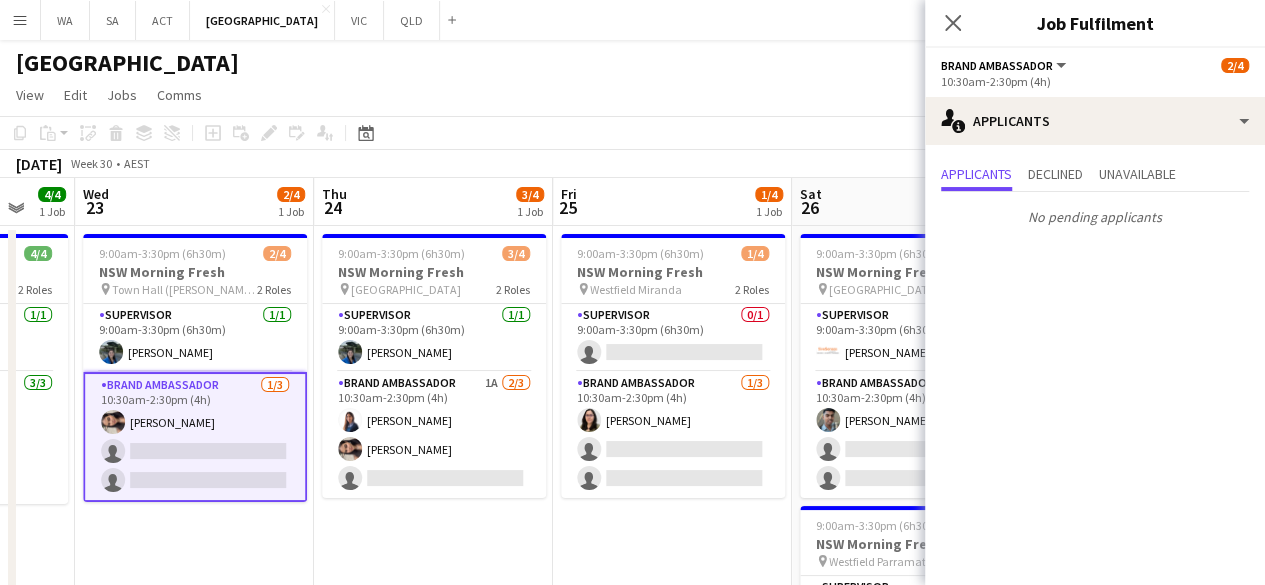 click on "Sun   20   Mon   21   2/2   1 Job   Tue   22   4/4   1 Job   Wed   23   2/4   1 Job   Thu   24   3/4   1 Job   Fri   25   1/4   1 Job   Sat   26   5/8   2 Jobs   Sun   27   3/4   1 Job   Mon   28   Tue   29   3/4   1 Job   Wed   30      6:30am-5:30pm (11h)    2/2   NSW Morning Fresh
pin
Sydney Metro    2 Roles   Supervisor   [DATE]   6:30am-5:30pm (11h)
[PERSON_NAME]  Brand Ambassador   [DATE]   8:00am-4:30pm (8h30m)
[PERSON_NAME]     9:00am-3:30pm (6h30m)    4/4   NSW Morning Fresh
pin
Wynyard Park   2 Roles   Supervisor   [DATE]   9:00am-3:30pm (6h30m)
[PERSON_NAME]  Brand Ambassador   [DATE]   10:30am-2:30pm (4h)
[PERSON_NAME] [PERSON_NAME] [PERSON_NAME] Falcon [PERSON_NAME]     9:00am-3:30pm (6h30m)    2/4   NSW Morning Fresh
pin
Town Hall ([PERSON_NAME])   2 Roles   Supervisor   [DATE]   9:00am-3:30pm (6h30m)
[PERSON_NAME]  Brand Ambassador   [DATE]   10:30am-2:30pm (4h)" at bounding box center [632, 495] 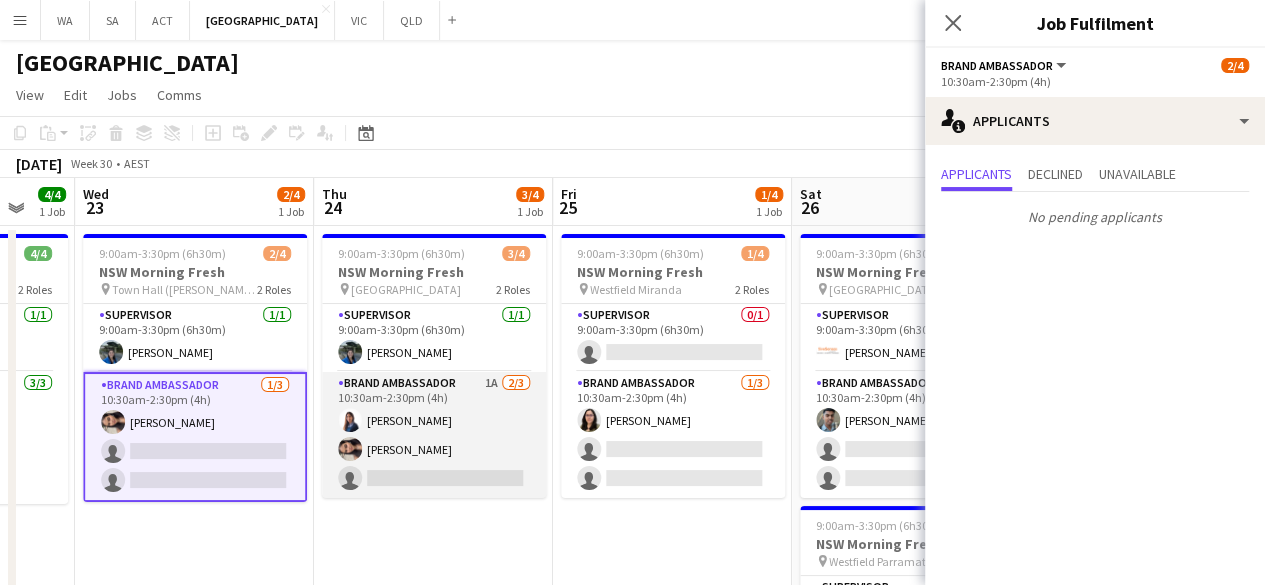 click on "Brand Ambassador   1A   [DATE]   10:30am-2:30pm (4h)
[PERSON_NAME] [PERSON_NAME]
single-neutral-actions" at bounding box center (434, 435) 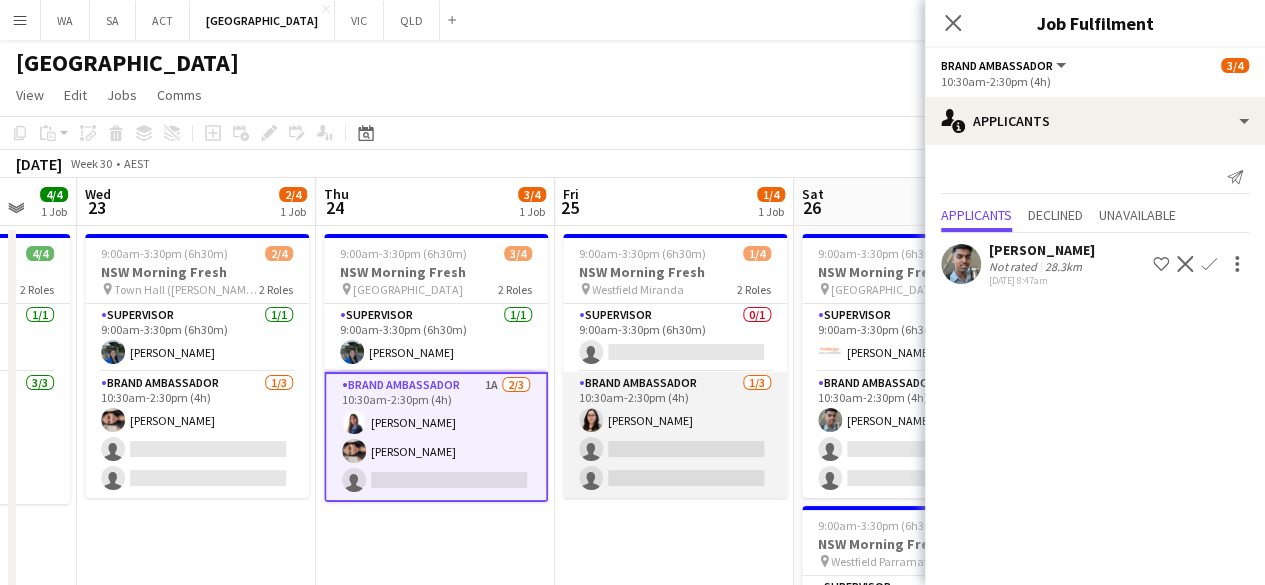 click on "Brand Ambassador   [DATE]   10:30am-2:30pm (4h)
[PERSON_NAME]
single-neutral-actions
single-neutral-actions" at bounding box center [675, 435] 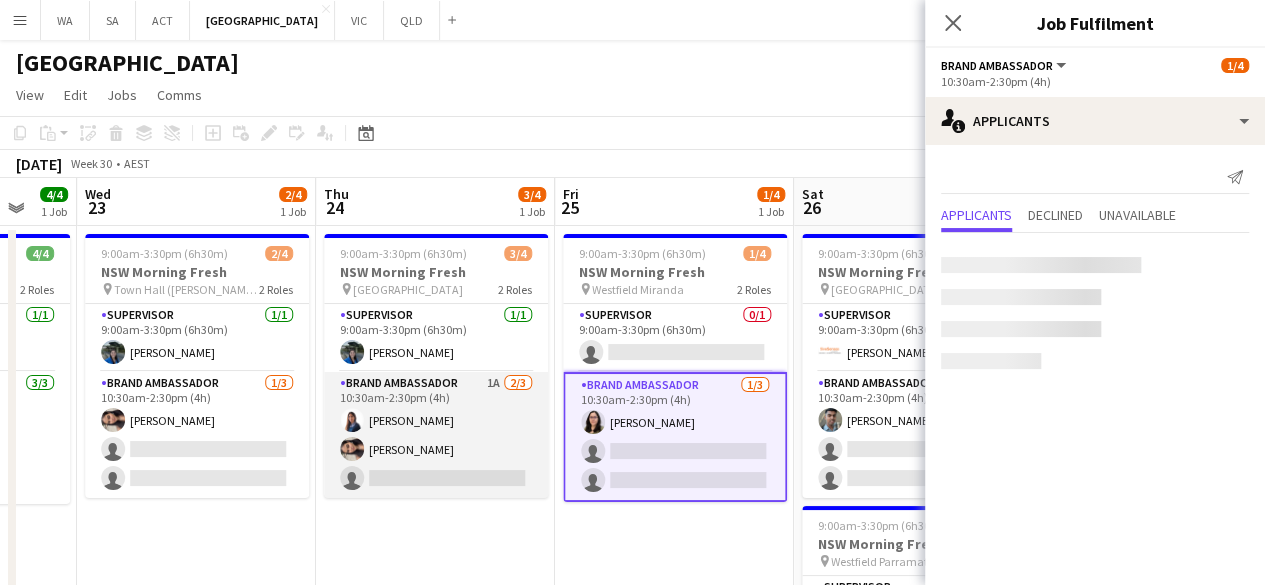 click on "Brand Ambassador   1A   [DATE]   10:30am-2:30pm (4h)
[PERSON_NAME] [PERSON_NAME]
single-neutral-actions" at bounding box center (436, 435) 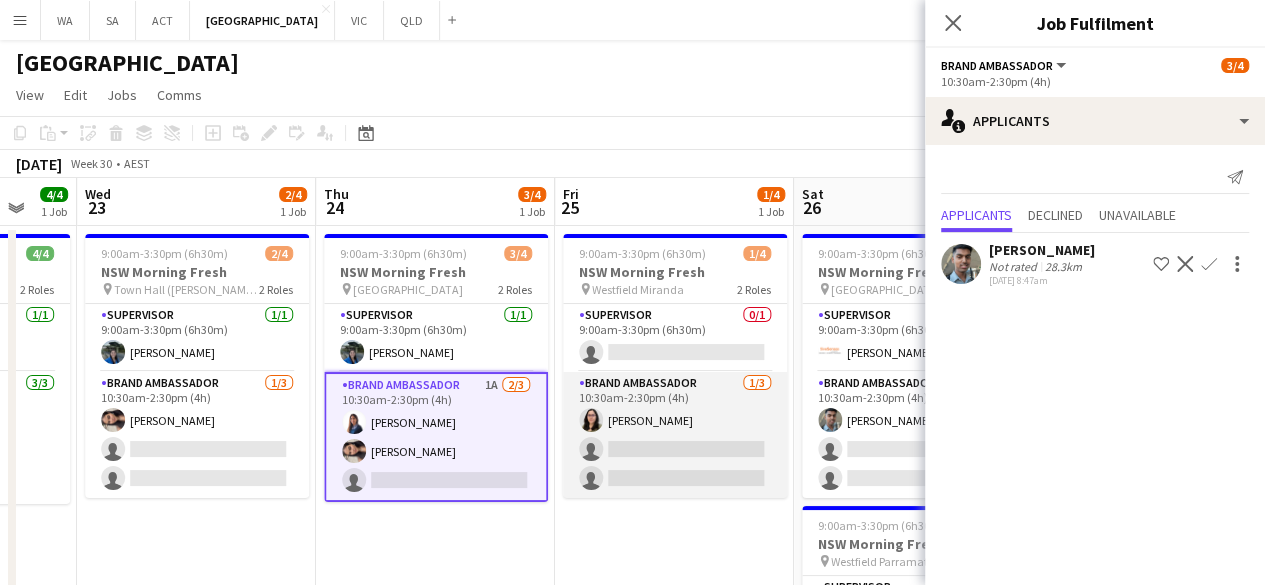 click on "Brand Ambassador   [DATE]   10:30am-2:30pm (4h)
[PERSON_NAME]
single-neutral-actions
single-neutral-actions" at bounding box center (675, 435) 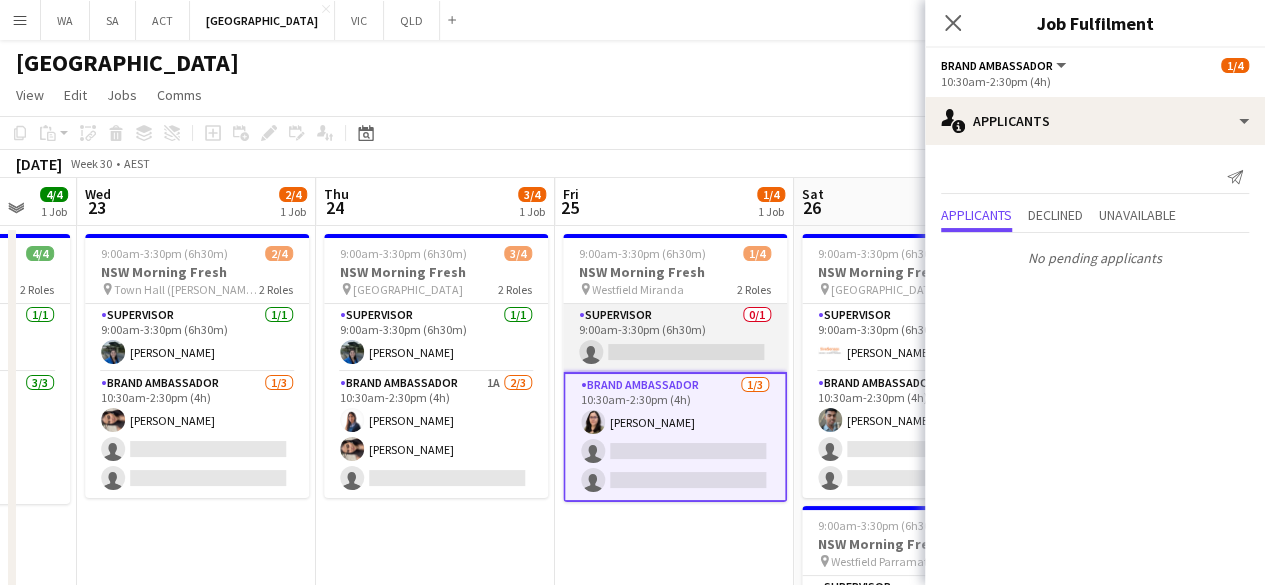 click on "Supervisor   0/1   9:00am-3:30pm (6h30m)
single-neutral-actions" at bounding box center [675, 338] 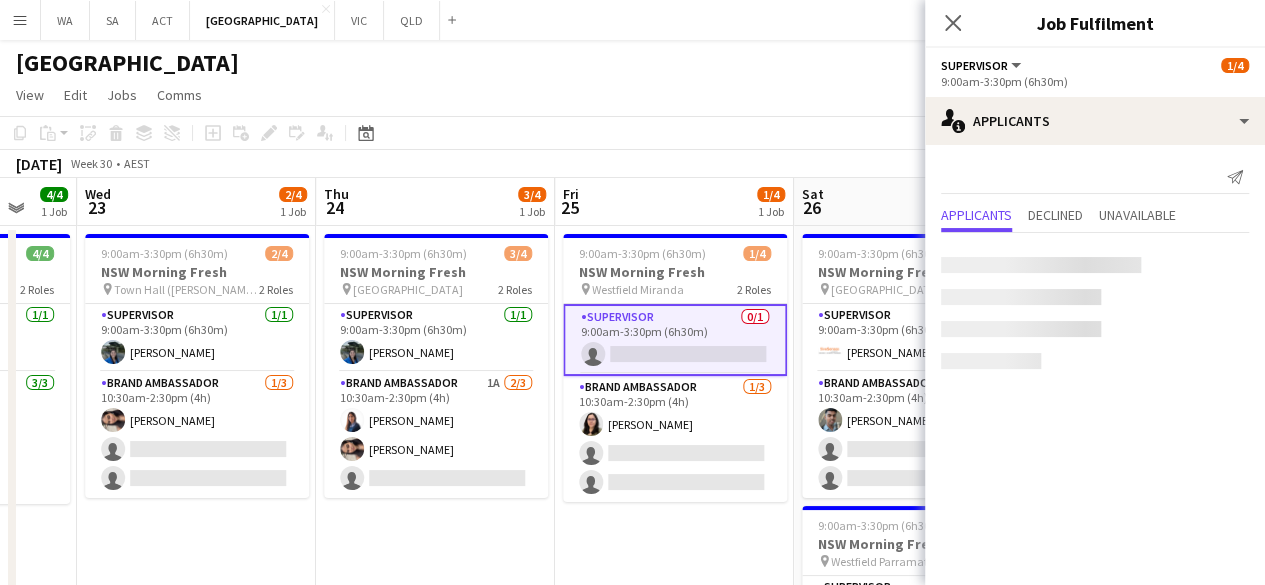 click on "9:00am-3:30pm (6h30m)    1/4   NSW Morning Fresh
pin
[PERSON_NAME]    2 Roles   Supervisor   0/1   9:00am-3:30pm (6h30m)
single-neutral-actions
Brand Ambassador   [DATE]   10:30am-2:30pm (4h)
[PERSON_NAME]
single-neutral-actions
single-neutral-actions" at bounding box center [674, 519] 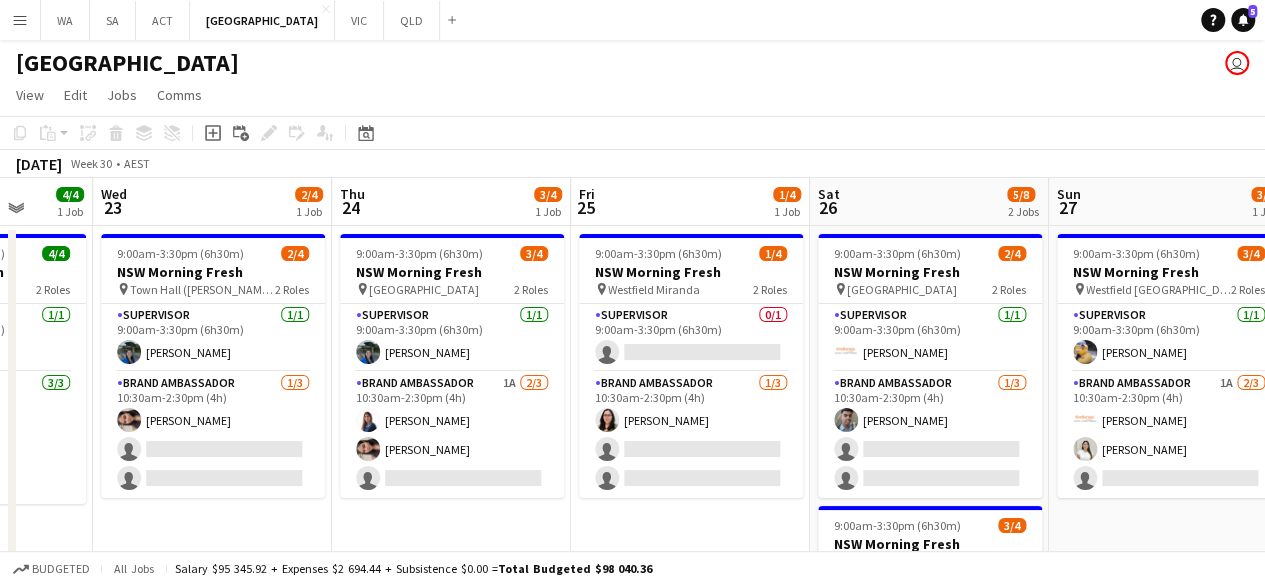 drag, startPoint x: 877, startPoint y: 386, endPoint x: 412, endPoint y: 368, distance: 465.34827 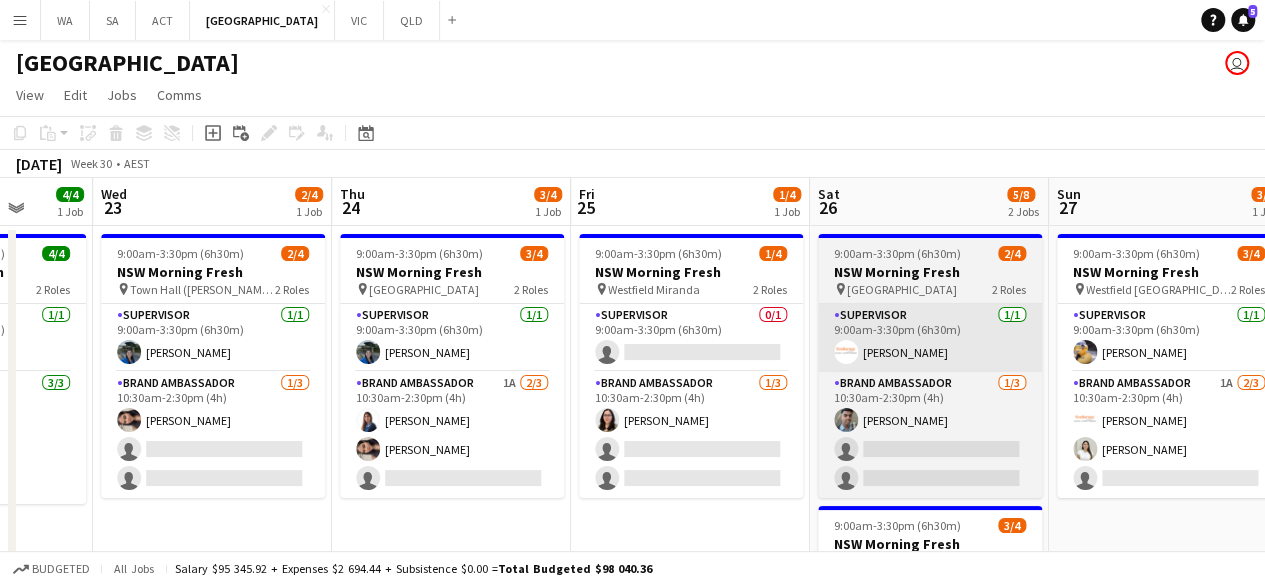 scroll, scrollTop: 0, scrollLeft: 628, axis: horizontal 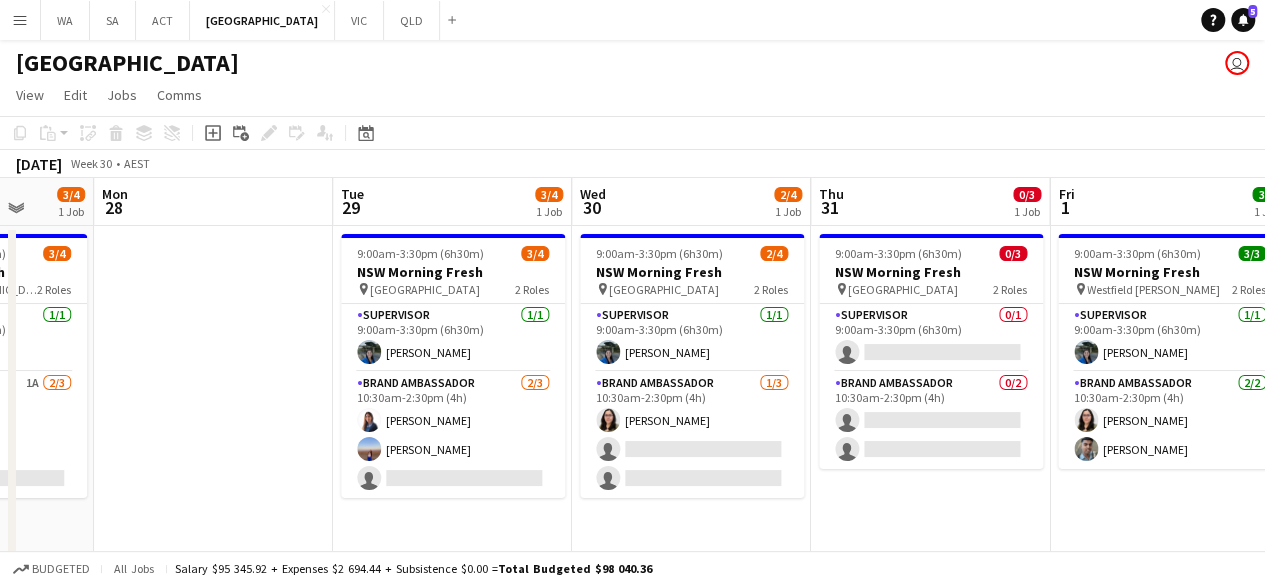 drag, startPoint x: 248, startPoint y: 301, endPoint x: 122, endPoint y: 301, distance: 126 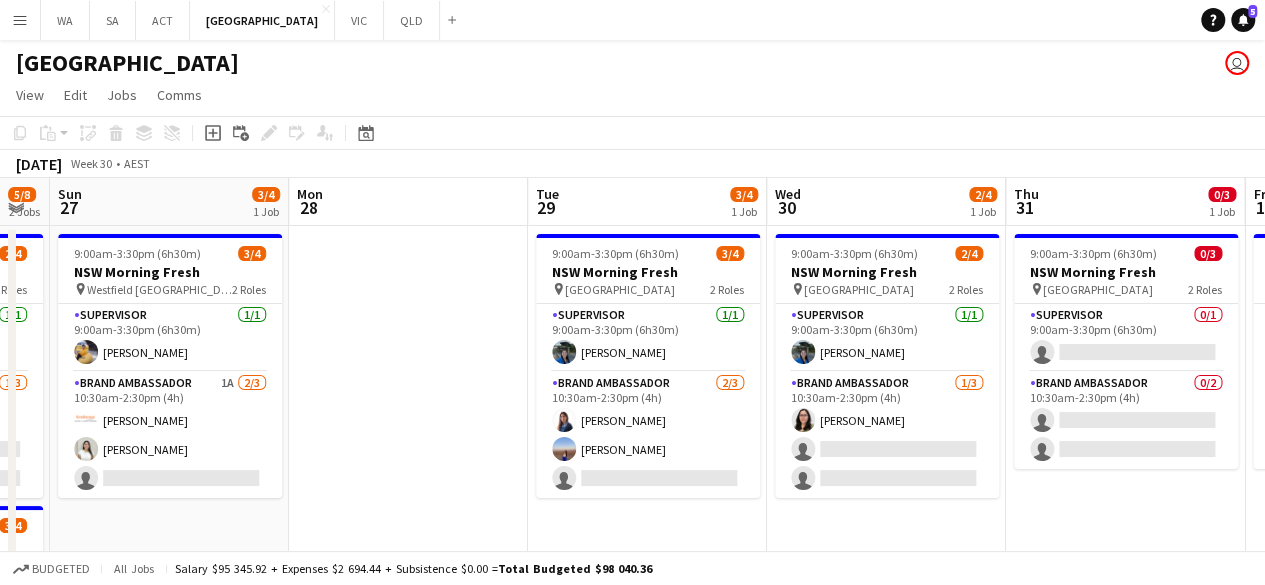 drag, startPoint x: 374, startPoint y: 315, endPoint x: 518, endPoint y: 319, distance: 144.05554 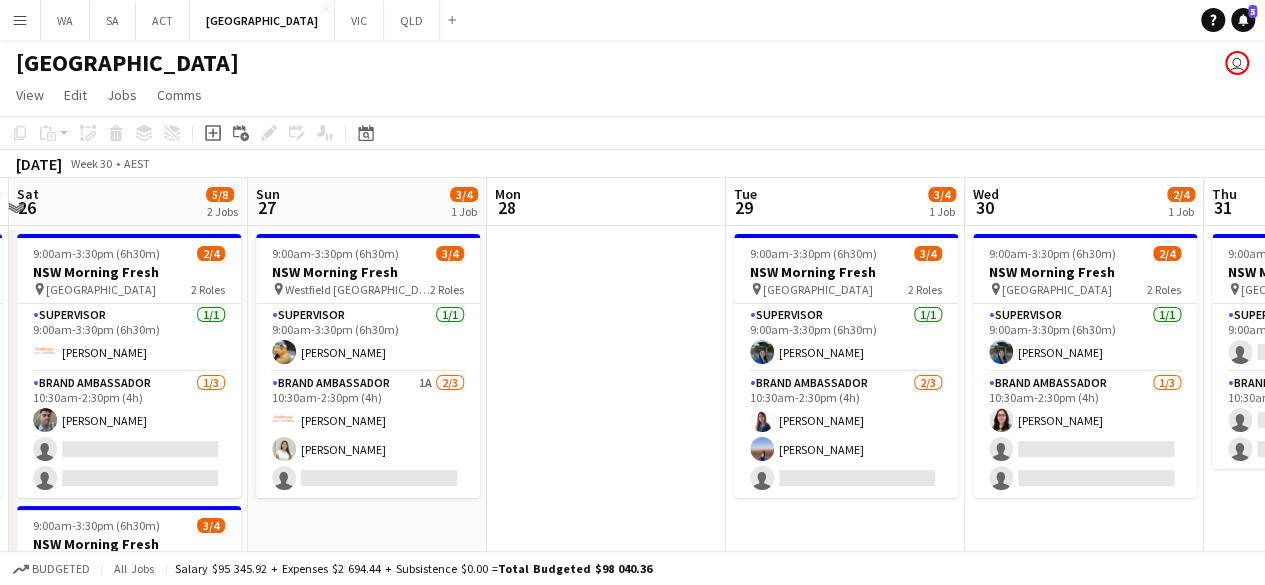 drag, startPoint x: 366, startPoint y: 325, endPoint x: 541, endPoint y: 309, distance: 175.7299 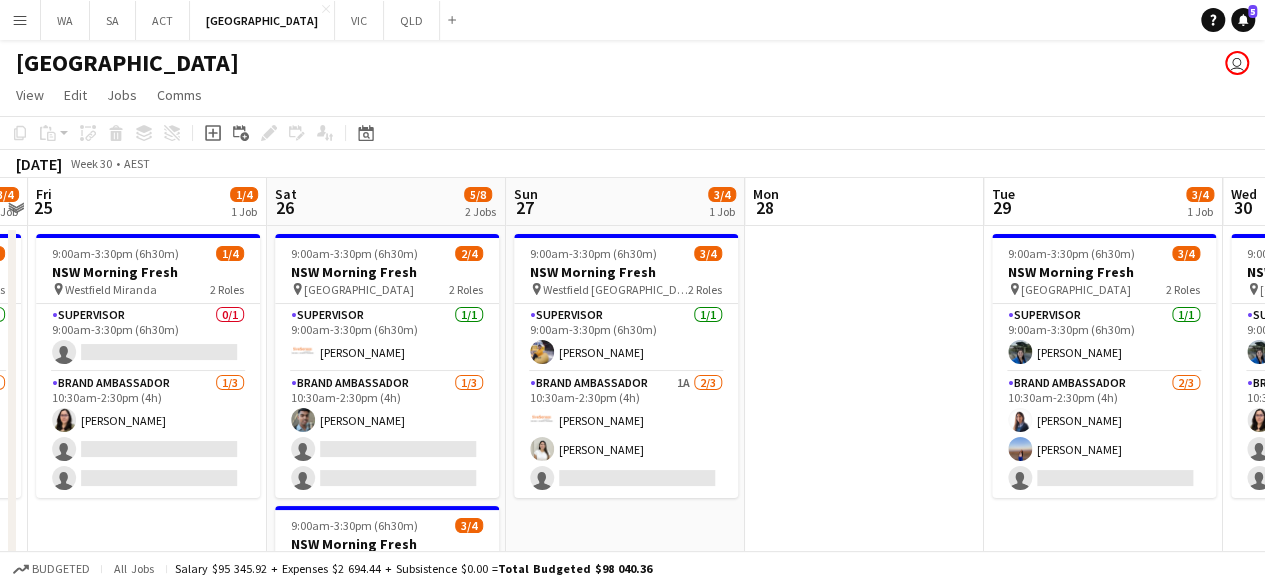 drag, startPoint x: 550, startPoint y: 330, endPoint x: 652, endPoint y: 321, distance: 102.396286 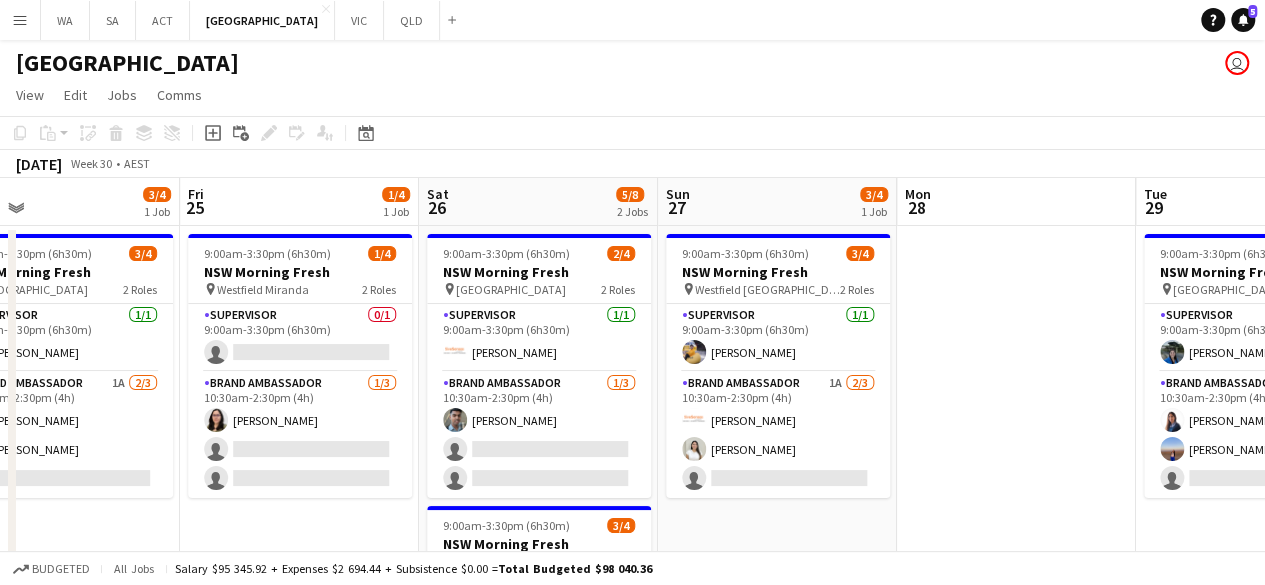 drag, startPoint x: 489, startPoint y: 347, endPoint x: 510, endPoint y: 345, distance: 21.095022 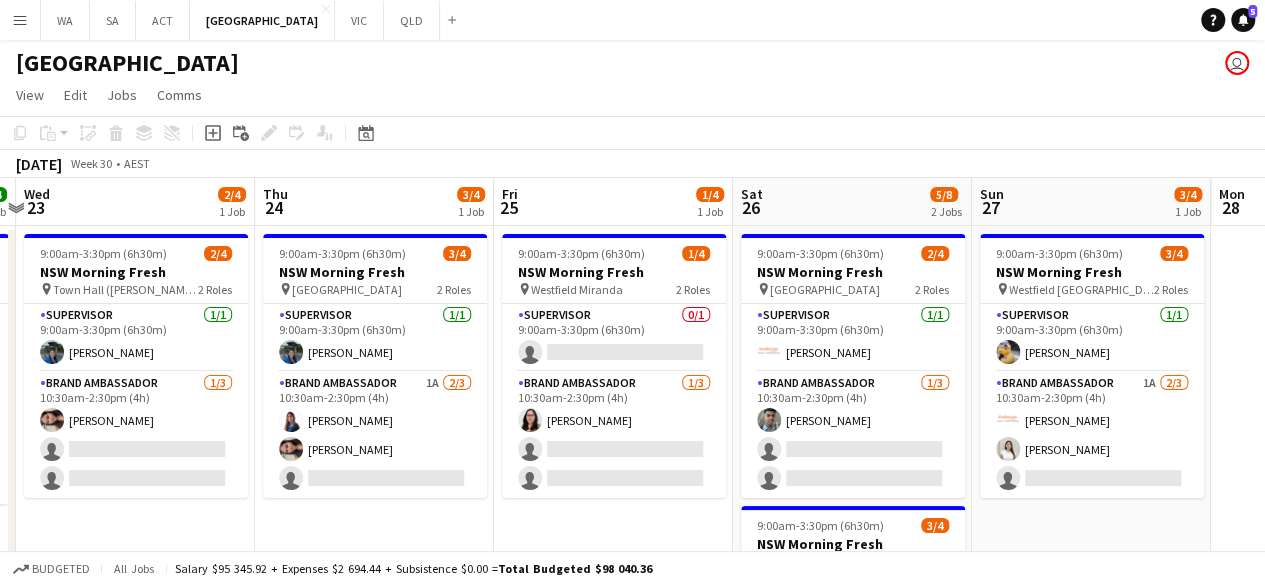 scroll, scrollTop: 0, scrollLeft: 618, axis: horizontal 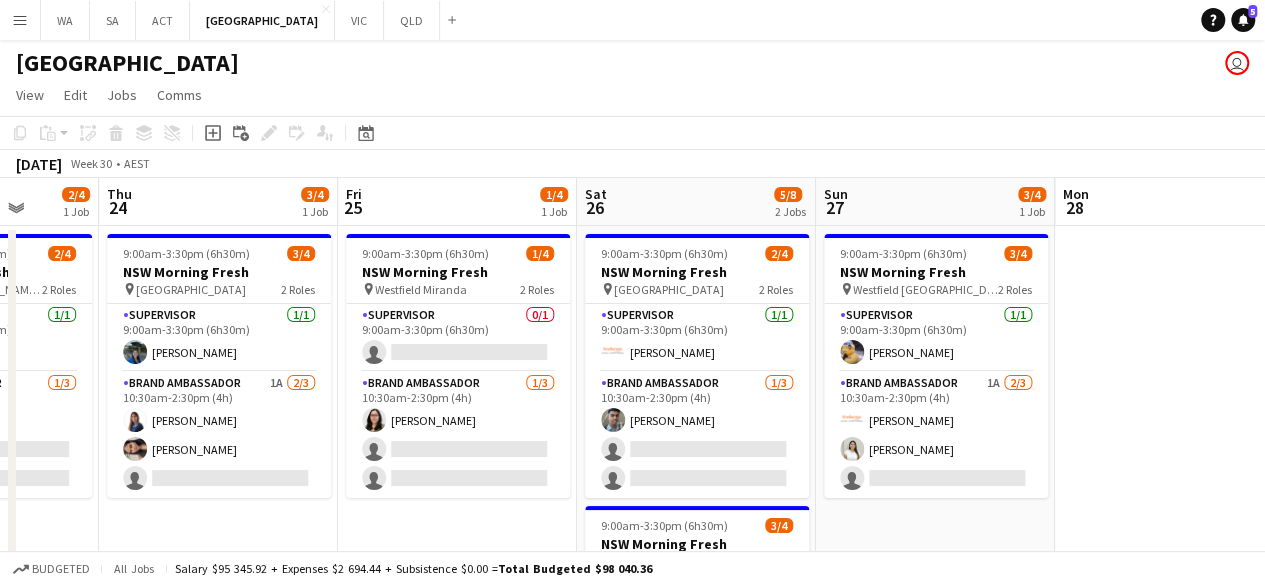 drag, startPoint x: 568, startPoint y: 342, endPoint x: 665, endPoint y: 355, distance: 97.867256 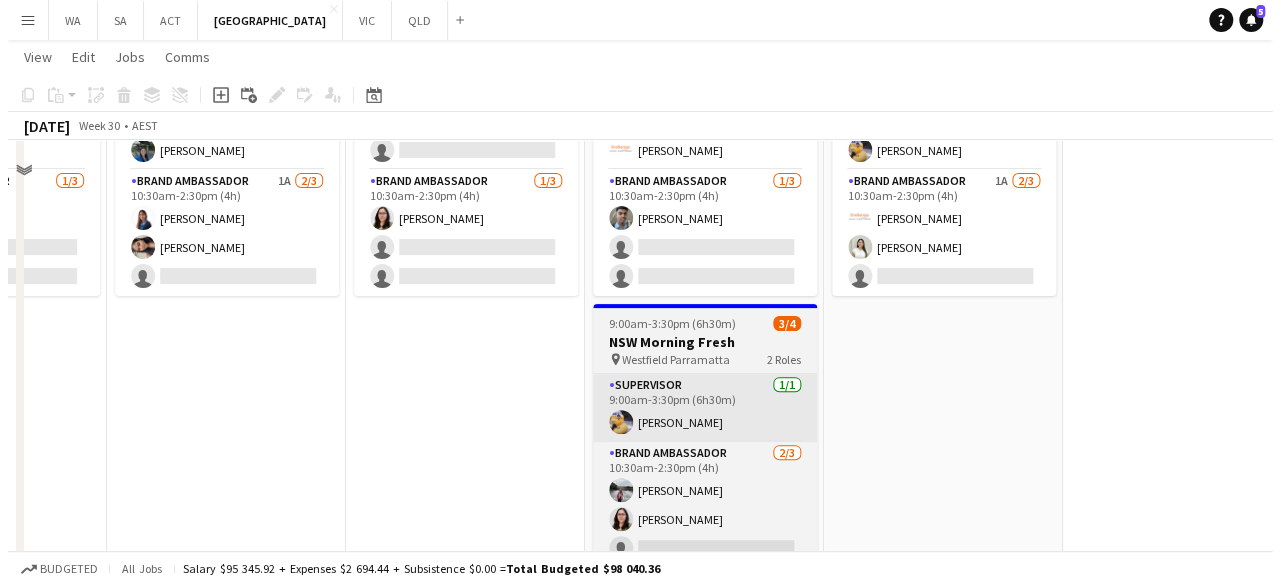 scroll, scrollTop: 0, scrollLeft: 0, axis: both 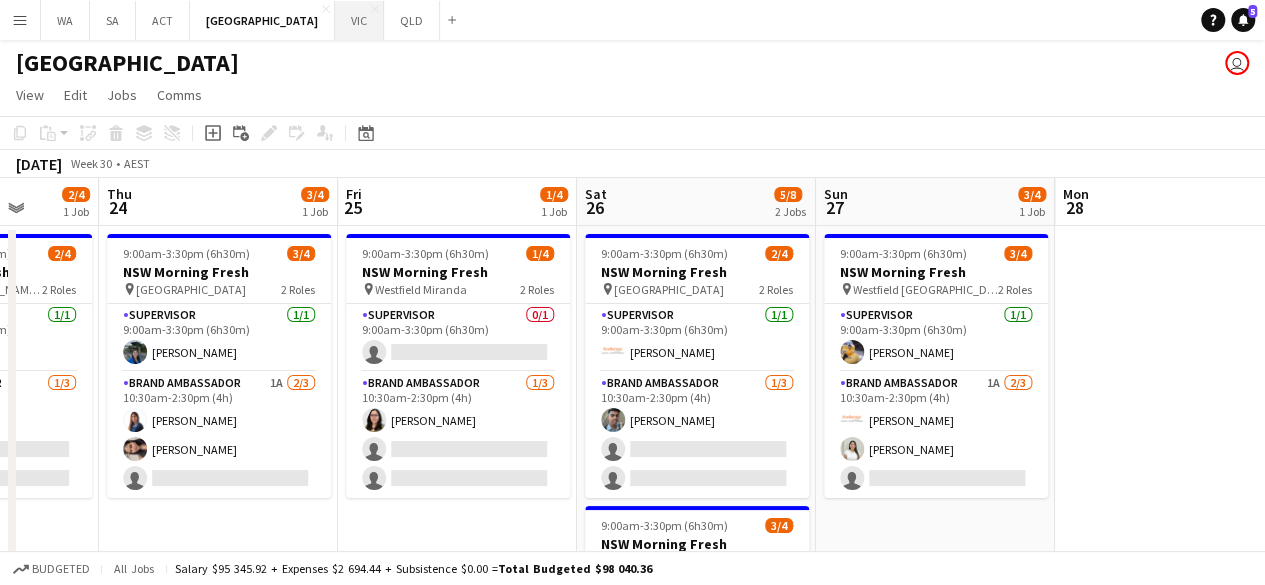 click on "VIC
Close" at bounding box center [359, 20] 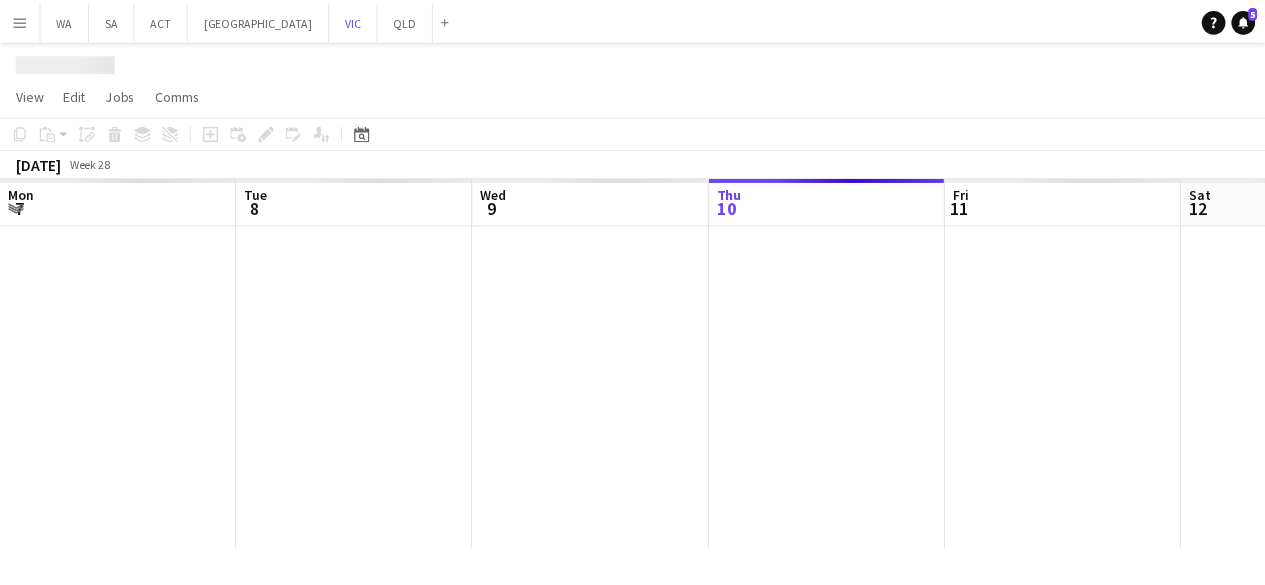 scroll, scrollTop: 0, scrollLeft: 478, axis: horizontal 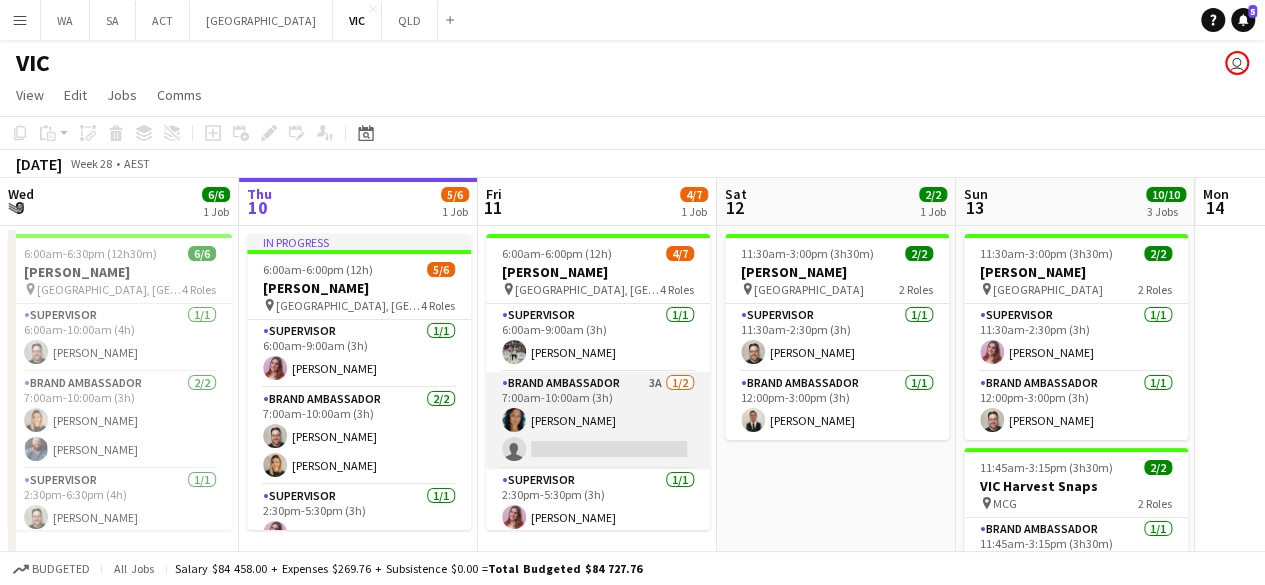 click on "Brand Ambassador   3A   [DATE]   7:00am-10:00am (3h)
[PERSON_NAME]
single-neutral-actions" at bounding box center (598, 420) 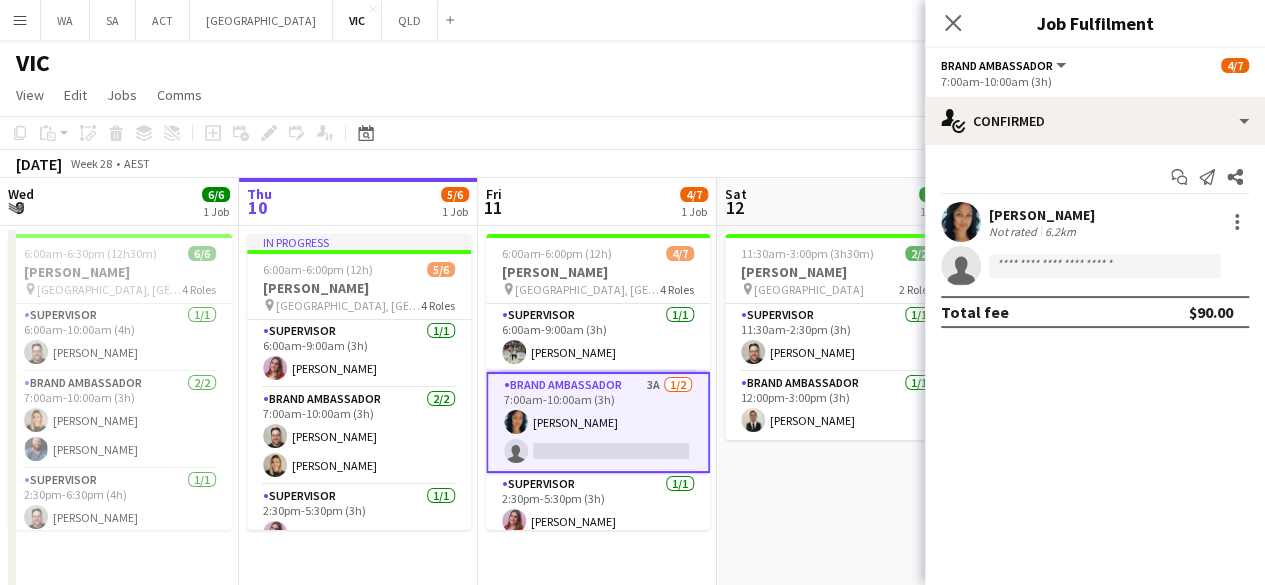 click on "[PERSON_NAME]" at bounding box center [1042, 215] 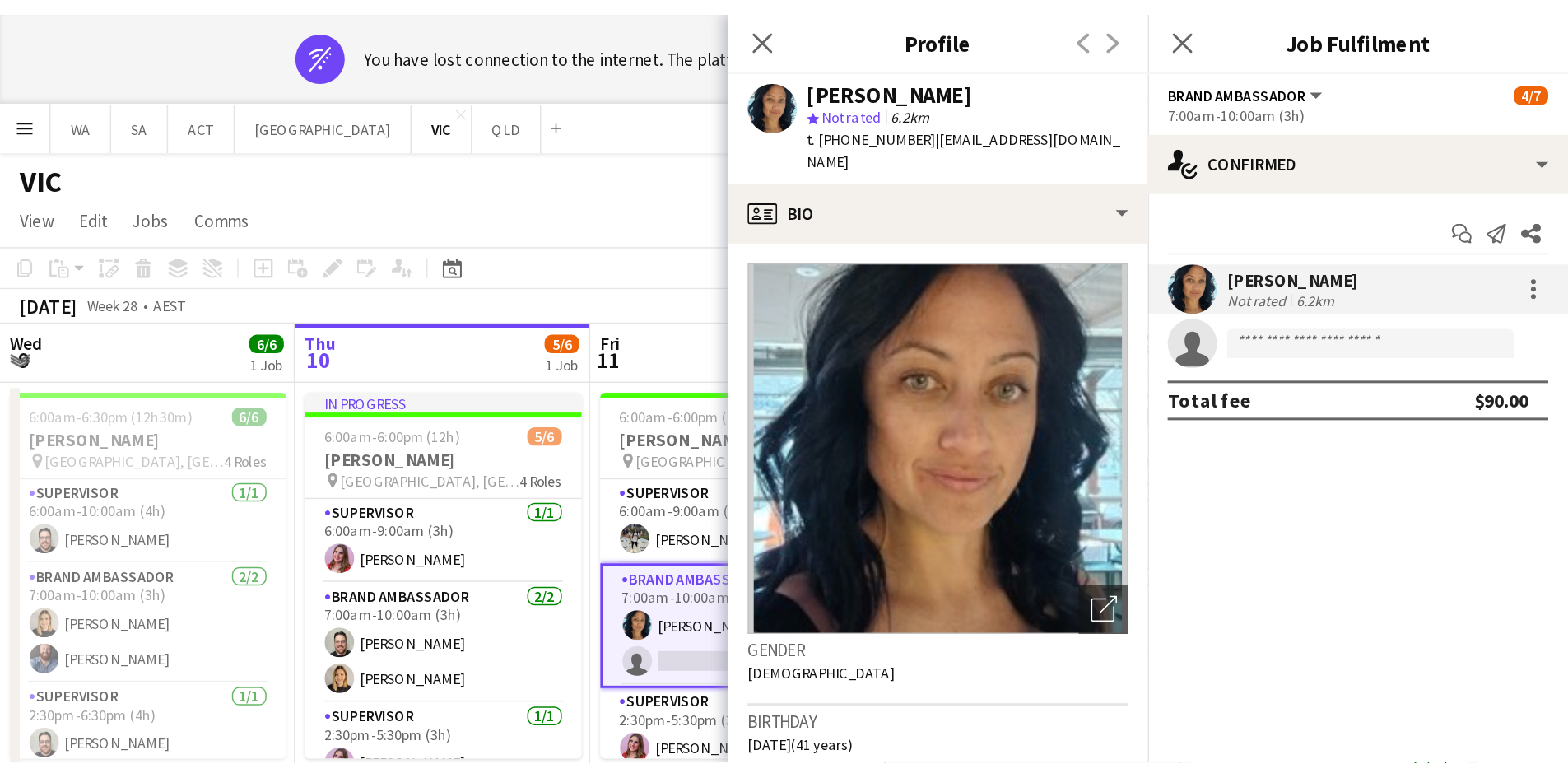 scroll, scrollTop: 0, scrollLeft: 393, axis: horizontal 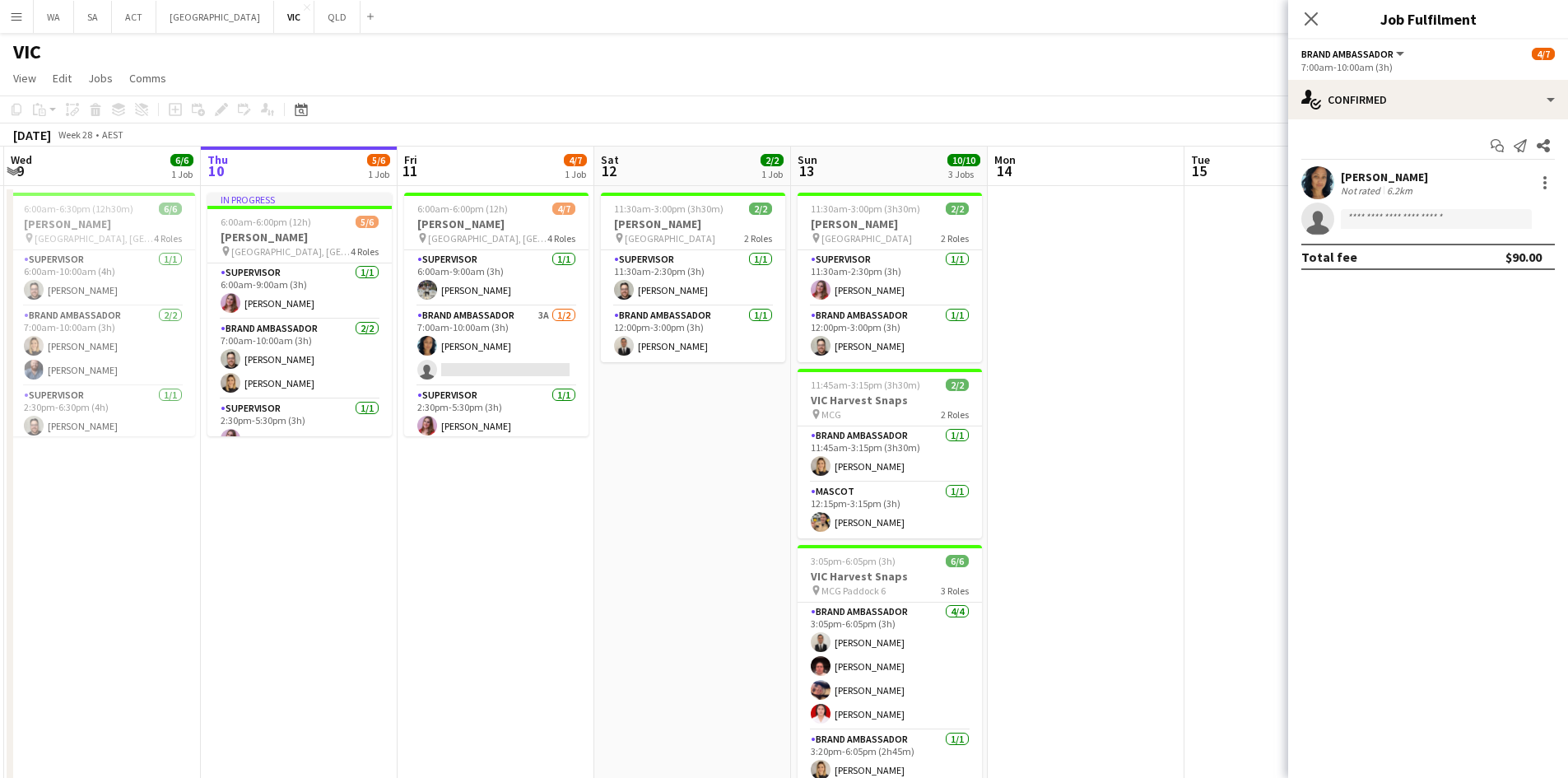drag, startPoint x: 790, startPoint y: 373, endPoint x: 749, endPoint y: 438, distance: 76.8505 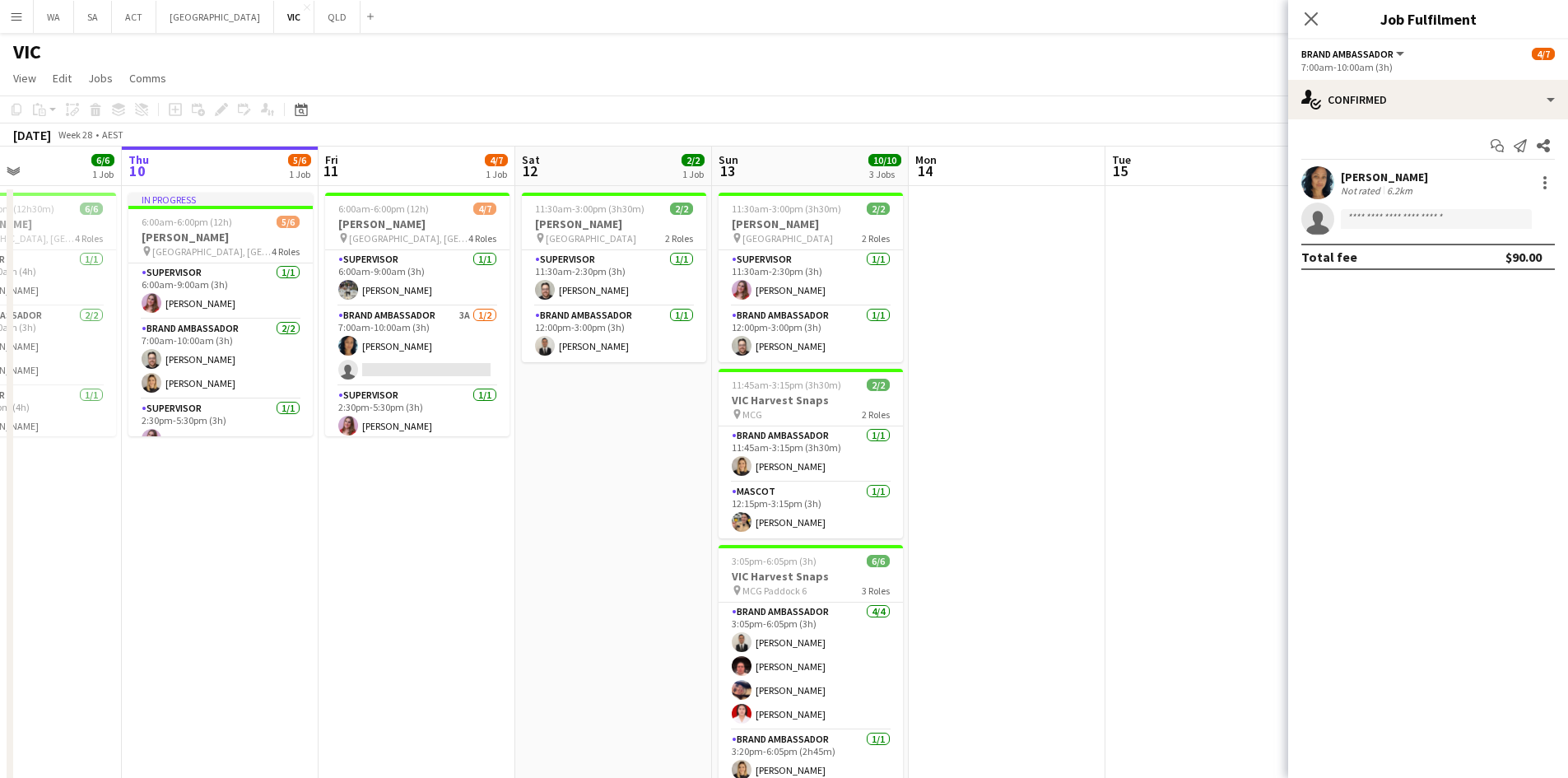 drag, startPoint x: 749, startPoint y: 438, endPoint x: 705, endPoint y: 417, distance: 48.75449 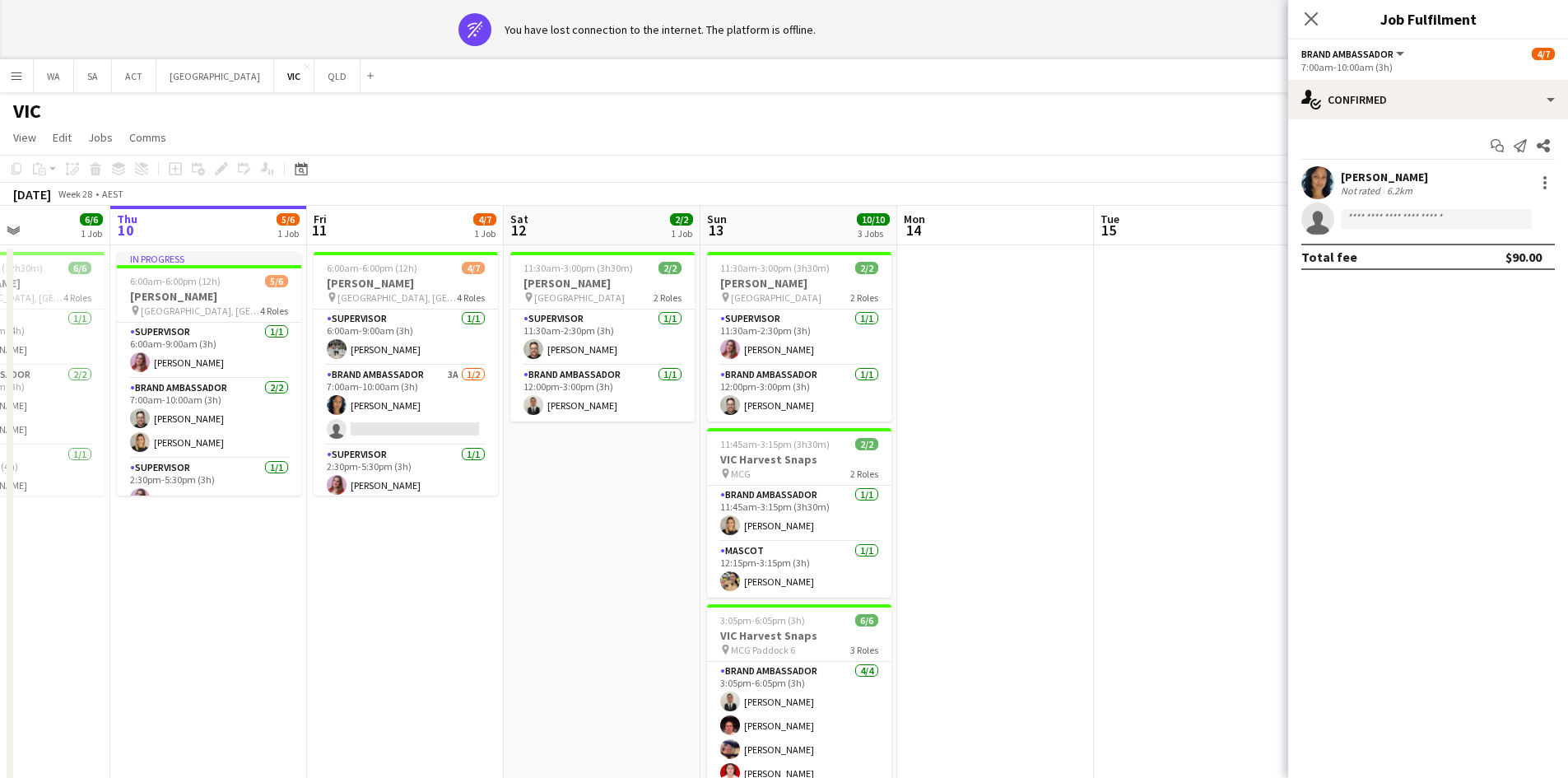 click on "11:30am-3:00pm (3h30m)    2/2   [PERSON_NAME]
pin
[GEOGRAPHIC_DATA]   2 Roles   Supervisor   [DATE]   11:30am-2:30pm (3h)
[PERSON_NAME]  Brand Ambassador   [DATE]   12:00pm-3:00pm (3h)
[PERSON_NAME]     11:45am-3:15pm (3h30m)    2/2   VIC Harvest Snaps
pin
MCG    2 Roles   Brand Ambassador   [DATE]   11:45am-3:15pm (3h30m)
[PERSON_NAME]    [DATE]   12:15pm-3:15pm (3h)
[PERSON_NAME]     3:05pm-6:05pm (3h)    6/6   VIC Harvest Snaps
pin
MCG Paddock 6   3 Roles   Brand Ambassador   [DATE]   3:05pm-6:05pm (3h)
[PERSON_NAME] [PERSON_NAME] [PERSON_NAME] [PERSON_NAME]  Brand Ambassador   [DATE]   3:20pm-6:05pm (2h45m)
[PERSON_NAME]    [DATE]   3:20pm-6:05pm (2h45m)
[PERSON_NAME]" at bounding box center (798, 564) 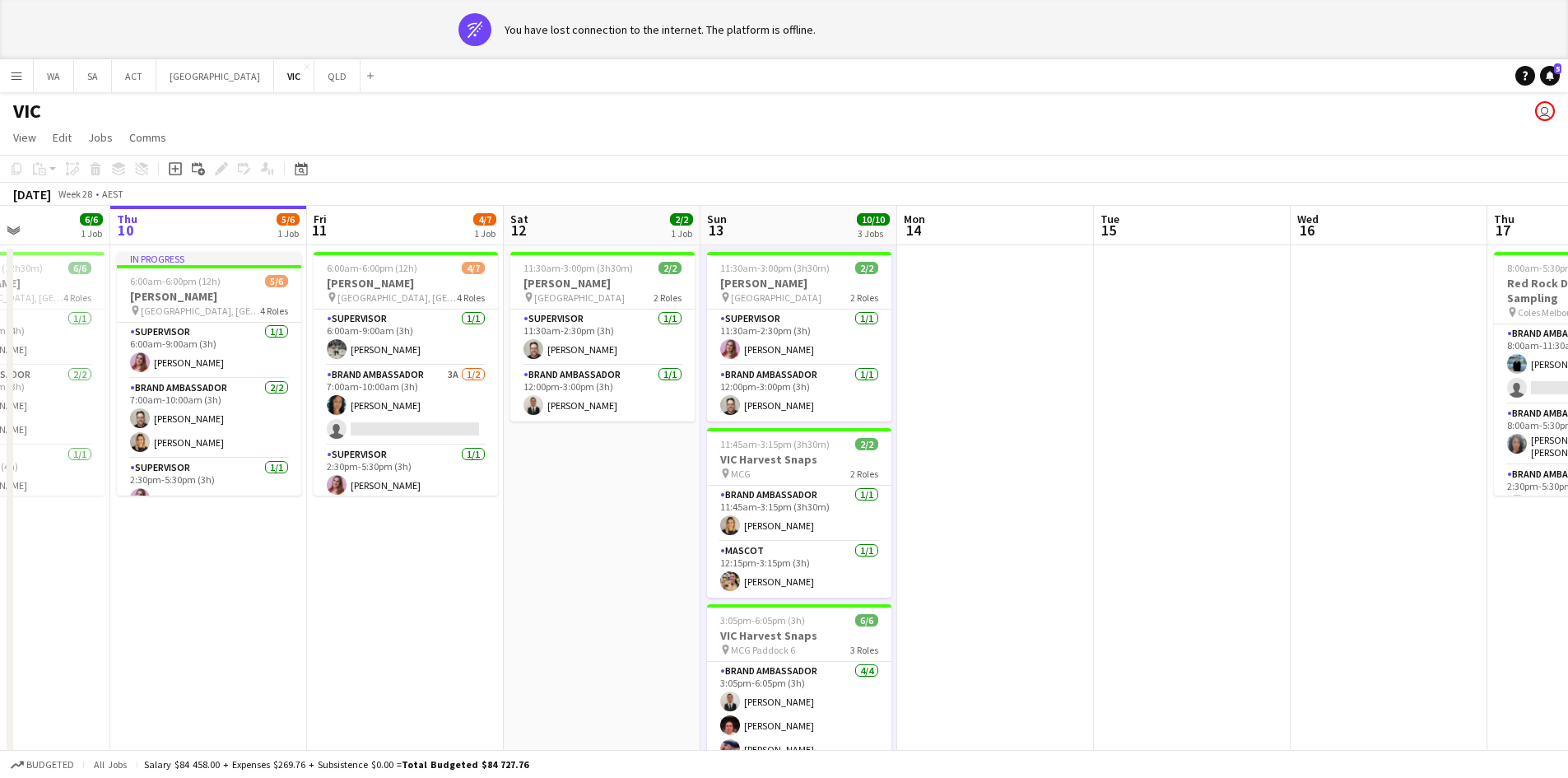 click on "11:30am-3:00pm (3h30m)    2/2   [PERSON_NAME]
pin
[GEOGRAPHIC_DATA]   2 Roles   Supervisor   [DATE]   11:30am-2:30pm (3h)
[PERSON_NAME]  Brand Ambassador   [DATE]   12:00pm-3:00pm (3h)
[PERSON_NAME]     11:45am-3:15pm (3h30m)    2/2   VIC Harvest Snaps
pin
MCG    2 Roles   Brand Ambassador   [DATE]   11:45am-3:15pm (3h30m)
[PERSON_NAME]    [DATE]   12:15pm-3:15pm (3h)
[PERSON_NAME]     3:05pm-6:05pm (3h)    6/6   VIC Harvest Snaps
pin
MCG Paddock 6   3 Roles   Brand Ambassador   [DATE]   3:05pm-6:05pm (3h)
[PERSON_NAME] [PERSON_NAME] [PERSON_NAME] [PERSON_NAME]  Brand Ambassador   [DATE]   3:20pm-6:05pm (2h45m)
[PERSON_NAME]    [DATE]   3:20pm-6:05pm (2h45m)
[PERSON_NAME]" at bounding box center (798, 564) 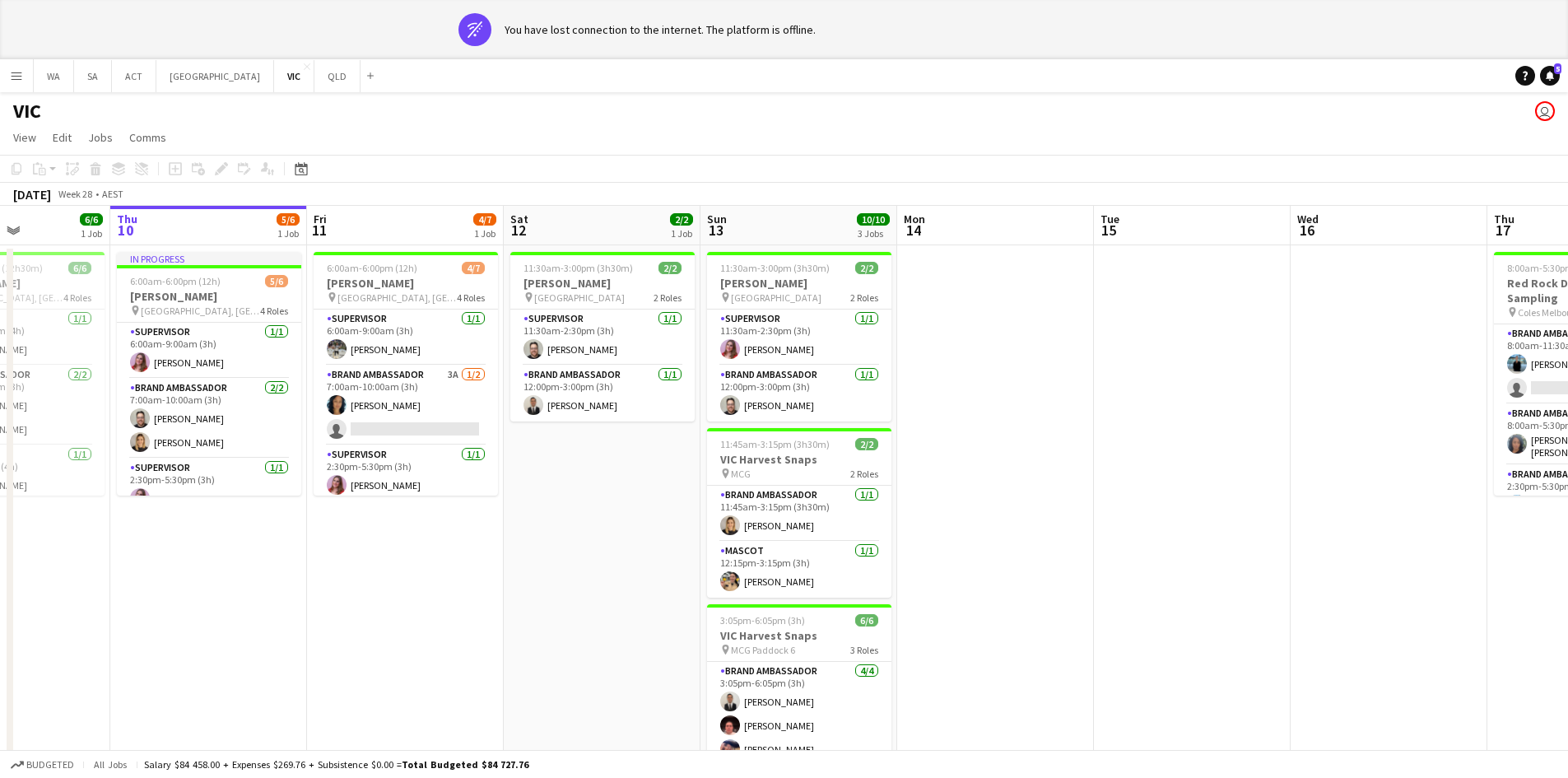 click on "11:30am-3:00pm (3h30m)    2/2   [PERSON_NAME]
pin
[GEOGRAPHIC_DATA]   2 Roles   Supervisor   [DATE]   11:30am-2:30pm (3h)
[PERSON_NAME]  Brand Ambassador   [DATE]   12:00pm-3:00pm (3h)
[PERSON_NAME]     11:45am-3:15pm (3h30m)    2/2   VIC Harvest Snaps
pin
MCG    2 Roles   Brand Ambassador   [DATE]   11:45am-3:15pm (3h30m)
[PERSON_NAME]    [DATE]   12:15pm-3:15pm (3h)
[PERSON_NAME]     3:05pm-6:05pm (3h)    6/6   VIC Harvest Snaps
pin
MCG Paddock 6   3 Roles   Brand Ambassador   [DATE]   3:05pm-6:05pm (3h)
[PERSON_NAME] [PERSON_NAME] [PERSON_NAME] [PERSON_NAME]  Brand Ambassador   [DATE]   3:20pm-6:05pm (2h45m)
[PERSON_NAME]    [DATE]   3:20pm-6:05pm (2h45m)
[PERSON_NAME]" at bounding box center (798, 564) 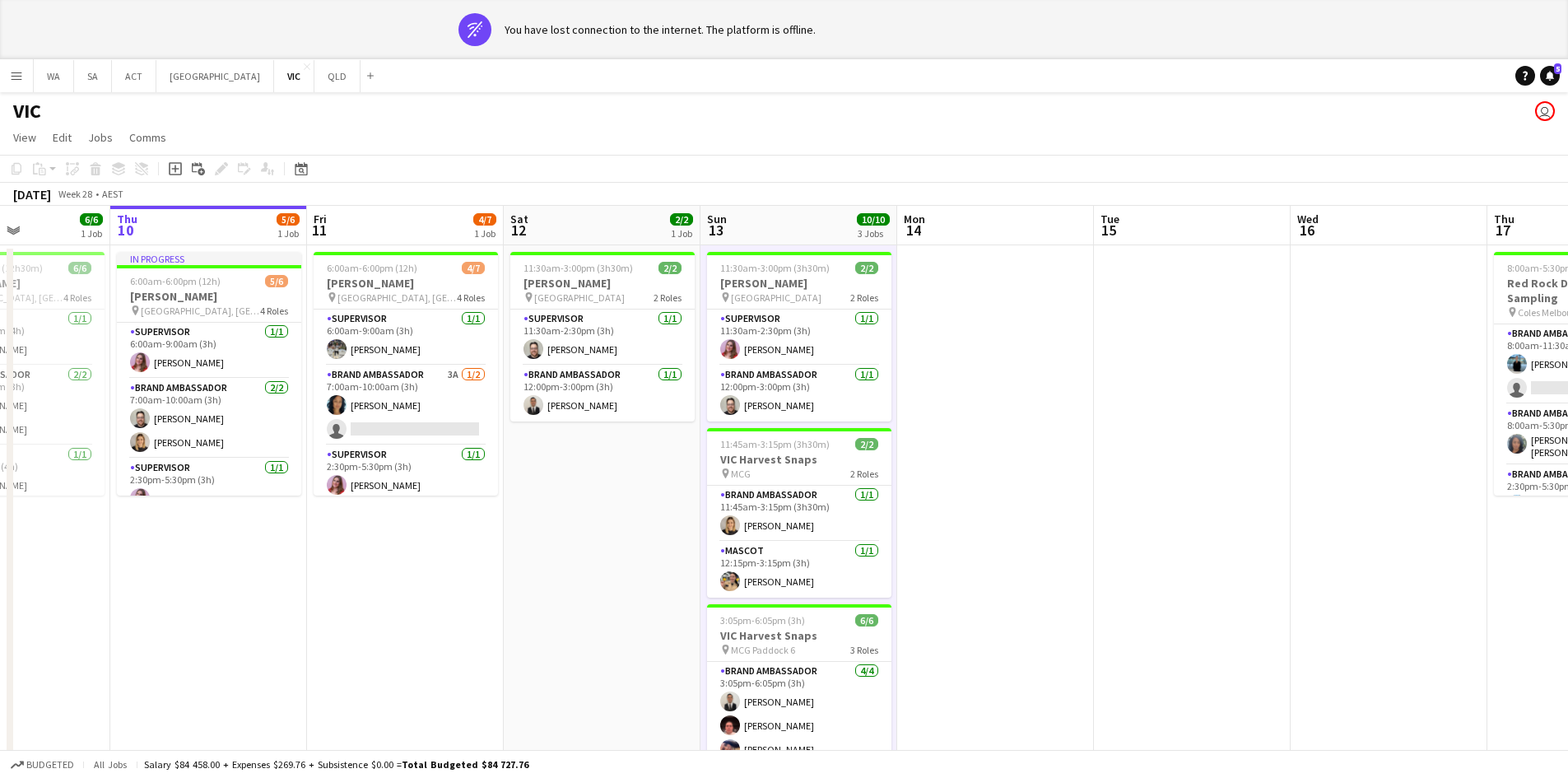 click on "11:30am-3:00pm (3h30m)    2/2   [PERSON_NAME]
pin
[GEOGRAPHIC_DATA]   2 Roles   Supervisor   [DATE]   11:30am-2:30pm (3h)
[PERSON_NAME]  Brand Ambassador   [DATE]   12:00pm-3:00pm (3h)
[PERSON_NAME]     11:45am-3:15pm (3h30m)    2/2   VIC Harvest Snaps
pin
MCG    2 Roles   Brand Ambassador   [DATE]   11:45am-3:15pm (3h30m)
[PERSON_NAME]    [DATE]   12:15pm-3:15pm (3h)
[PERSON_NAME]     3:05pm-6:05pm (3h)    6/6   VIC Harvest Snaps
pin
MCG Paddock 6   3 Roles   Brand Ambassador   [DATE]   3:05pm-6:05pm (3h)
[PERSON_NAME] [PERSON_NAME] [PERSON_NAME] [PERSON_NAME]  Brand Ambassador   [DATE]   3:20pm-6:05pm (2h45m)
[PERSON_NAME]    [DATE]   3:20pm-6:05pm (2h45m)
[PERSON_NAME]" at bounding box center [798, 564] 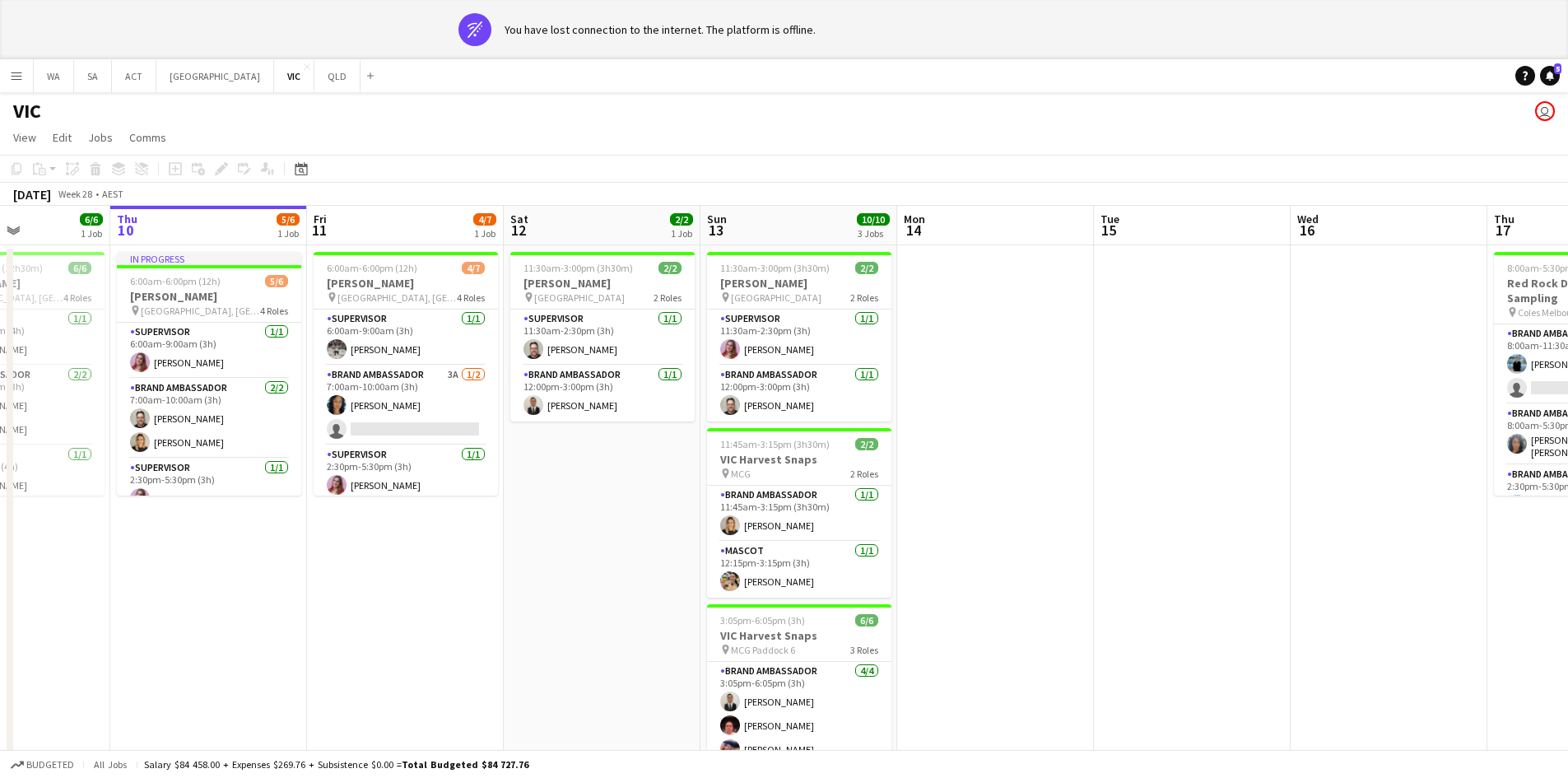 click on "11:30am-3:00pm (3h30m)    2/2   [PERSON_NAME]
pin
[GEOGRAPHIC_DATA]   2 Roles   Supervisor   [DATE]   11:30am-2:30pm (3h)
[PERSON_NAME]  Brand Ambassador   [DATE]   12:00pm-3:00pm (3h)
[PERSON_NAME]     11:45am-3:15pm (3h30m)    2/2   VIC Harvest Snaps
pin
MCG    2 Roles   Brand Ambassador   [DATE]   11:45am-3:15pm (3h30m)
[PERSON_NAME]    [DATE]   12:15pm-3:15pm (3h)
[PERSON_NAME]     3:05pm-6:05pm (3h)    6/6   VIC Harvest Snaps
pin
MCG Paddock 6   3 Roles   Brand Ambassador   [DATE]   3:05pm-6:05pm (3h)
[PERSON_NAME] [PERSON_NAME] [PERSON_NAME] [PERSON_NAME]  Brand Ambassador   [DATE]   3:20pm-6:05pm (2h45m)
[PERSON_NAME]    [DATE]   3:20pm-6:05pm (2h45m)
[PERSON_NAME]" at bounding box center [798, 564] 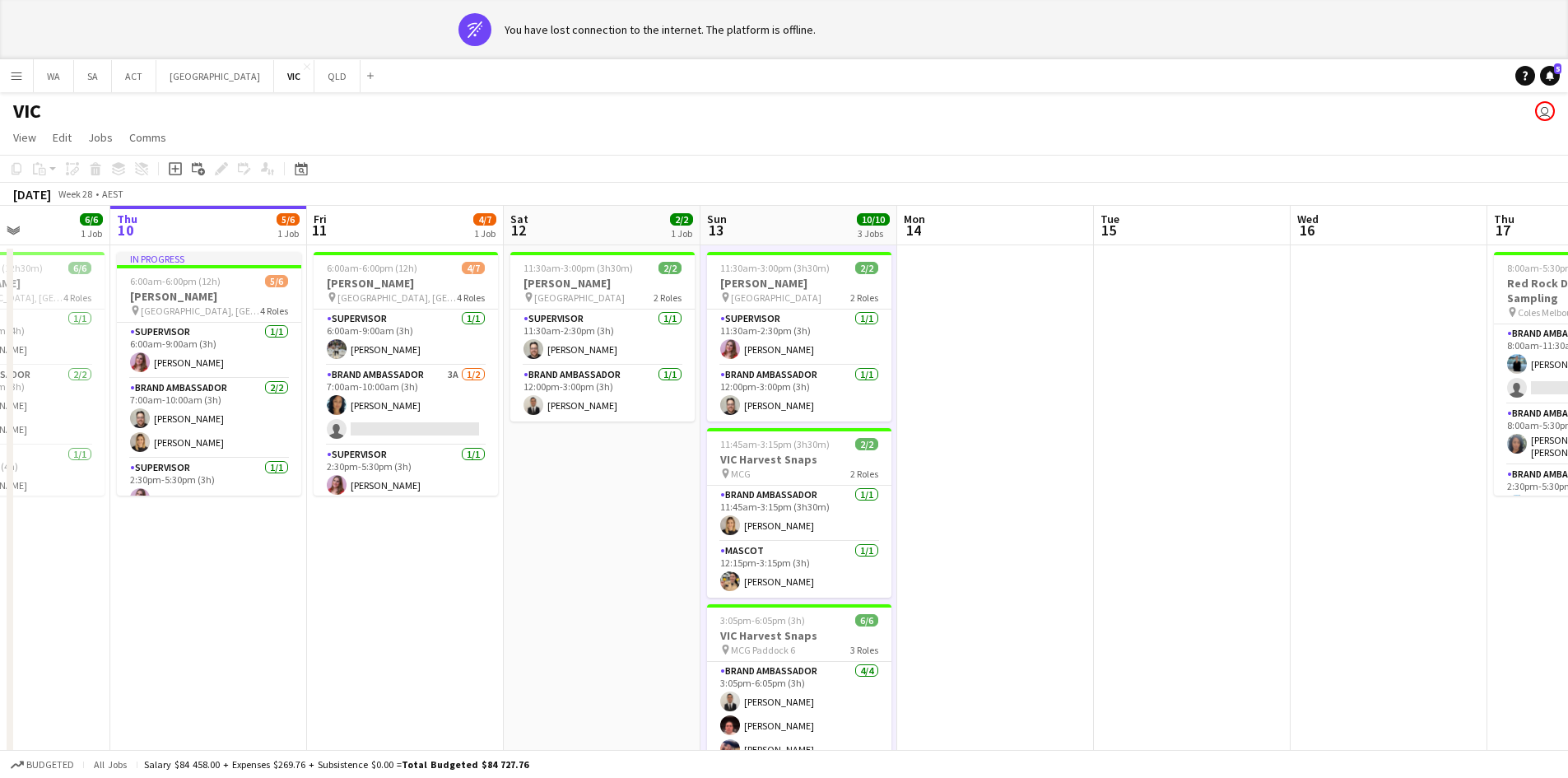 click on "11:30am-3:00pm (3h30m)    2/2   [PERSON_NAME]
pin
[GEOGRAPHIC_DATA]   2 Roles   Supervisor   [DATE]   11:30am-2:30pm (3h)
[PERSON_NAME]  Brand Ambassador   [DATE]   12:00pm-3:00pm (3h)
[PERSON_NAME]     11:45am-3:15pm (3h30m)    2/2   VIC Harvest Snaps
pin
MCG    2 Roles   Brand Ambassador   [DATE]   11:45am-3:15pm (3h30m)
[PERSON_NAME]    [DATE]   12:15pm-3:15pm (3h)
[PERSON_NAME]     3:05pm-6:05pm (3h)    6/6   VIC Harvest Snaps
pin
MCG Paddock 6   3 Roles   Brand Ambassador   [DATE]   3:05pm-6:05pm (3h)
[PERSON_NAME] [PERSON_NAME] [PERSON_NAME] [PERSON_NAME]  Brand Ambassador   [DATE]   3:20pm-6:05pm (2h45m)
[PERSON_NAME]    [DATE]   3:20pm-6:05pm (2h45m)
[PERSON_NAME]" at bounding box center (798, 564) 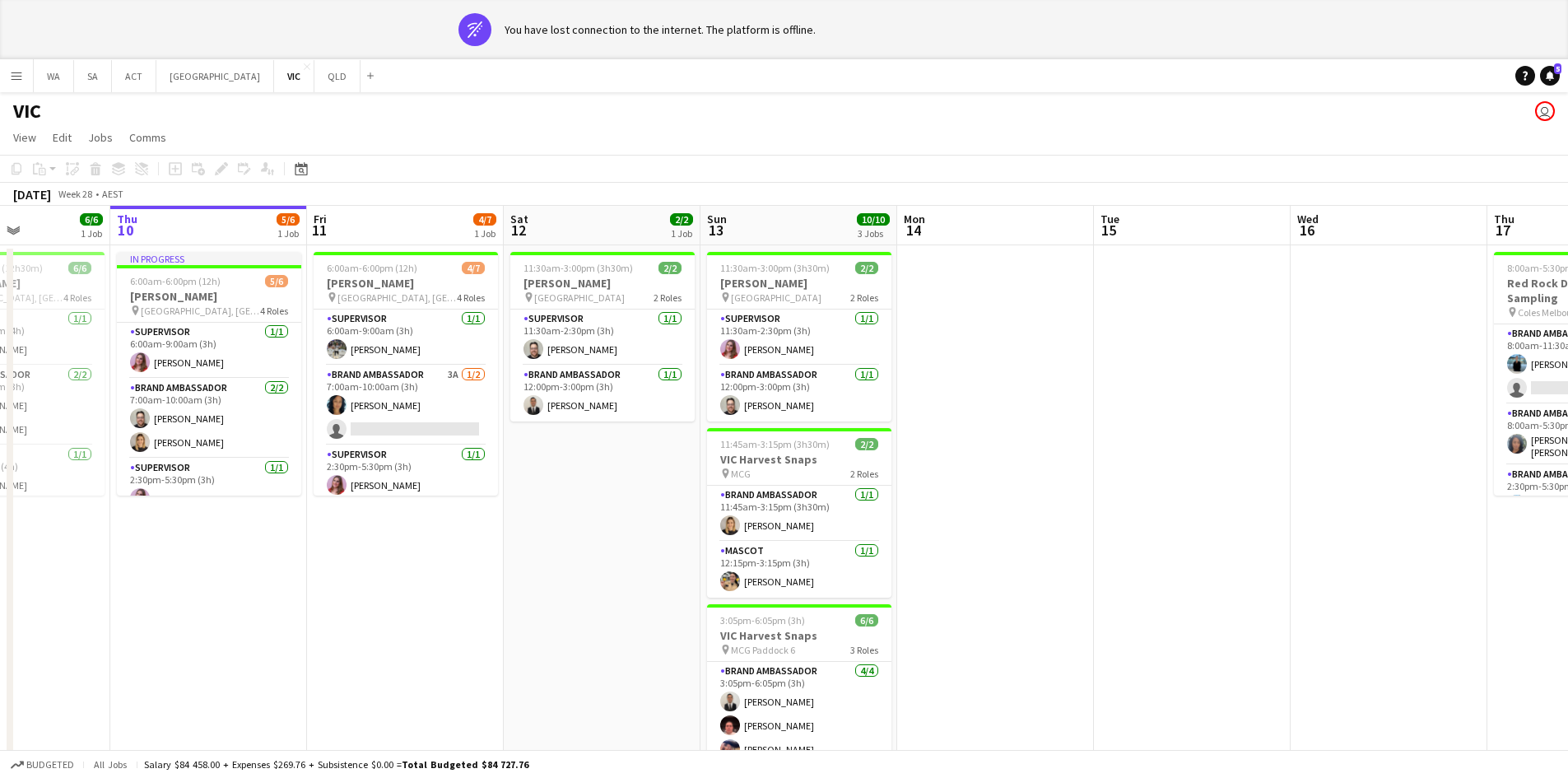 click on "11:30am-3:00pm (3h30m)    2/2   [PERSON_NAME]
pin
[GEOGRAPHIC_DATA]   2 Roles   Supervisor   [DATE]   11:30am-2:30pm (3h)
[PERSON_NAME]  Brand Ambassador   [DATE]   12:00pm-3:00pm (3h)
[PERSON_NAME]     11:45am-3:15pm (3h30m)    2/2   VIC Harvest Snaps
pin
MCG    2 Roles   Brand Ambassador   [DATE]   11:45am-3:15pm (3h30m)
[PERSON_NAME]    [DATE]   12:15pm-3:15pm (3h)
[PERSON_NAME]     3:05pm-6:05pm (3h)    6/6   VIC Harvest Snaps
pin
MCG Paddock 6   3 Roles   Brand Ambassador   [DATE]   3:05pm-6:05pm (3h)
[PERSON_NAME] [PERSON_NAME] [PERSON_NAME] [PERSON_NAME]  Brand Ambassador   [DATE]   3:20pm-6:05pm (2h45m)
[PERSON_NAME]    [DATE]   3:20pm-6:05pm (2h45m)
[PERSON_NAME]" at bounding box center (798, 564) 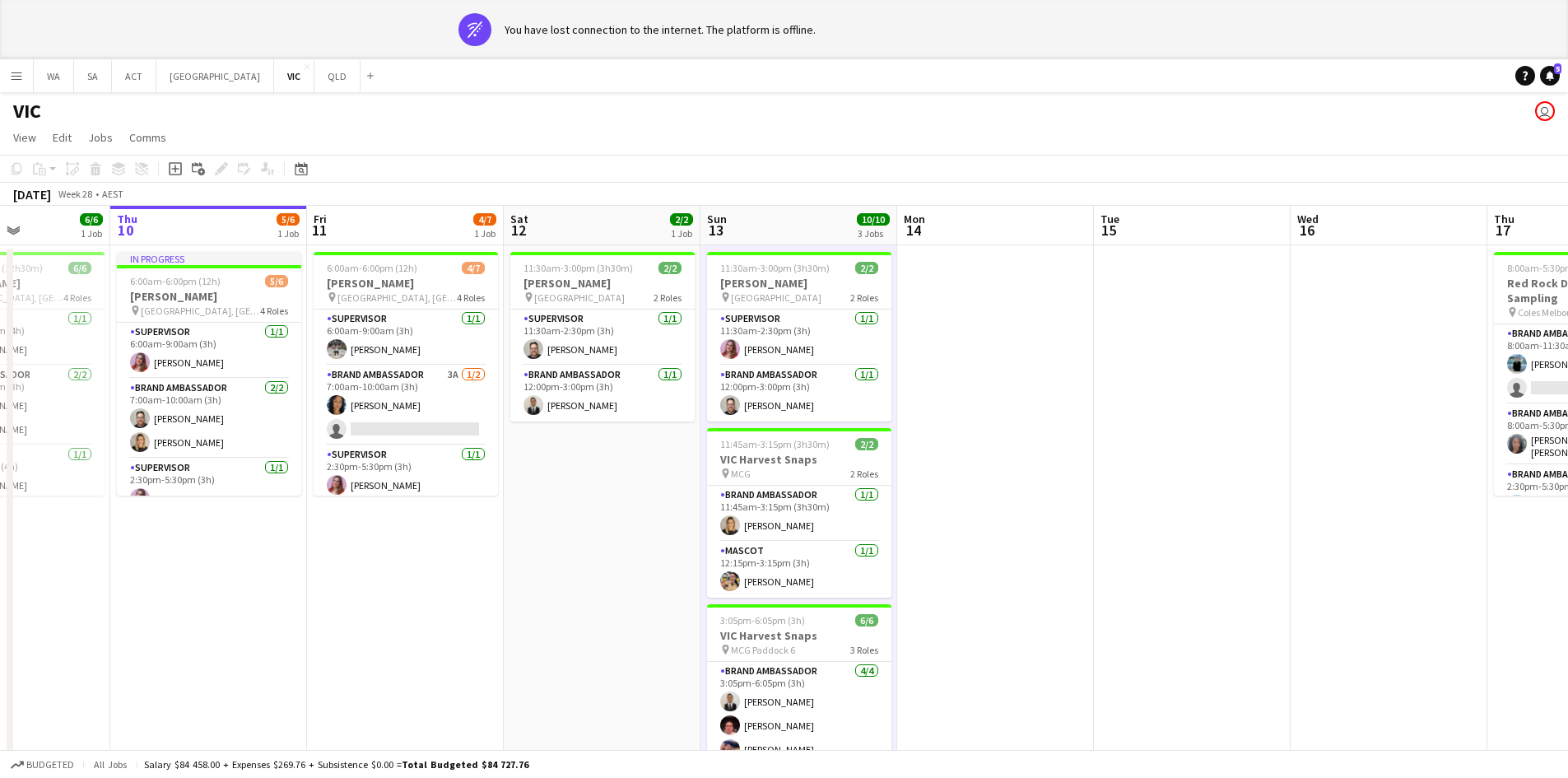 click on "11:30am-3:00pm (3h30m)    2/2   [PERSON_NAME]
pin
[GEOGRAPHIC_DATA]   2 Roles   Supervisor   [DATE]   11:30am-2:30pm (3h)
[PERSON_NAME]  Brand Ambassador   [DATE]   12:00pm-3:00pm (3h)
[PERSON_NAME]     11:45am-3:15pm (3h30m)    2/2   VIC Harvest Snaps
pin
MCG    2 Roles   Brand Ambassador   [DATE]   11:45am-3:15pm (3h30m)
[PERSON_NAME]    [DATE]   12:15pm-3:15pm (3h)
[PERSON_NAME]     3:05pm-6:05pm (3h)    6/6   VIC Harvest Snaps
pin
MCG Paddock 6   3 Roles   Brand Ambassador   [DATE]   3:05pm-6:05pm (3h)
[PERSON_NAME] [PERSON_NAME] [PERSON_NAME] [PERSON_NAME]  Brand Ambassador   [DATE]   3:20pm-6:05pm (2h45m)
[PERSON_NAME]    [DATE]   3:20pm-6:05pm (2h45m)
[PERSON_NAME]" at bounding box center (798, 564) 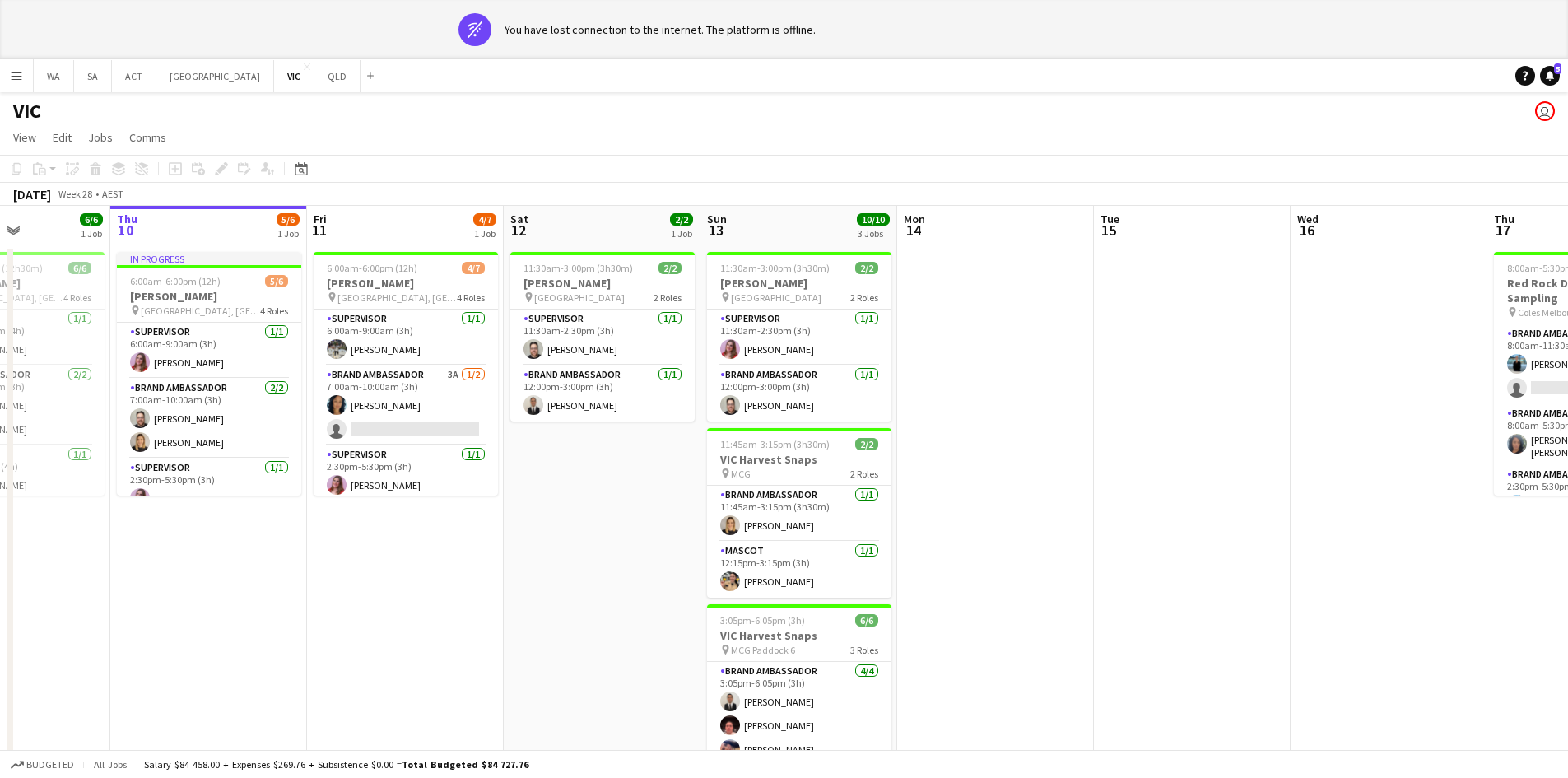 click on "11:30am-3:00pm (3h30m)    2/2   [PERSON_NAME]
pin
[GEOGRAPHIC_DATA]   2 Roles   Supervisor   [DATE]   11:30am-2:30pm (3h)
[PERSON_NAME]  Brand Ambassador   [DATE]   12:00pm-3:00pm (3h)
[PERSON_NAME]     11:45am-3:15pm (3h30m)    2/2   VIC Harvest Snaps
pin
MCG    2 Roles   Brand Ambassador   [DATE]   11:45am-3:15pm (3h30m)
[PERSON_NAME]    [DATE]   12:15pm-3:15pm (3h)
[PERSON_NAME]     3:05pm-6:05pm (3h)    6/6   VIC Harvest Snaps
pin
MCG Paddock 6   3 Roles   Brand Ambassador   [DATE]   3:05pm-6:05pm (3h)
[PERSON_NAME] [PERSON_NAME] [PERSON_NAME] [PERSON_NAME]  Brand Ambassador   [DATE]   3:20pm-6:05pm (2h45m)
[PERSON_NAME]    [DATE]   3:20pm-6:05pm (2h45m)
[PERSON_NAME]" at bounding box center (798, 564) 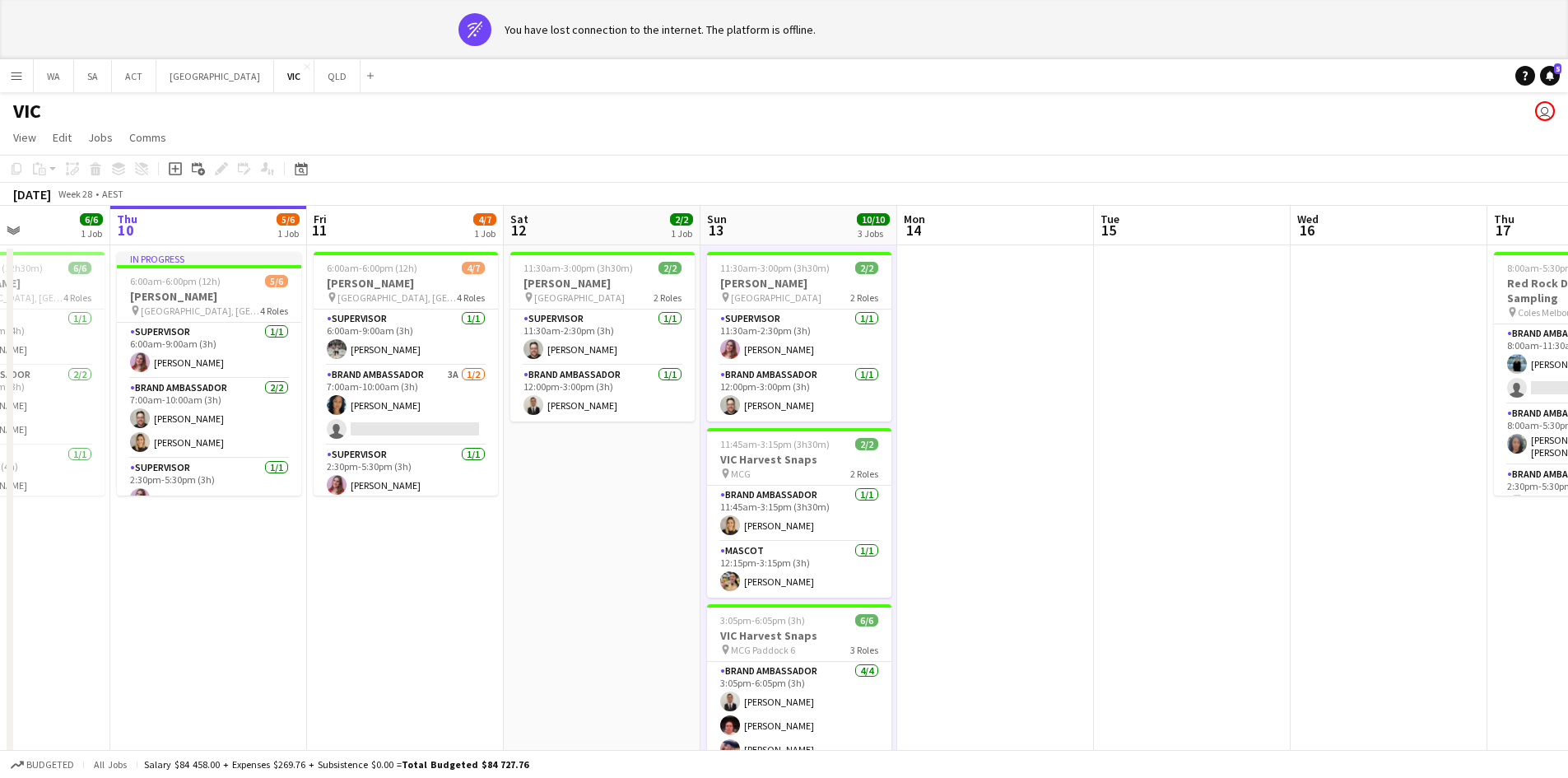 click on "11:30am-3:00pm (3h30m)    2/2   [PERSON_NAME]
pin
[GEOGRAPHIC_DATA]   2 Roles   Supervisor   [DATE]   11:30am-2:30pm (3h)
[PERSON_NAME]  Brand Ambassador   [DATE]   12:00pm-3:00pm (3h)
[PERSON_NAME]     11:45am-3:15pm (3h30m)    2/2   VIC Harvest Snaps
pin
MCG    2 Roles   Brand Ambassador   [DATE]   11:45am-3:15pm (3h30m)
[PERSON_NAME]    [DATE]   12:15pm-3:15pm (3h)
[PERSON_NAME]     3:05pm-6:05pm (3h)    6/6   VIC Harvest Snaps
pin
MCG Paddock 6   3 Roles   Brand Ambassador   [DATE]   3:05pm-6:05pm (3h)
[PERSON_NAME] [PERSON_NAME] [PERSON_NAME] [PERSON_NAME]  Brand Ambassador   [DATE]   3:20pm-6:05pm (2h45m)
[PERSON_NAME]    [DATE]   3:20pm-6:05pm (2h45m)
[PERSON_NAME]" at bounding box center (798, 564) 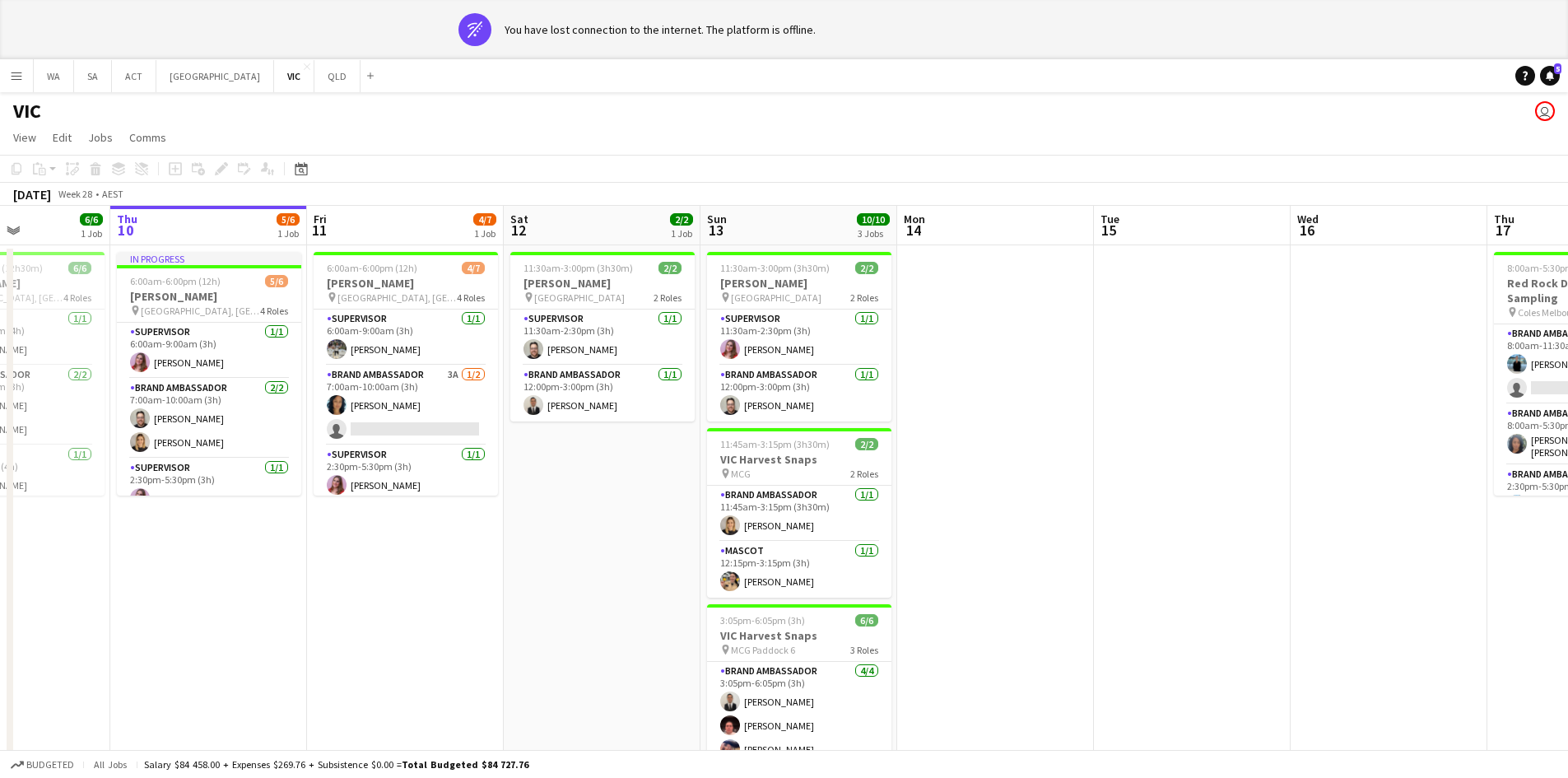 click on "11:30am-3:00pm (3h30m)    2/2   [PERSON_NAME]
pin
[GEOGRAPHIC_DATA]   2 Roles   Supervisor   [DATE]   11:30am-2:30pm (3h)
[PERSON_NAME]  Brand Ambassador   [DATE]   12:00pm-3:00pm (3h)
[PERSON_NAME]     11:45am-3:15pm (3h30m)    2/2   VIC Harvest Snaps
pin
MCG    2 Roles   Brand Ambassador   [DATE]   11:45am-3:15pm (3h30m)
[PERSON_NAME]    [DATE]   12:15pm-3:15pm (3h)
[PERSON_NAME]     3:05pm-6:05pm (3h)    6/6   VIC Harvest Snaps
pin
MCG Paddock 6   3 Roles   Brand Ambassador   [DATE]   3:05pm-6:05pm (3h)
[PERSON_NAME] [PERSON_NAME] [PERSON_NAME] [PERSON_NAME]  Brand Ambassador   [DATE]   3:20pm-6:05pm (2h45m)
[PERSON_NAME]    [DATE]   3:20pm-6:05pm (2h45m)
[PERSON_NAME]" at bounding box center [798, 564] 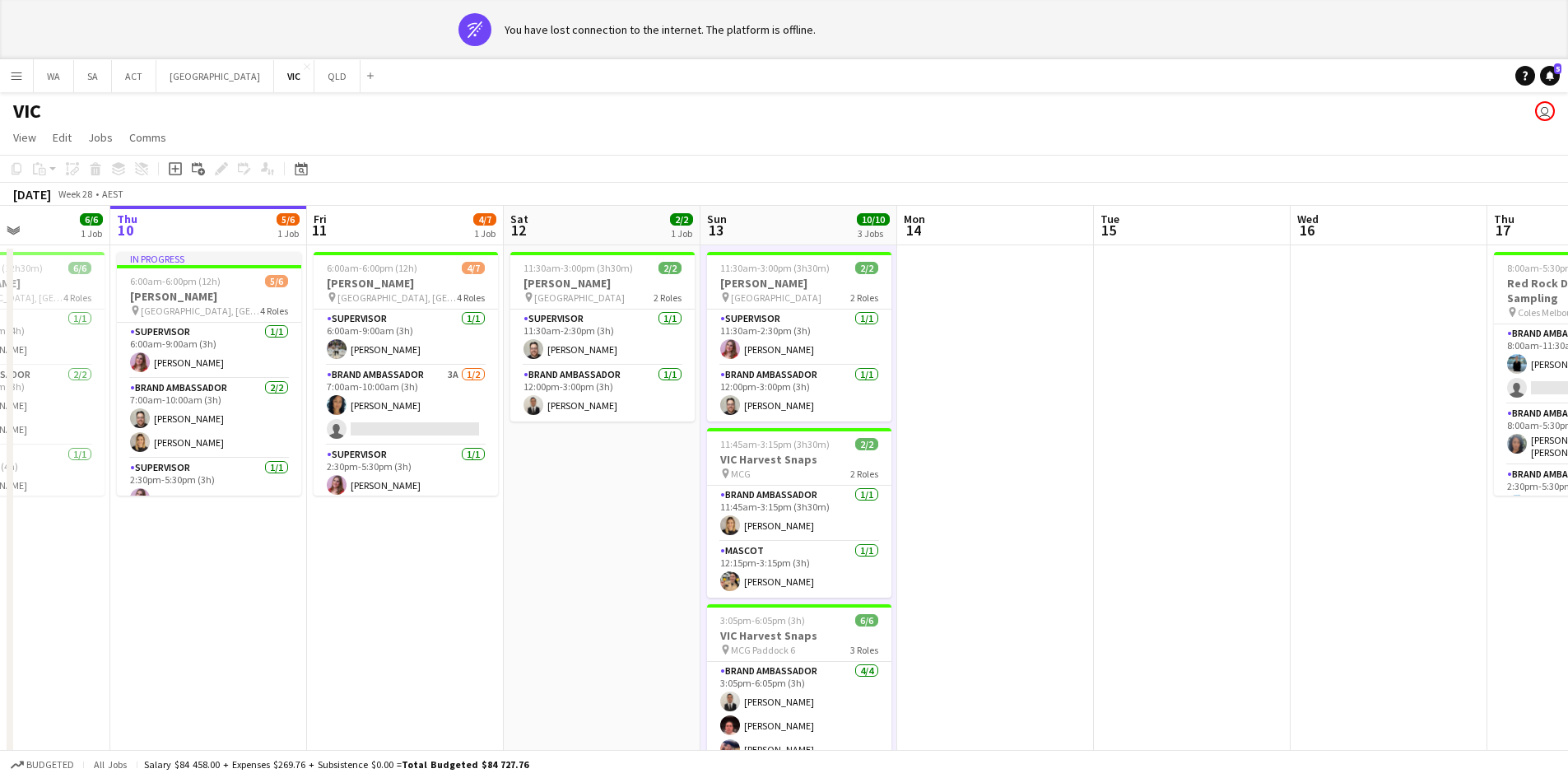 click on "11:30am-3:00pm (3h30m)    2/2   [PERSON_NAME]
pin
[GEOGRAPHIC_DATA]   2 Roles   Supervisor   [DATE]   11:30am-2:30pm (3h)
[PERSON_NAME]  Brand Ambassador   [DATE]   12:00pm-3:00pm (3h)
[PERSON_NAME]     11:45am-3:15pm (3h30m)    2/2   VIC Harvest Snaps
pin
MCG    2 Roles   Brand Ambassador   [DATE]   11:45am-3:15pm (3h30m)
[PERSON_NAME]    [DATE]   12:15pm-3:15pm (3h)
[PERSON_NAME]     3:05pm-6:05pm (3h)    6/6   VIC Harvest Snaps
pin
MCG Paddock 6   3 Roles   Brand Ambassador   [DATE]   3:05pm-6:05pm (3h)
[PERSON_NAME] [PERSON_NAME] [PERSON_NAME] [PERSON_NAME]  Brand Ambassador   [DATE]   3:20pm-6:05pm (2h45m)
[PERSON_NAME]    [DATE]   3:20pm-6:05pm (2h45m)
[PERSON_NAME]" at bounding box center (798, 564) 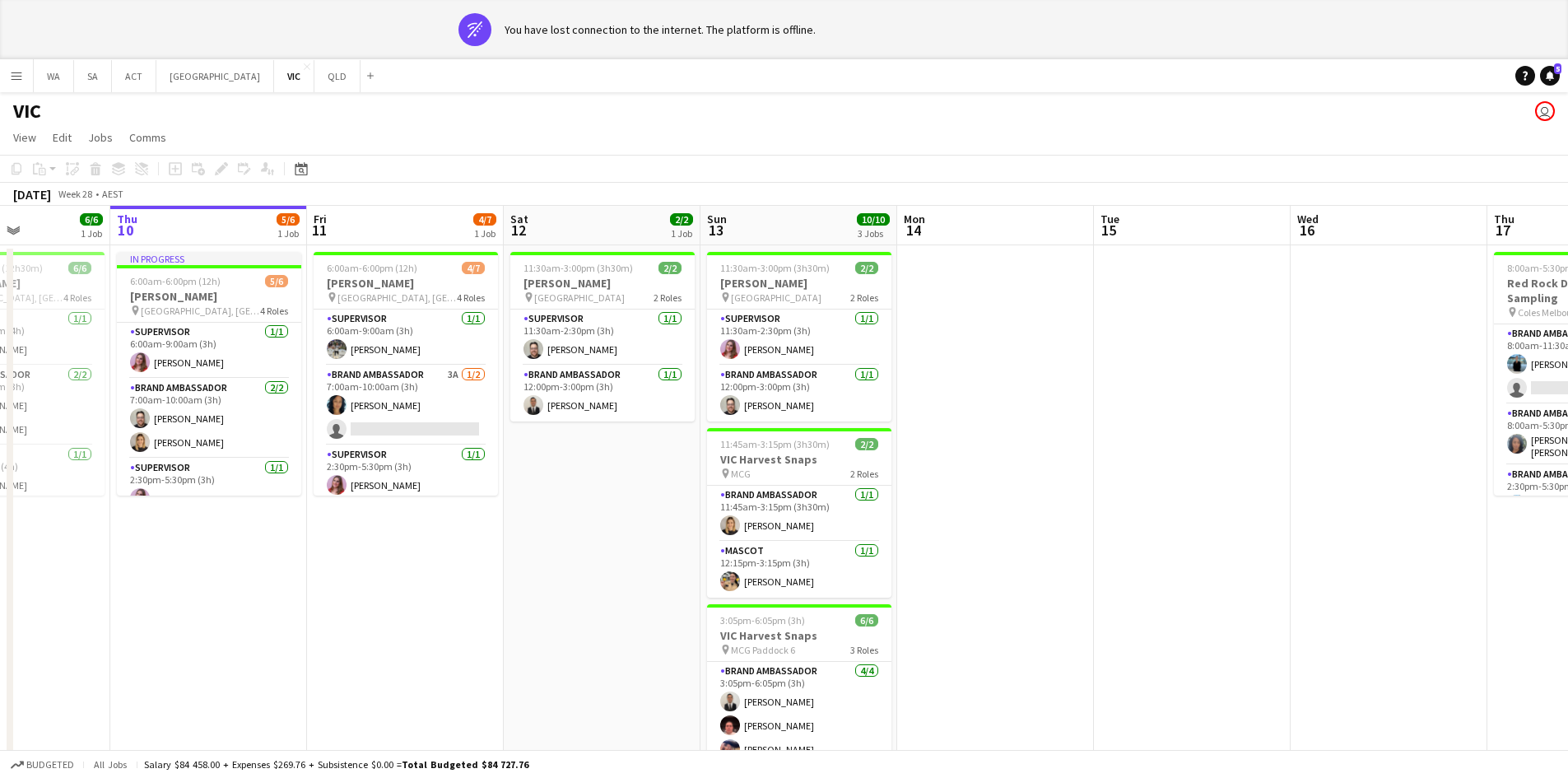 click on "11:30am-3:00pm (3h30m)    2/2   [PERSON_NAME]
pin
[GEOGRAPHIC_DATA]   2 Roles   Supervisor   [DATE]   11:30am-2:30pm (3h)
[PERSON_NAME]  Brand Ambassador   [DATE]   12:00pm-3:00pm (3h)
[PERSON_NAME]     11:45am-3:15pm (3h30m)    2/2   VIC Harvest Snaps
pin
MCG    2 Roles   Brand Ambassador   [DATE]   11:45am-3:15pm (3h30m)
[PERSON_NAME]    [DATE]   12:15pm-3:15pm (3h)
[PERSON_NAME]     3:05pm-6:05pm (3h)    6/6   VIC Harvest Snaps
pin
MCG Paddock 6   3 Roles   Brand Ambassador   [DATE]   3:05pm-6:05pm (3h)
[PERSON_NAME] [PERSON_NAME] [PERSON_NAME] [PERSON_NAME]  Brand Ambassador   [DATE]   3:20pm-6:05pm (2h45m)
[PERSON_NAME]    [DATE]   3:20pm-6:05pm (2h45m)
[PERSON_NAME]" at bounding box center (798, 564) 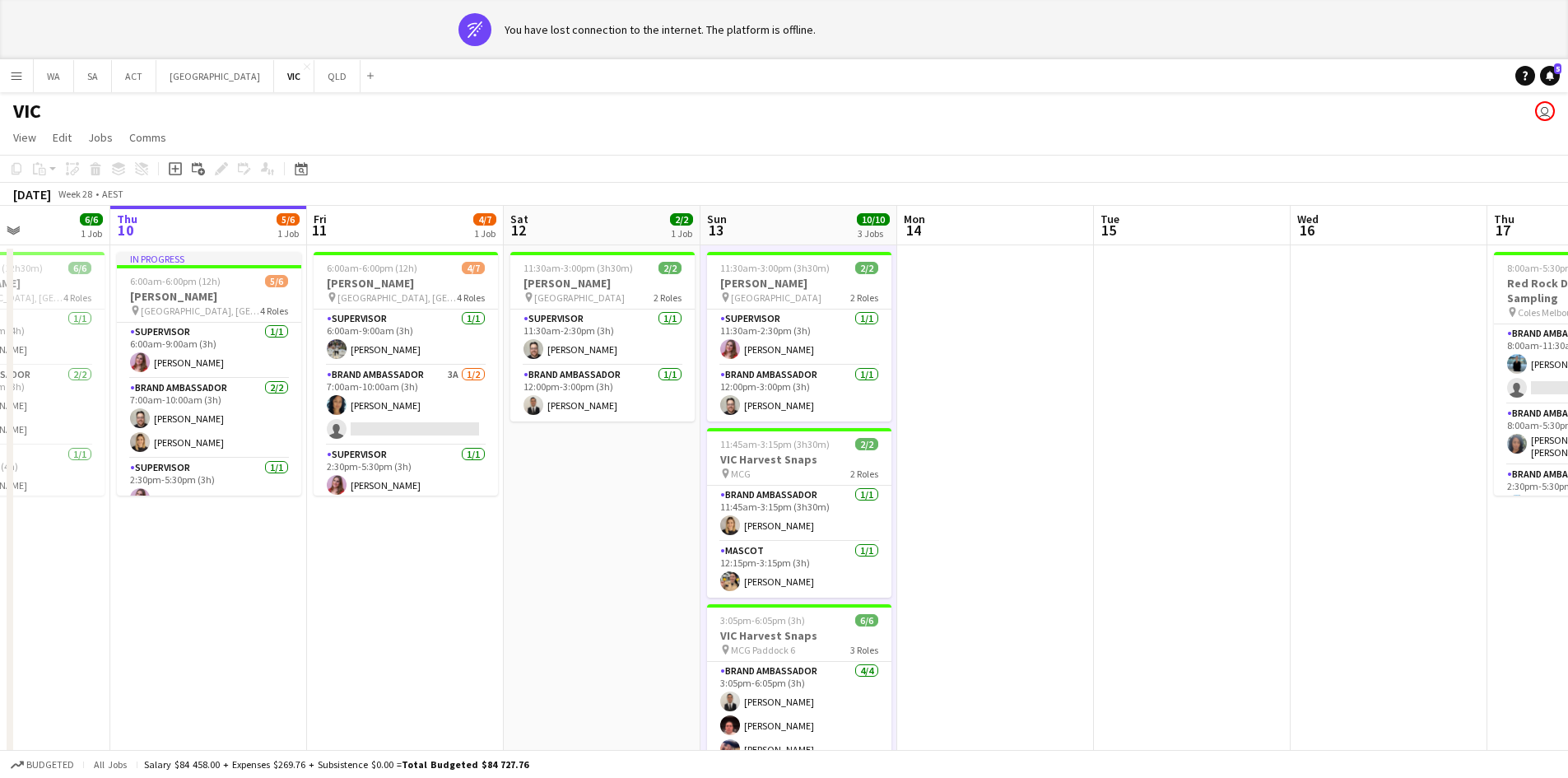 click on "11:30am-3:00pm (3h30m)    2/2   [PERSON_NAME]
pin
[GEOGRAPHIC_DATA]   2 Roles   Supervisor   [DATE]   11:30am-2:30pm (3h)
[PERSON_NAME]  Brand Ambassador   [DATE]   12:00pm-3:00pm (3h)
[PERSON_NAME]     11:45am-3:15pm (3h30m)    2/2   VIC Harvest Snaps
pin
MCG    2 Roles   Brand Ambassador   [DATE]   11:45am-3:15pm (3h30m)
[PERSON_NAME]    [DATE]   12:15pm-3:15pm (3h)
[PERSON_NAME]     3:05pm-6:05pm (3h)    6/6   VIC Harvest Snaps
pin
MCG Paddock 6   3 Roles   Brand Ambassador   [DATE]   3:05pm-6:05pm (3h)
[PERSON_NAME] [PERSON_NAME] [PERSON_NAME] [PERSON_NAME]  Brand Ambassador   [DATE]   3:20pm-6:05pm (2h45m)
[PERSON_NAME]    [DATE]   3:20pm-6:05pm (2h45m)
[PERSON_NAME]" at bounding box center [798, 564] 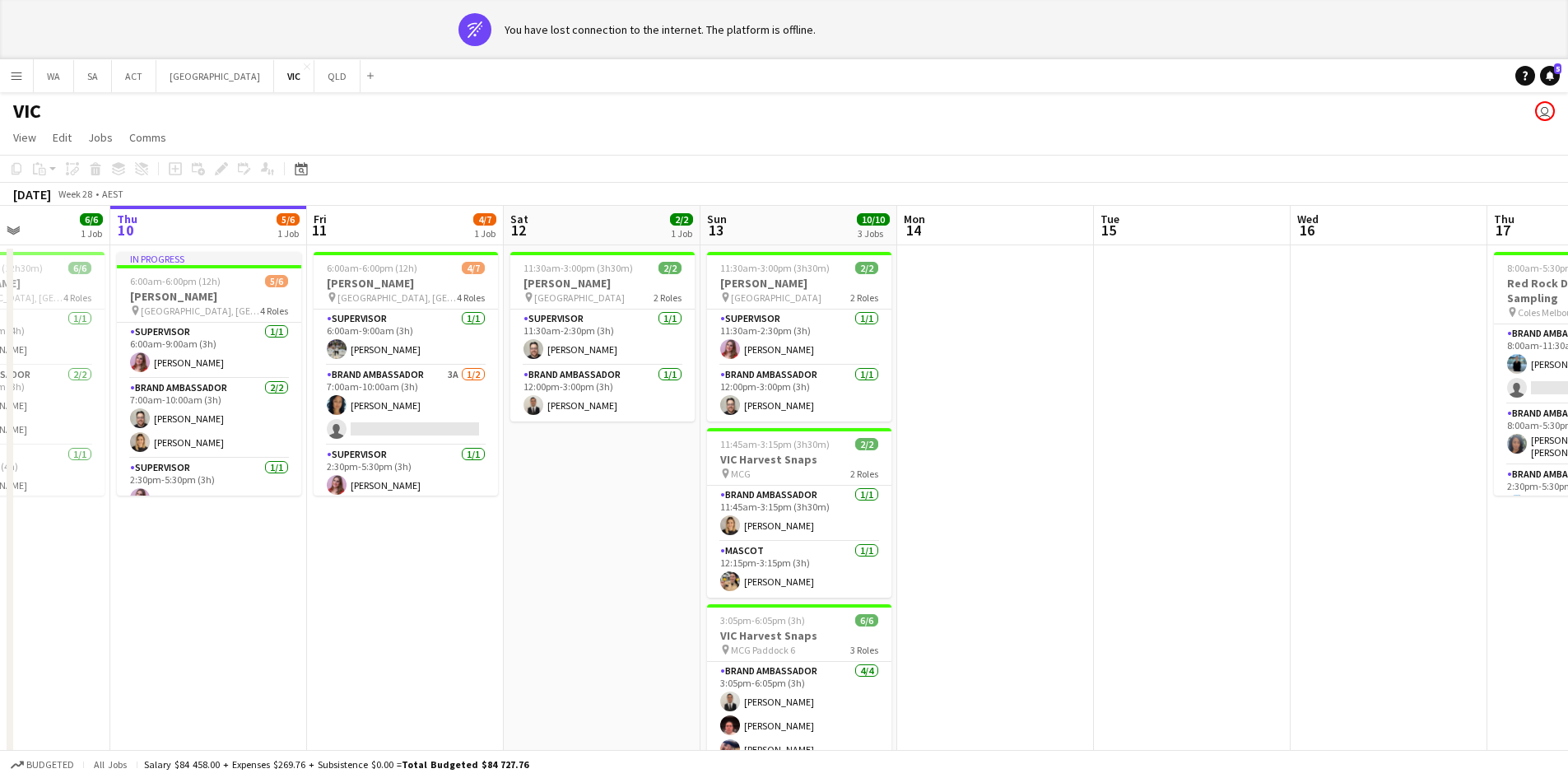 click on "11:30am-3:00pm (3h30m)    2/2   [PERSON_NAME]
pin
[GEOGRAPHIC_DATA]   2 Roles   Supervisor   [DATE]   11:30am-2:30pm (3h)
[PERSON_NAME]  Brand Ambassador   [DATE]   12:00pm-3:00pm (3h)
[PERSON_NAME]     11:45am-3:15pm (3h30m)    2/2   VIC Harvest Snaps
pin
MCG    2 Roles   Brand Ambassador   [DATE]   11:45am-3:15pm (3h30m)
[PERSON_NAME]    [DATE]   12:15pm-3:15pm (3h)
[PERSON_NAME]     3:05pm-6:05pm (3h)    6/6   VIC Harvest Snaps
pin
MCG Paddock 6   3 Roles   Brand Ambassador   [DATE]   3:05pm-6:05pm (3h)
[PERSON_NAME] [PERSON_NAME] [PERSON_NAME] [PERSON_NAME]  Brand Ambassador   [DATE]   3:20pm-6:05pm (2h45m)
[PERSON_NAME]    [DATE]   3:20pm-6:05pm (2h45m)
[PERSON_NAME]" at bounding box center [798, 564] 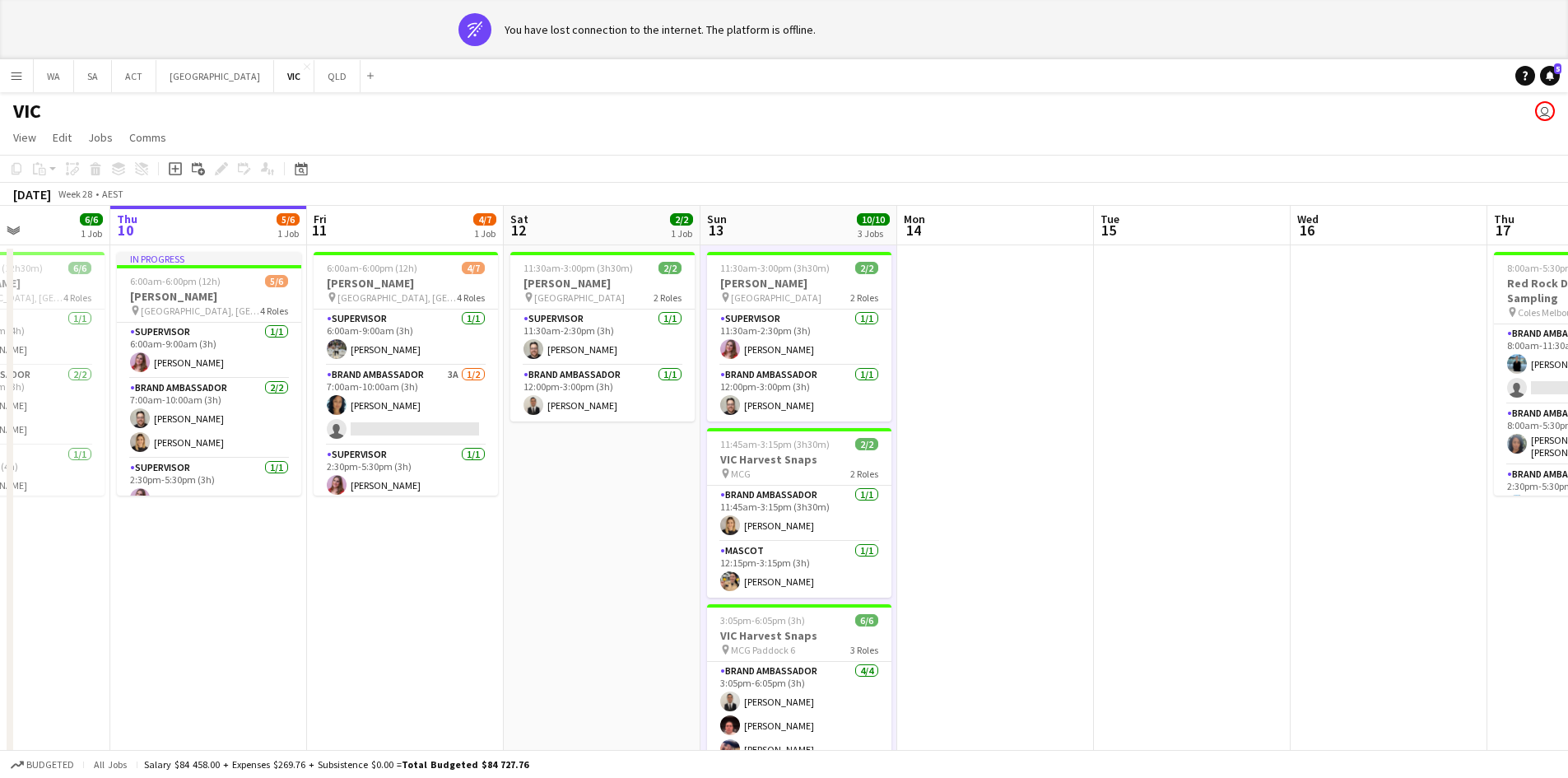 click on "11:30am-3:00pm (3h30m)    2/2   [PERSON_NAME]
pin
[GEOGRAPHIC_DATA]   2 Roles   Supervisor   [DATE]   11:30am-2:30pm (3h)
[PERSON_NAME]  Brand Ambassador   [DATE]   12:00pm-3:00pm (3h)
[PERSON_NAME]     11:45am-3:15pm (3h30m)    2/2   VIC Harvest Snaps
pin
MCG    2 Roles   Brand Ambassador   [DATE]   11:45am-3:15pm (3h30m)
[PERSON_NAME]    [DATE]   12:15pm-3:15pm (3h)
[PERSON_NAME]     3:05pm-6:05pm (3h)    6/6   VIC Harvest Snaps
pin
MCG Paddock 6   3 Roles   Brand Ambassador   [DATE]   3:05pm-6:05pm (3h)
[PERSON_NAME] [PERSON_NAME] [PERSON_NAME] [PERSON_NAME]  Brand Ambassador   [DATE]   3:20pm-6:05pm (2h45m)
[PERSON_NAME]    [DATE]   3:20pm-6:05pm (2h45m)
[PERSON_NAME]" at bounding box center (798, 564) 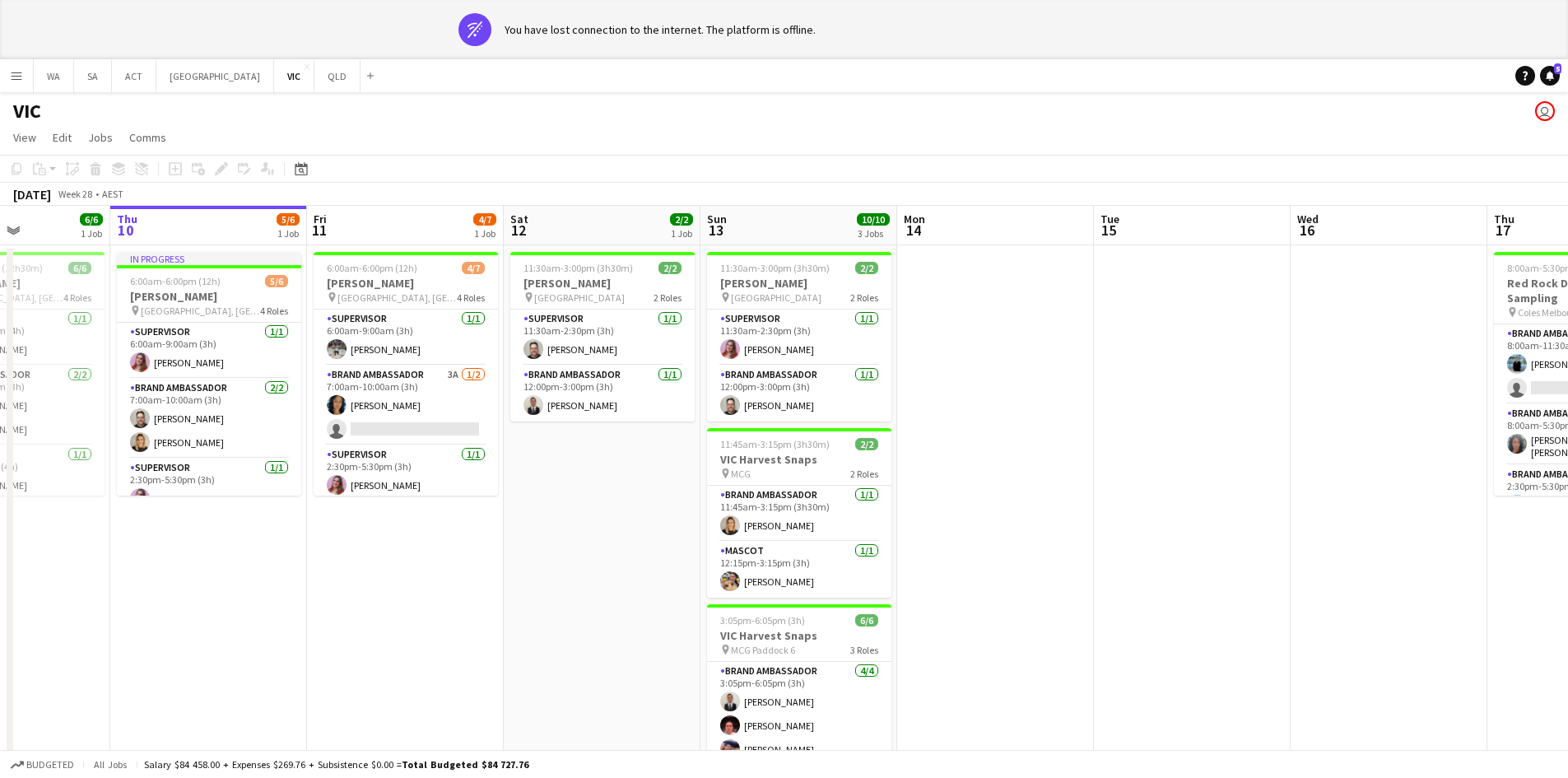 click on "11:30am-3:00pm (3h30m)    2/2   [PERSON_NAME]
pin
[GEOGRAPHIC_DATA]   2 Roles   Supervisor   [DATE]   11:30am-2:30pm (3h)
[PERSON_NAME]  Brand Ambassador   [DATE]   12:00pm-3:00pm (3h)
[PERSON_NAME]     11:45am-3:15pm (3h30m)    2/2   VIC Harvest Snaps
pin
MCG    2 Roles   Brand Ambassador   [DATE]   11:45am-3:15pm (3h30m)
[PERSON_NAME]    [DATE]   12:15pm-3:15pm (3h)
[PERSON_NAME]     3:05pm-6:05pm (3h)    6/6   VIC Harvest Snaps
pin
MCG Paddock 6   3 Roles   Brand Ambassador   [DATE]   3:05pm-6:05pm (3h)
[PERSON_NAME] [PERSON_NAME] [PERSON_NAME] [PERSON_NAME]  Brand Ambassador   [DATE]   3:20pm-6:05pm (2h45m)
[PERSON_NAME]    [DATE]   3:20pm-6:05pm (2h45m)
[PERSON_NAME]" at bounding box center [798, 564] 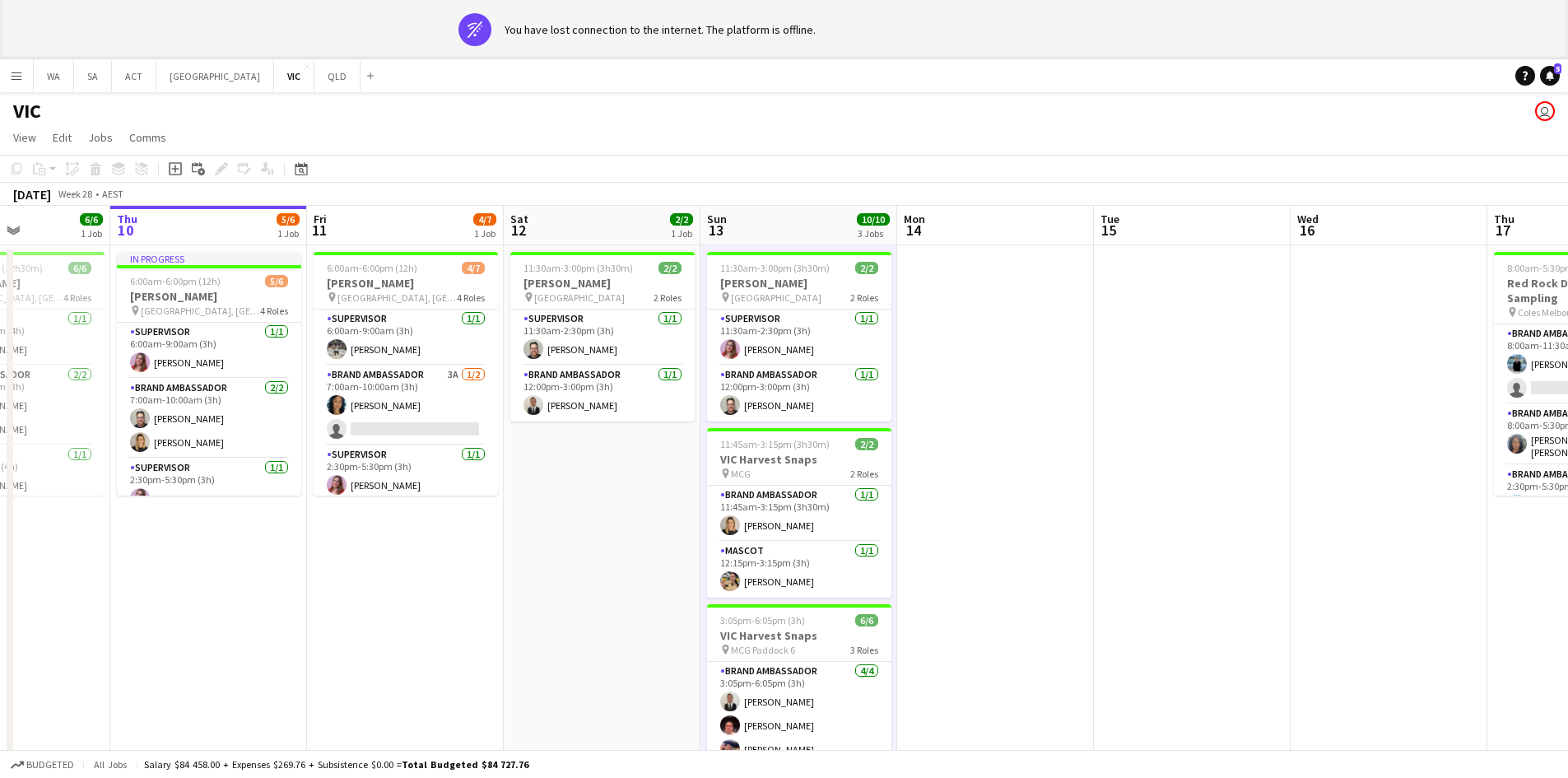 click on "11:30am-3:00pm (3h30m)    2/2   [PERSON_NAME]
pin
[GEOGRAPHIC_DATA]   2 Roles   Supervisor   [DATE]   11:30am-2:30pm (3h)
[PERSON_NAME]  Brand Ambassador   [DATE]   12:00pm-3:00pm (3h)
[PERSON_NAME]     11:45am-3:15pm (3h30m)    2/2   VIC Harvest Snaps
pin
MCG    2 Roles   Brand Ambassador   [DATE]   11:45am-3:15pm (3h30m)
[PERSON_NAME]    [DATE]   12:15pm-3:15pm (3h)
[PERSON_NAME]     3:05pm-6:05pm (3h)    6/6   VIC Harvest Snaps
pin
MCG Paddock 6   3 Roles   Brand Ambassador   [DATE]   3:05pm-6:05pm (3h)
[PERSON_NAME] [PERSON_NAME] [PERSON_NAME] [PERSON_NAME]  Brand Ambassador   [DATE]   3:20pm-6:05pm (2h45m)
[PERSON_NAME]    [DATE]   3:20pm-6:05pm (2h45m)
[PERSON_NAME]" at bounding box center (798, 564) 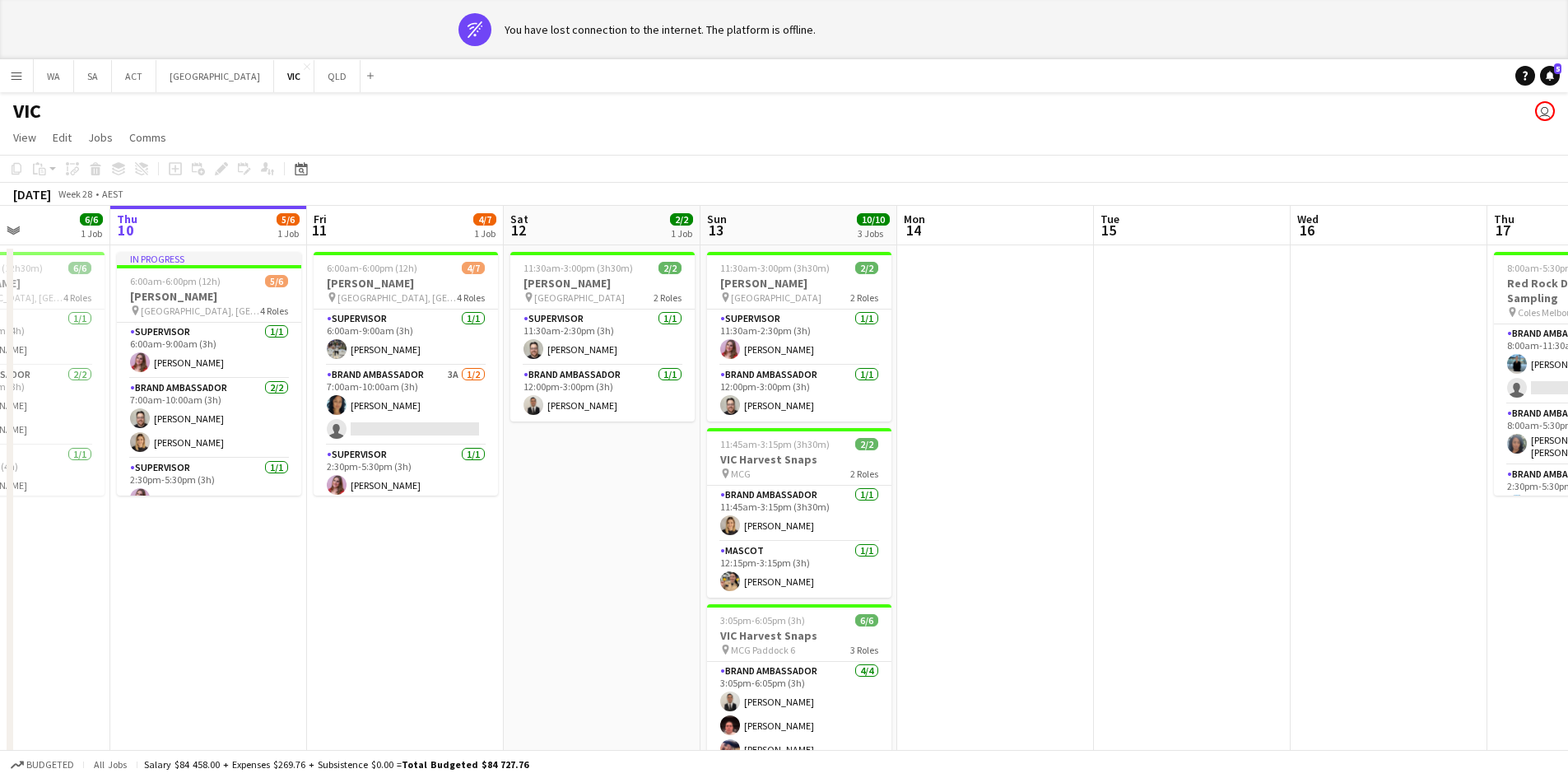 click on "11:30am-3:00pm (3h30m)    2/2   [PERSON_NAME]
pin
[GEOGRAPHIC_DATA]   2 Roles   Supervisor   [DATE]   11:30am-2:30pm (3h)
[PERSON_NAME]  Brand Ambassador   [DATE]   12:00pm-3:00pm (3h)
[PERSON_NAME]     11:45am-3:15pm (3h30m)    2/2   VIC Harvest Snaps
pin
MCG    2 Roles   Brand Ambassador   [DATE]   11:45am-3:15pm (3h30m)
[PERSON_NAME]    [DATE]   12:15pm-3:15pm (3h)
[PERSON_NAME]     3:05pm-6:05pm (3h)    6/6   VIC Harvest Snaps
pin
MCG Paddock 6   3 Roles   Brand Ambassador   [DATE]   3:05pm-6:05pm (3h)
[PERSON_NAME] [PERSON_NAME] [PERSON_NAME] [PERSON_NAME]  Brand Ambassador   [DATE]   3:20pm-6:05pm (2h45m)
[PERSON_NAME]    [DATE]   3:20pm-6:05pm (2h45m)
[PERSON_NAME]" at bounding box center (798, 564) 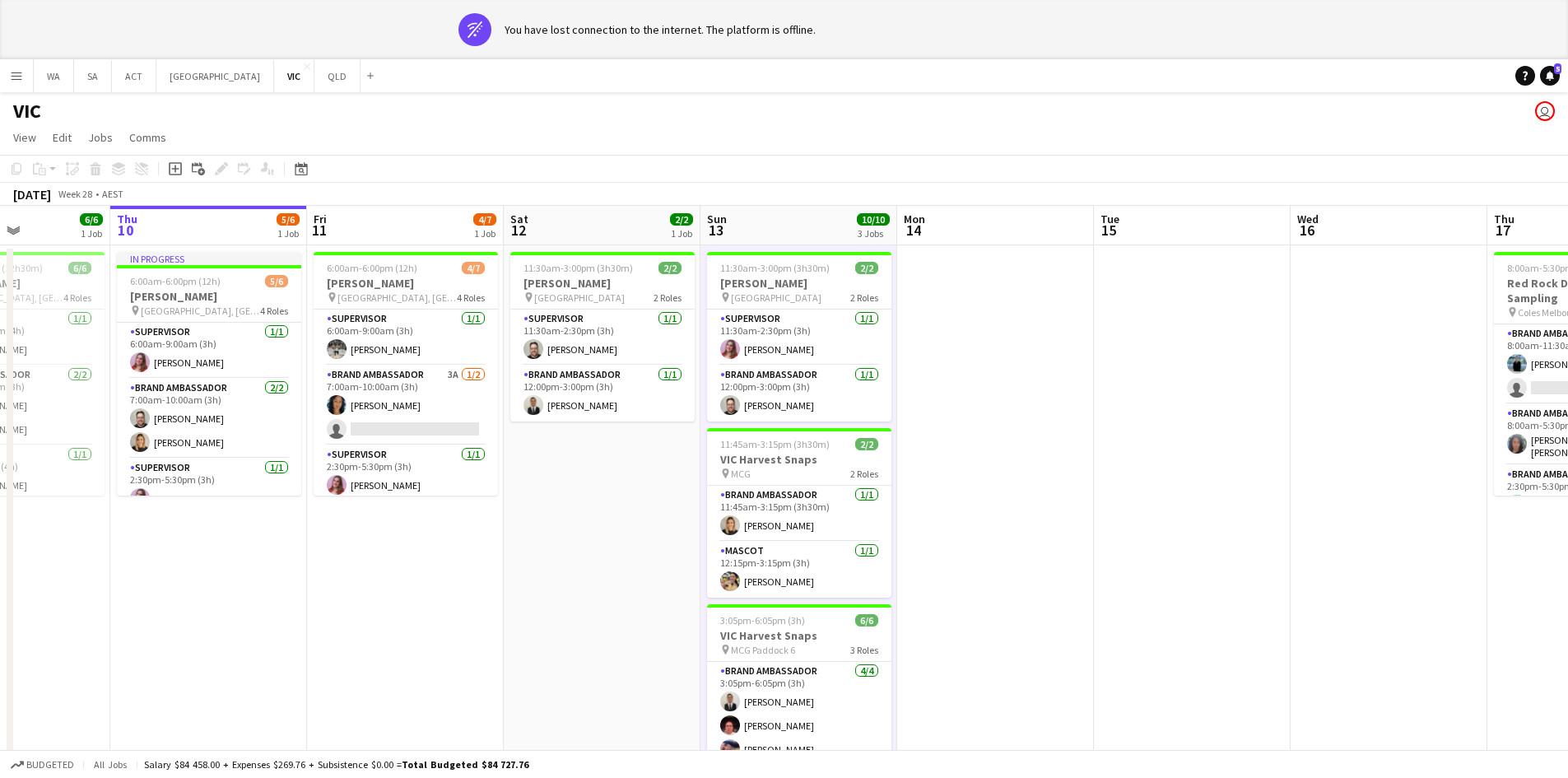 click on "11:30am-3:00pm (3h30m)    2/2   [PERSON_NAME]
pin
[GEOGRAPHIC_DATA]   2 Roles   Supervisor   [DATE]   11:30am-2:30pm (3h)
[PERSON_NAME]  Brand Ambassador   [DATE]   12:00pm-3:00pm (3h)
[PERSON_NAME]     11:45am-3:15pm (3h30m)    2/2   VIC Harvest Snaps
pin
MCG    2 Roles   Brand Ambassador   [DATE]   11:45am-3:15pm (3h30m)
[PERSON_NAME]    [DATE]   12:15pm-3:15pm (3h)
[PERSON_NAME]     3:05pm-6:05pm (3h)    6/6   VIC Harvest Snaps
pin
MCG Paddock 6   3 Roles   Brand Ambassador   [DATE]   3:05pm-6:05pm (3h)
[PERSON_NAME] [PERSON_NAME] [PERSON_NAME] [PERSON_NAME]  Brand Ambassador   [DATE]   3:20pm-6:05pm (2h45m)
[PERSON_NAME]    [DATE]   3:20pm-6:05pm (2h45m)
[PERSON_NAME]" at bounding box center [798, 564] 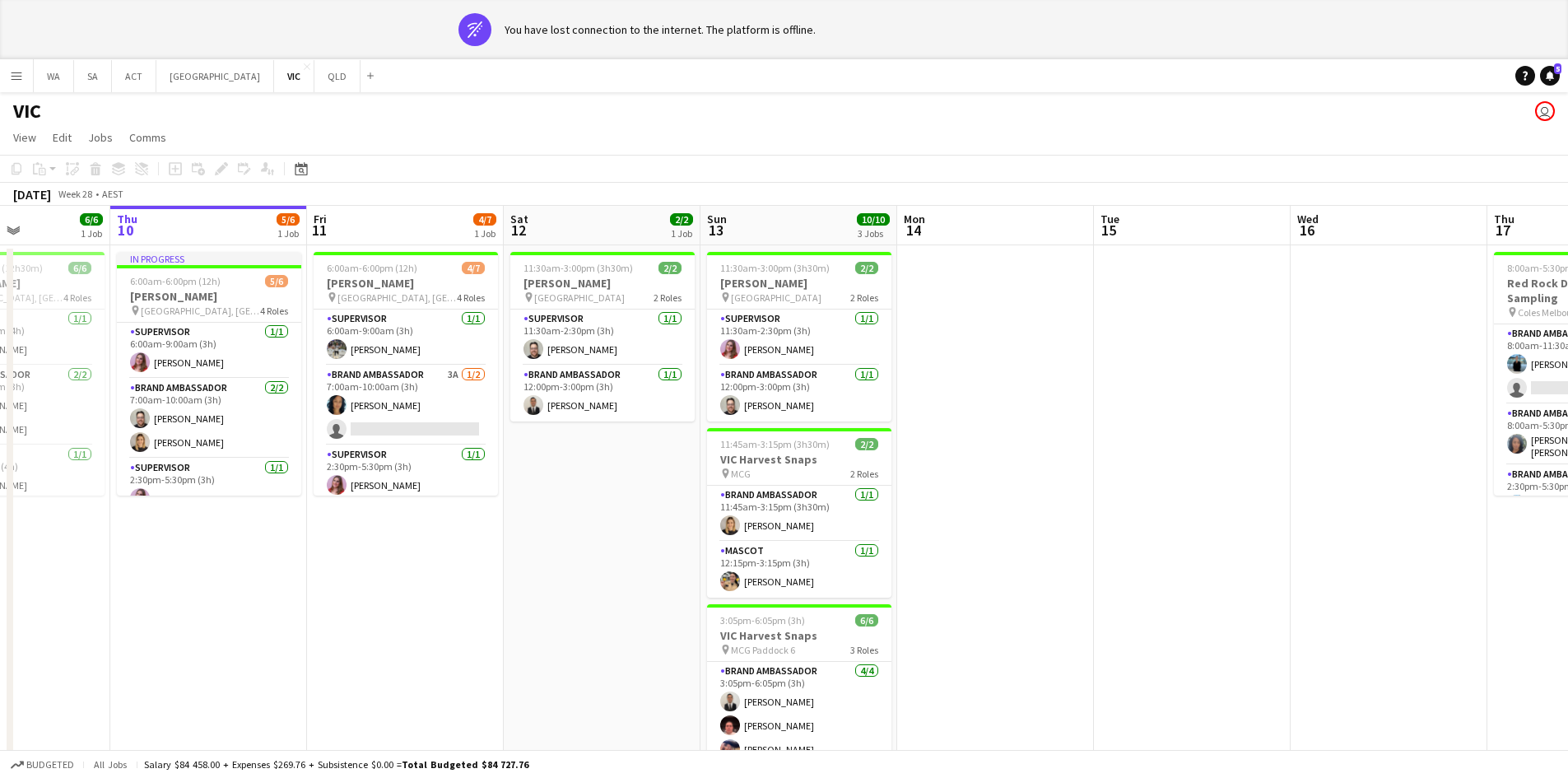 click on "11:30am-3:00pm (3h30m)    2/2   [PERSON_NAME]
pin
[GEOGRAPHIC_DATA]   2 Roles   Supervisor   [DATE]   11:30am-2:30pm (3h)
[PERSON_NAME]  Brand Ambassador   [DATE]   12:00pm-3:00pm (3h)
[PERSON_NAME]     11:45am-3:15pm (3h30m)    2/2   VIC Harvest Snaps
pin
MCG    2 Roles   Brand Ambassador   [DATE]   11:45am-3:15pm (3h30m)
[PERSON_NAME]    [DATE]   12:15pm-3:15pm (3h)
[PERSON_NAME]     3:05pm-6:05pm (3h)    6/6   VIC Harvest Snaps
pin
MCG Paddock 6   3 Roles   Brand Ambassador   [DATE]   3:05pm-6:05pm (3h)
[PERSON_NAME] [PERSON_NAME] [PERSON_NAME] [PERSON_NAME]  Brand Ambassador   [DATE]   3:20pm-6:05pm (2h45m)
[PERSON_NAME]    [DATE]   3:20pm-6:05pm (2h45m)
[PERSON_NAME]" at bounding box center (798, 564) 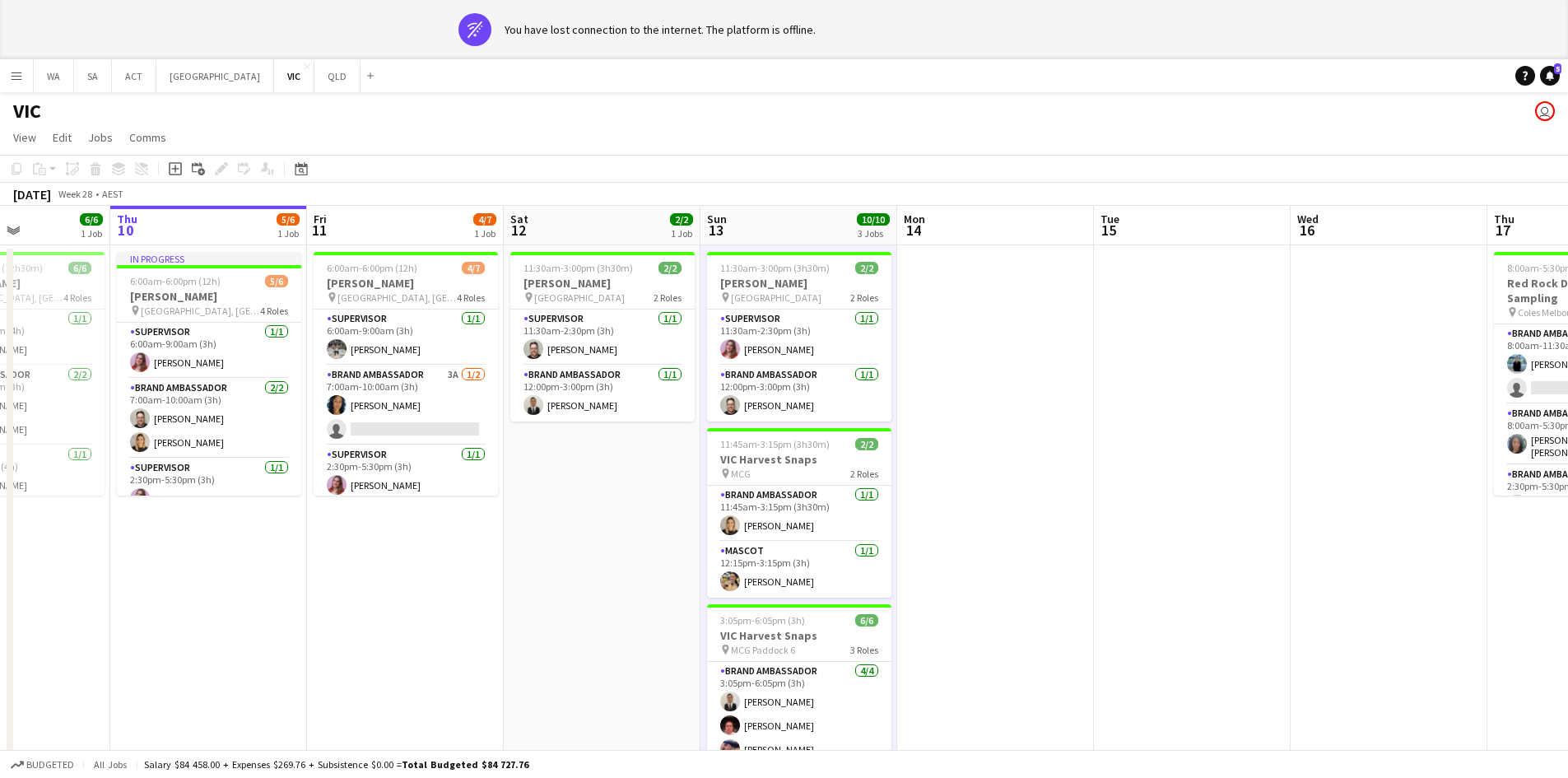 click on "11:30am-3:00pm (3h30m)    2/2   [PERSON_NAME]
pin
[GEOGRAPHIC_DATA]   2 Roles   Supervisor   [DATE]   11:30am-2:30pm (3h)
[PERSON_NAME]  Brand Ambassador   [DATE]   12:00pm-3:00pm (3h)
[PERSON_NAME]     11:45am-3:15pm (3h30m)    2/2   VIC Harvest Snaps
pin
MCG    2 Roles   Brand Ambassador   [DATE]   11:45am-3:15pm (3h30m)
[PERSON_NAME]    [DATE]   12:15pm-3:15pm (3h)
[PERSON_NAME]     3:05pm-6:05pm (3h)    6/6   VIC Harvest Snaps
pin
MCG Paddock 6   3 Roles   Brand Ambassador   [DATE]   3:05pm-6:05pm (3h)
[PERSON_NAME] [PERSON_NAME] [PERSON_NAME] [PERSON_NAME]  Brand Ambassador   [DATE]   3:20pm-6:05pm (2h45m)
[PERSON_NAME]    [DATE]   3:20pm-6:05pm (2h45m)
[PERSON_NAME]" at bounding box center [798, 564] 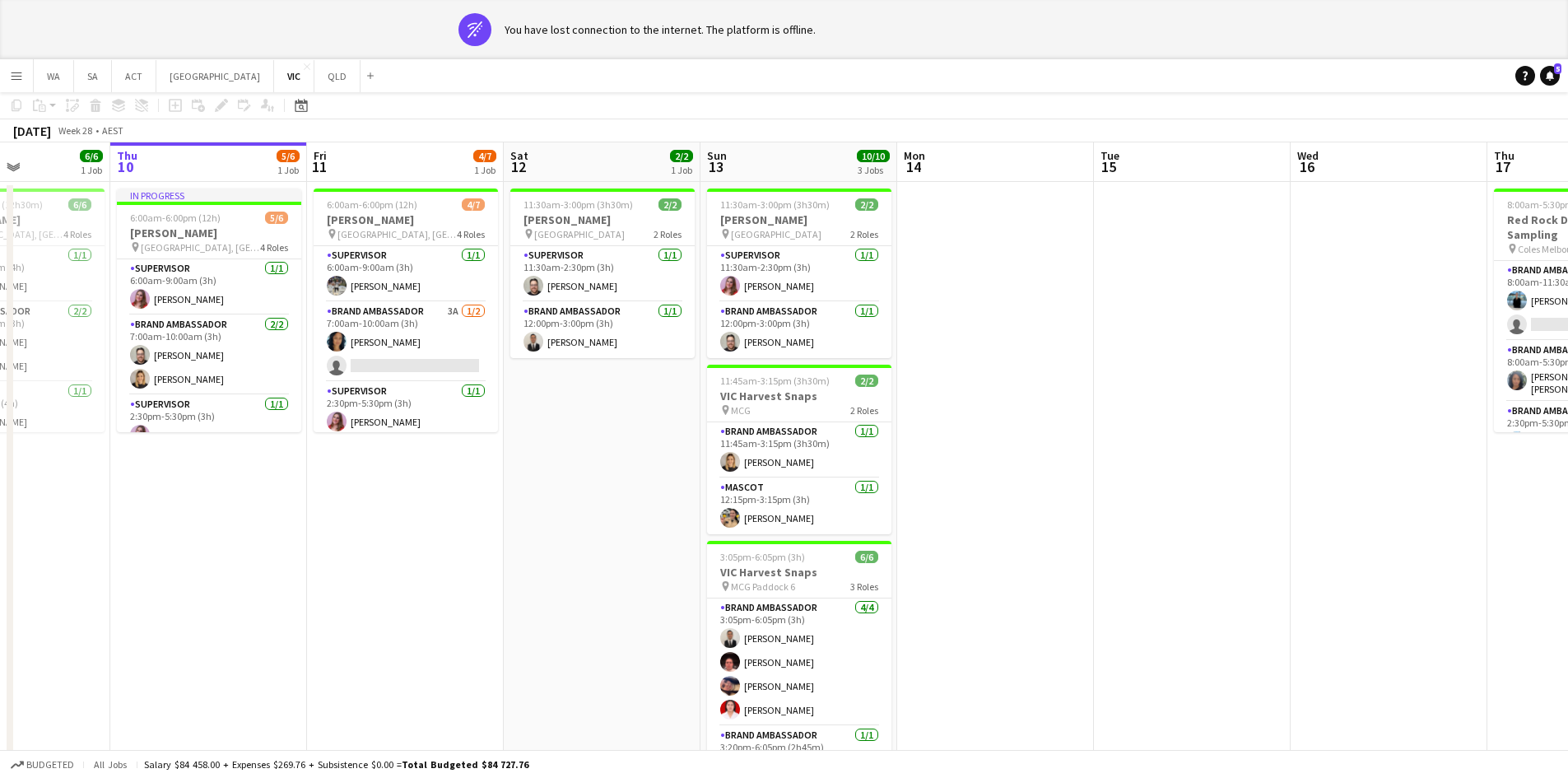 scroll, scrollTop: 82, scrollLeft: 0, axis: vertical 